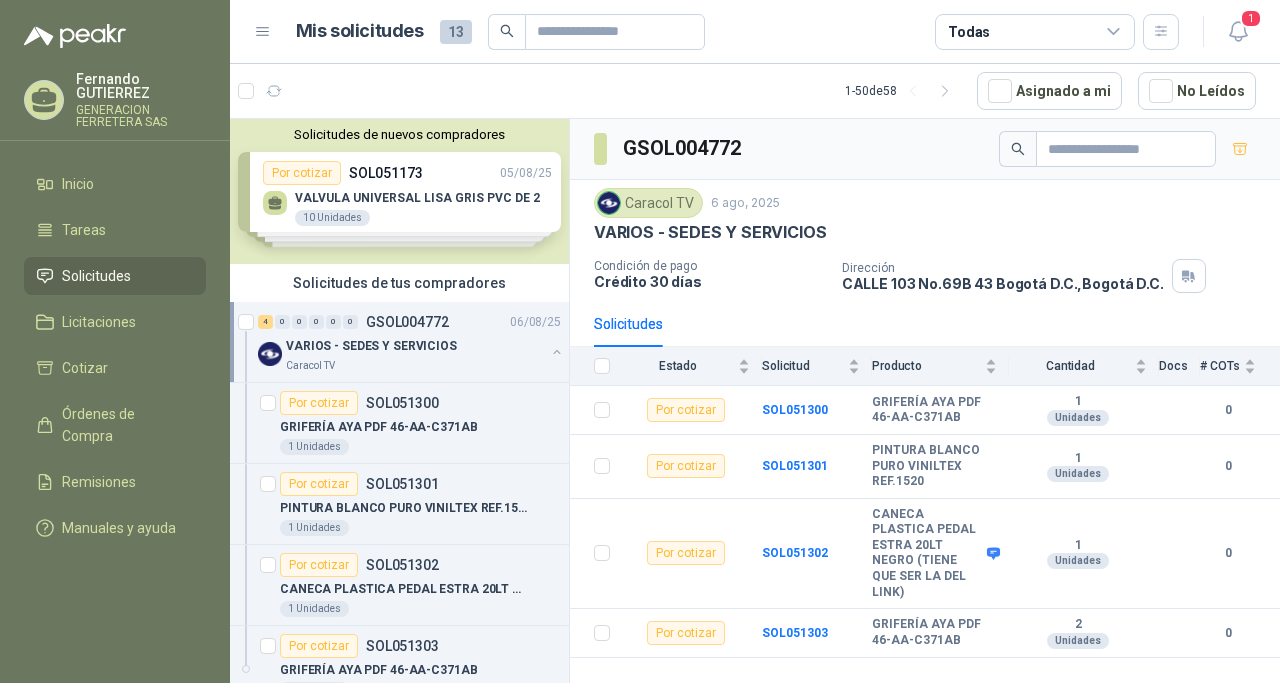 scroll, scrollTop: 0, scrollLeft: 0, axis: both 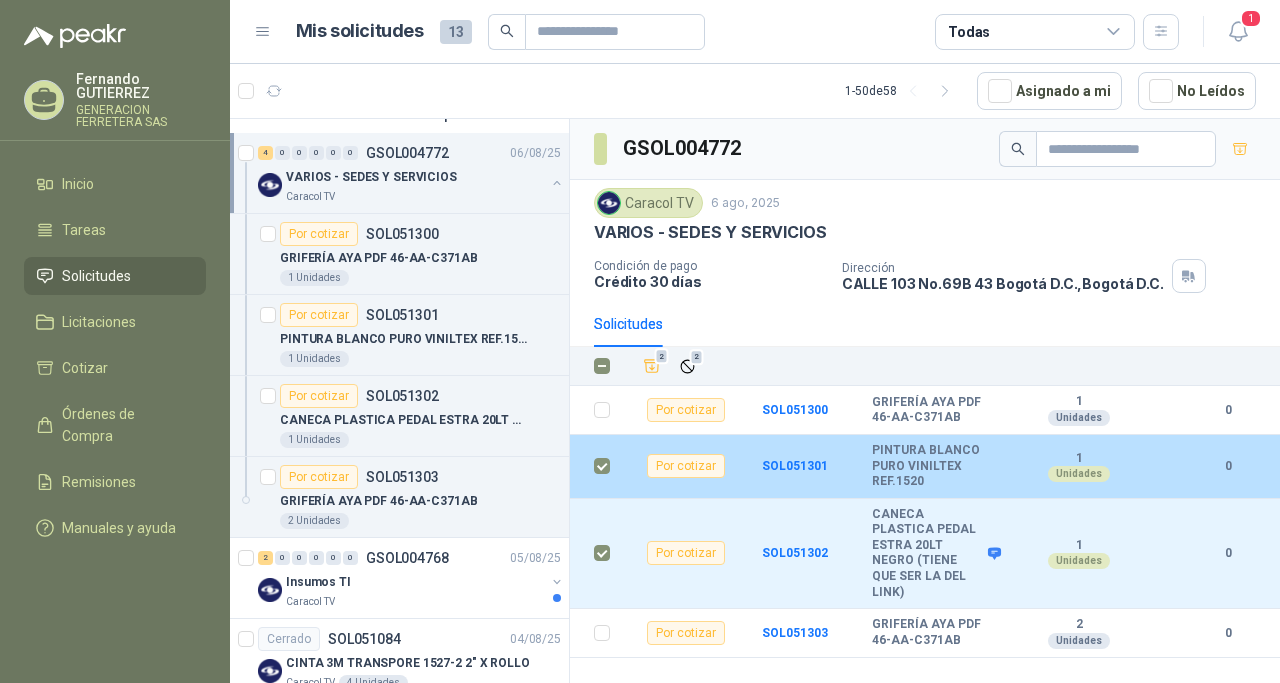 click at bounding box center (596, 467) 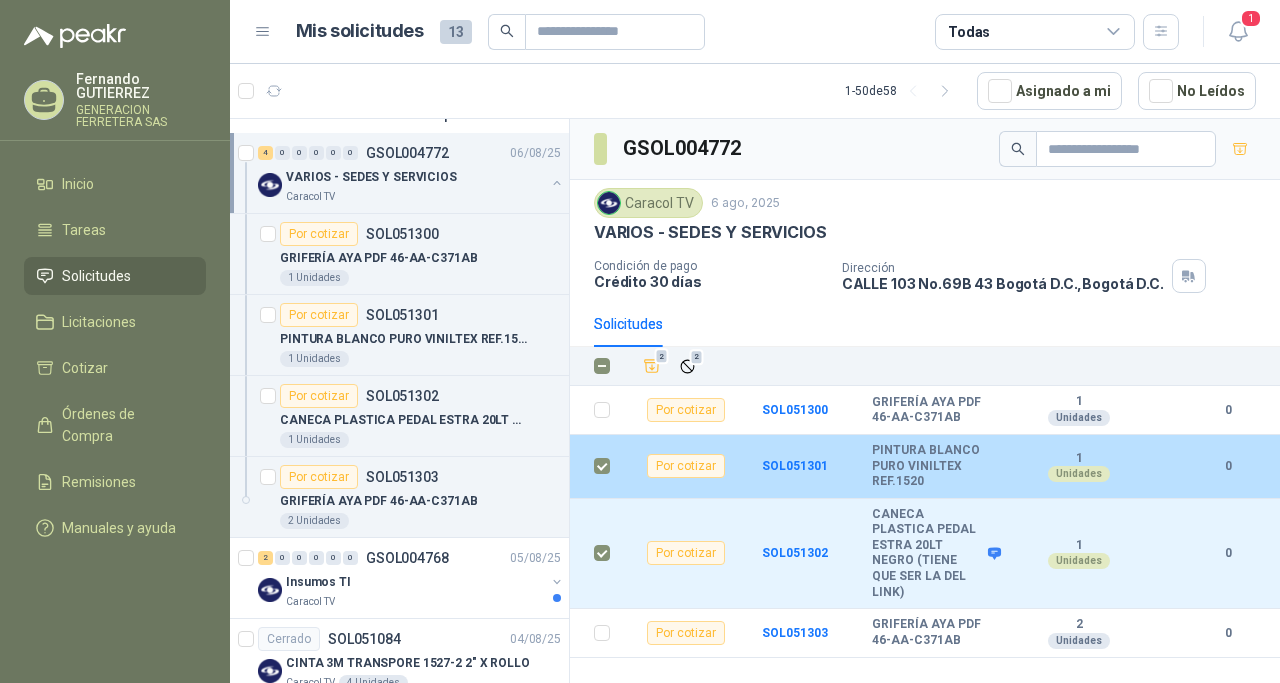 click at bounding box center [602, 466] 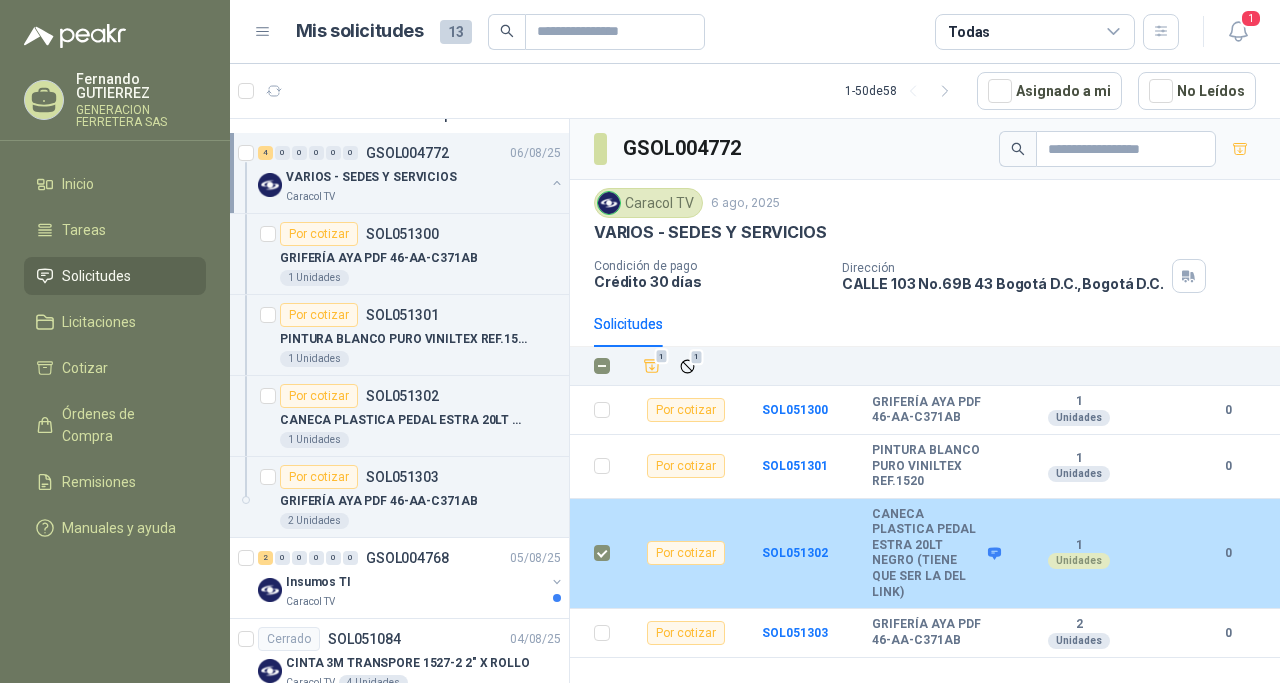 click at bounding box center (602, 553) 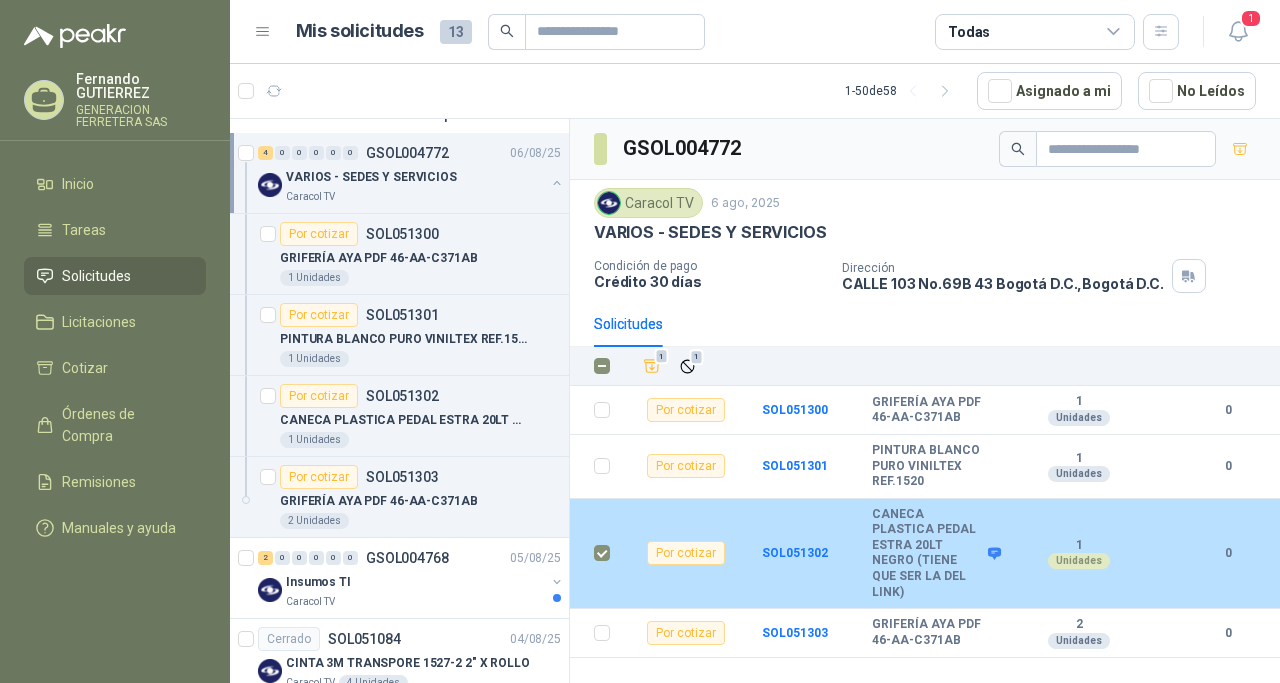 click on "Unidades" at bounding box center [1079, 561] 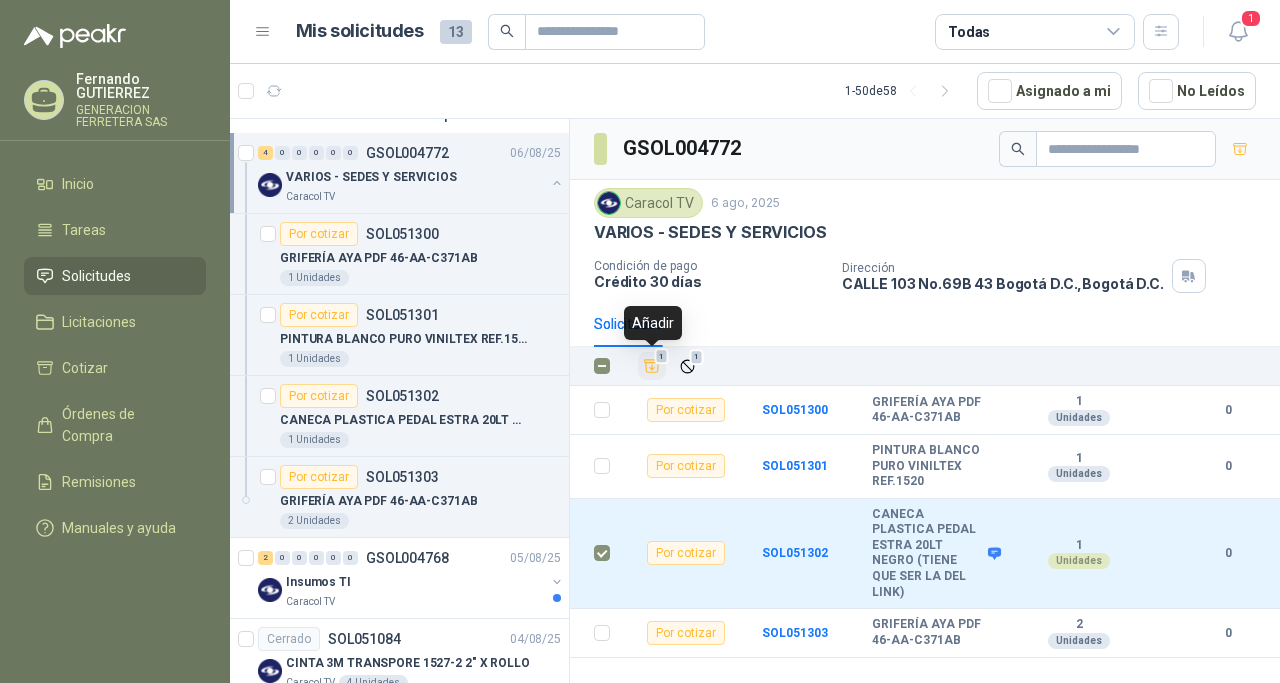 click on "1" at bounding box center [662, 357] 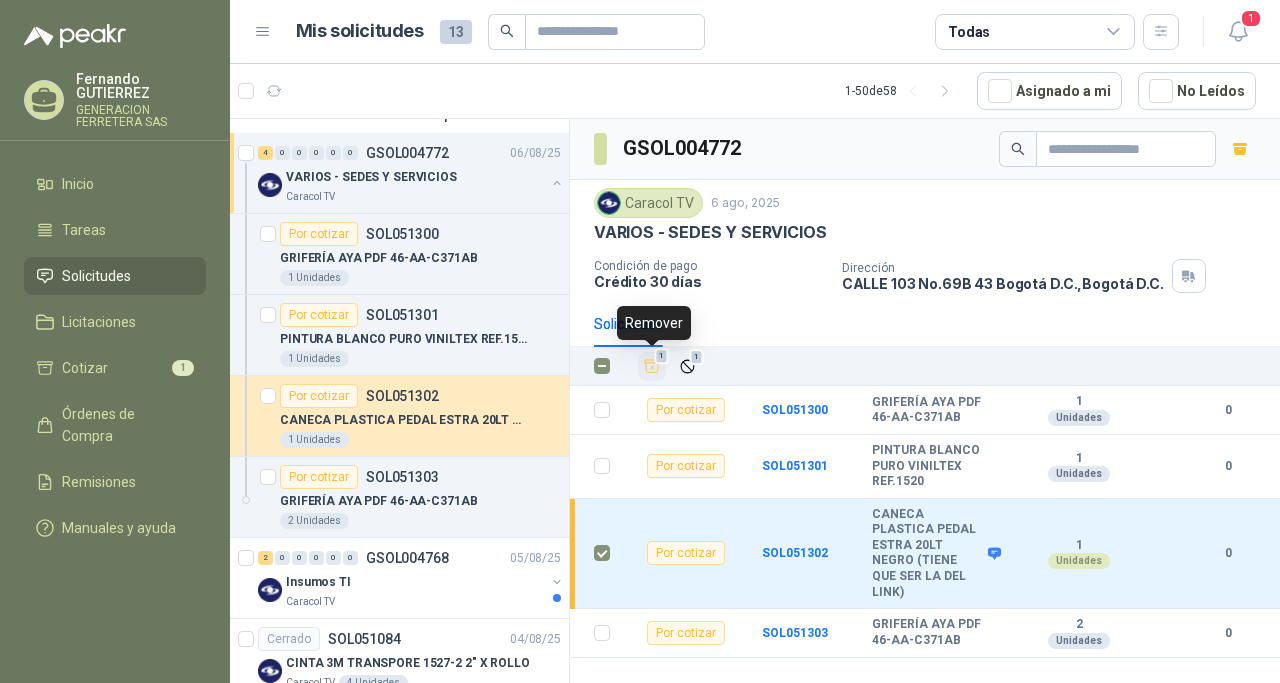 click 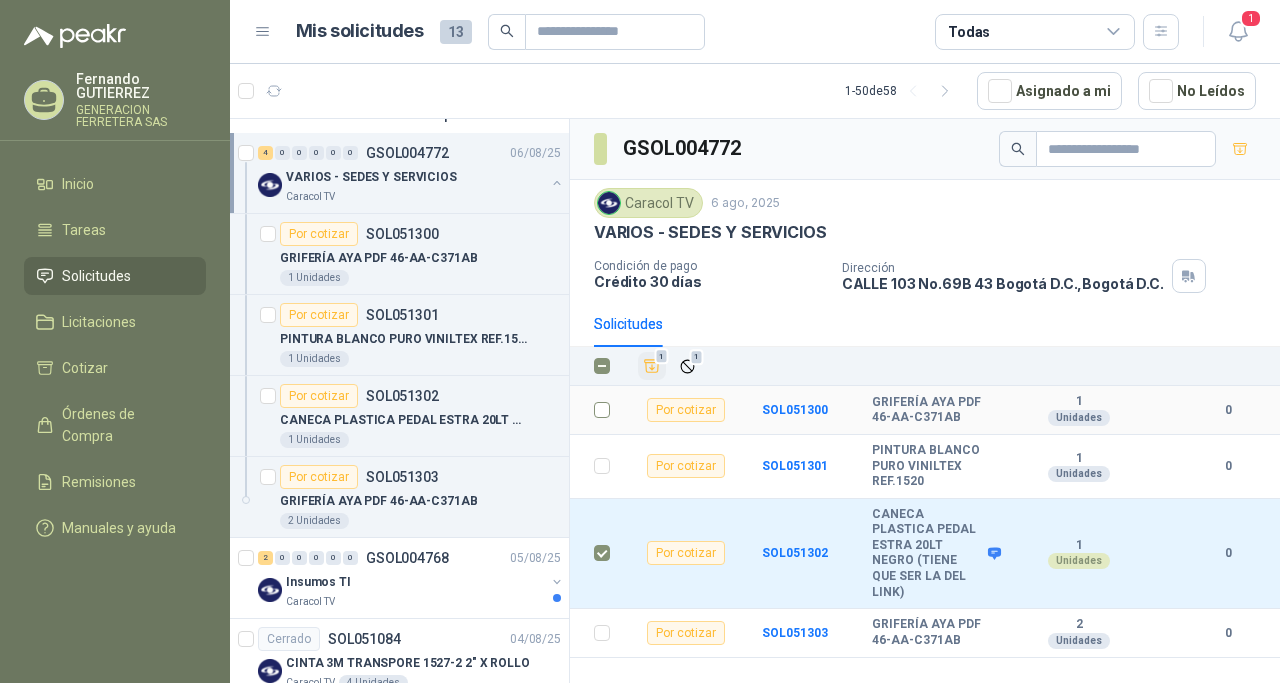 click at bounding box center [596, 410] 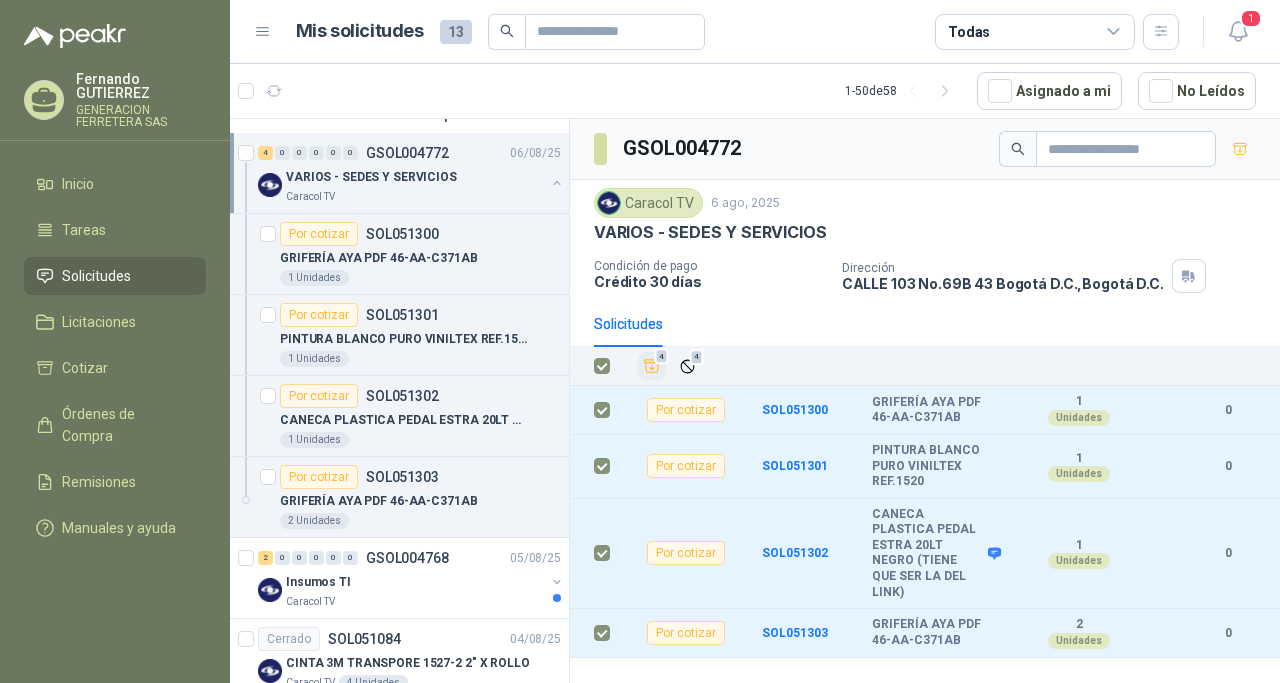 click on "Caracol TV" at bounding box center [648, 203] 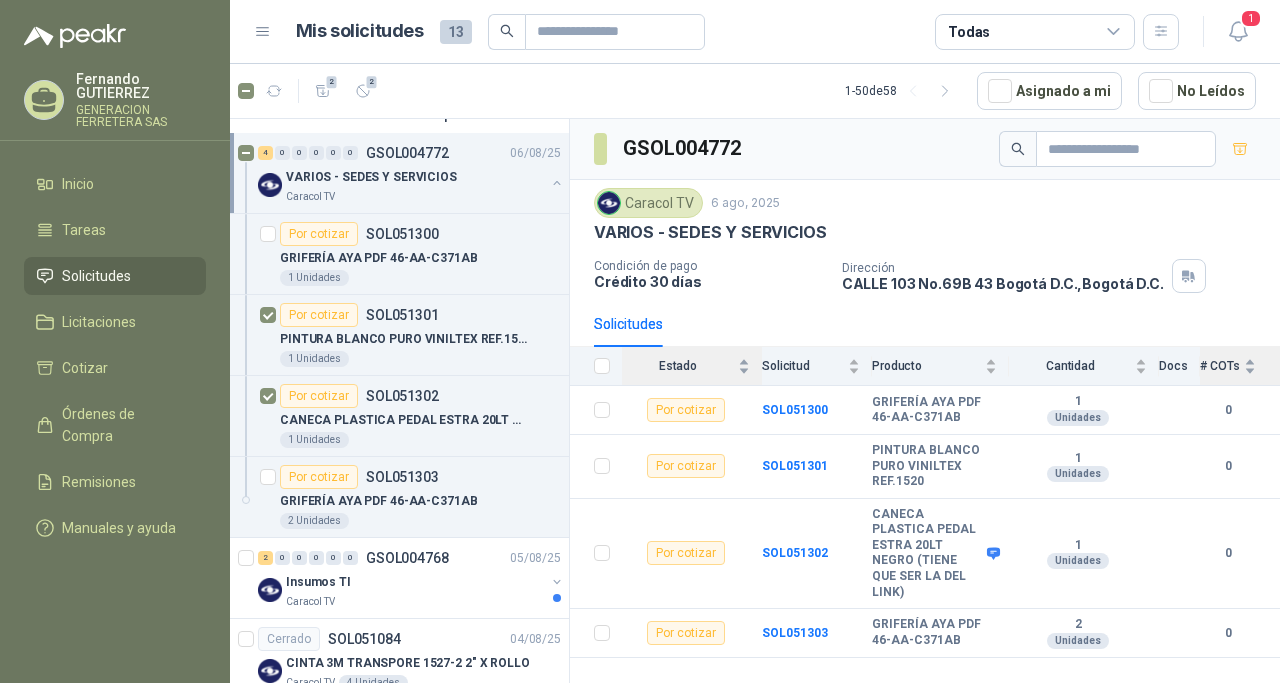 click on "# COTs" at bounding box center (1228, 366) 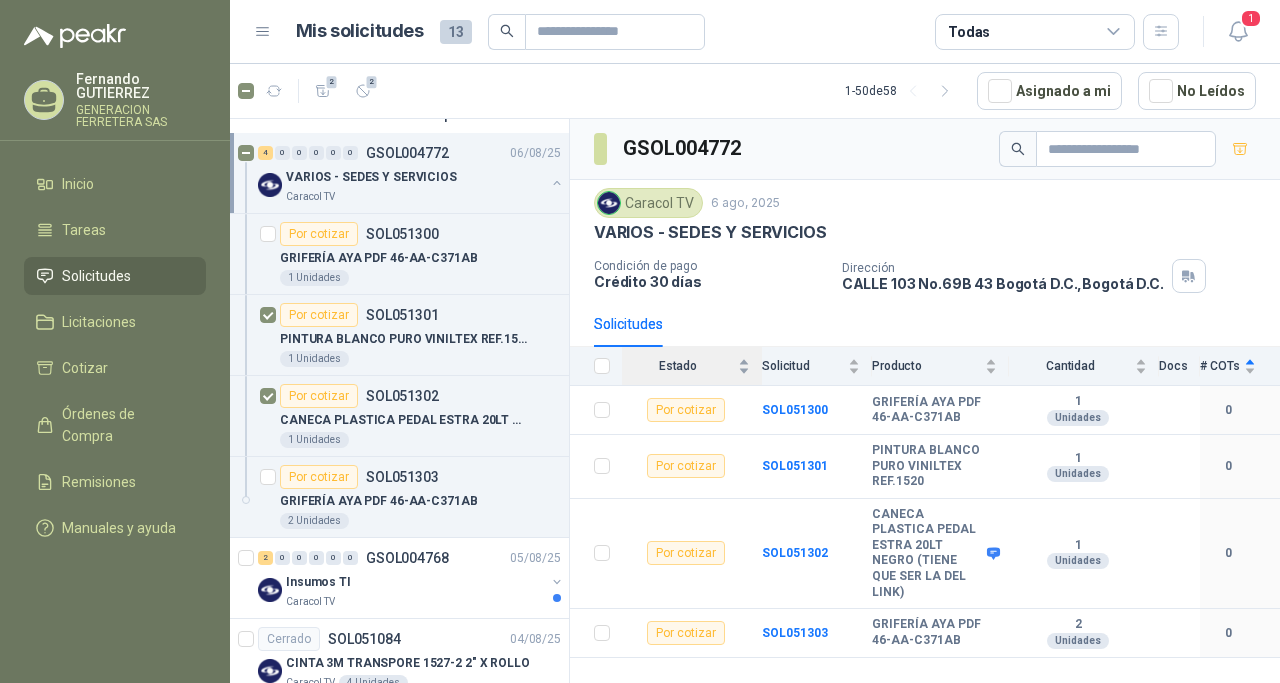 click on "Docs" at bounding box center (1179, 366) 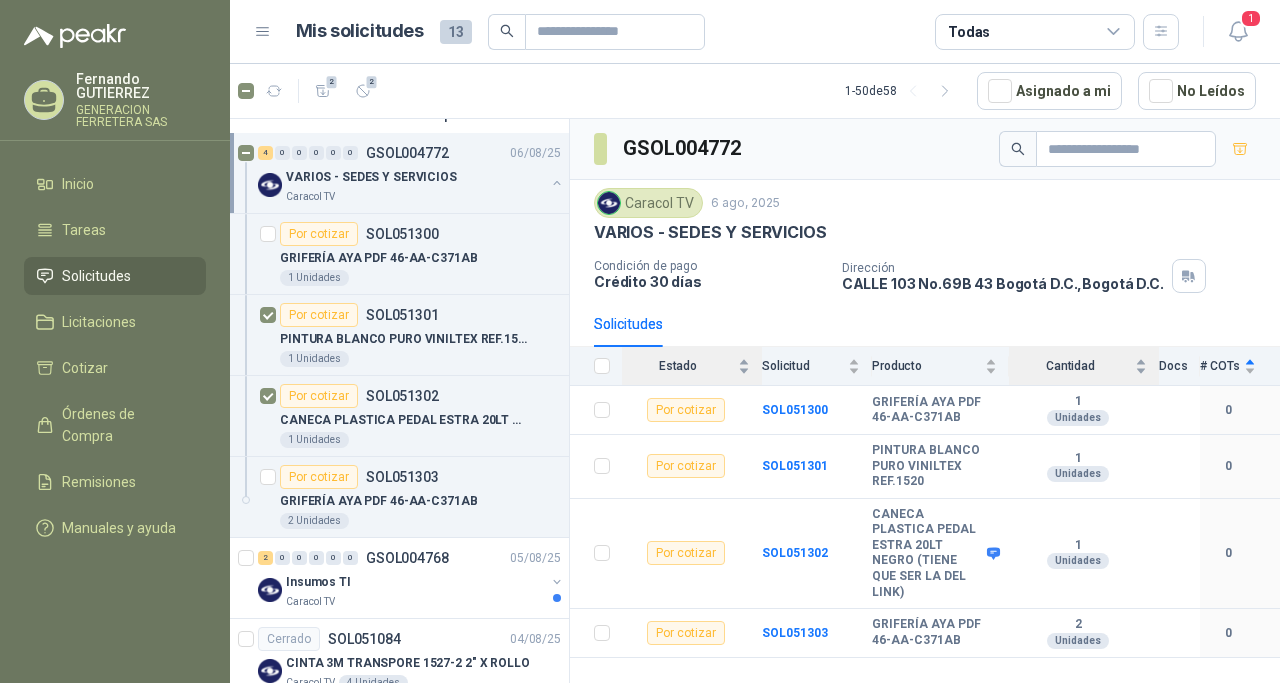 click on "Cantidad" at bounding box center (1078, 366) 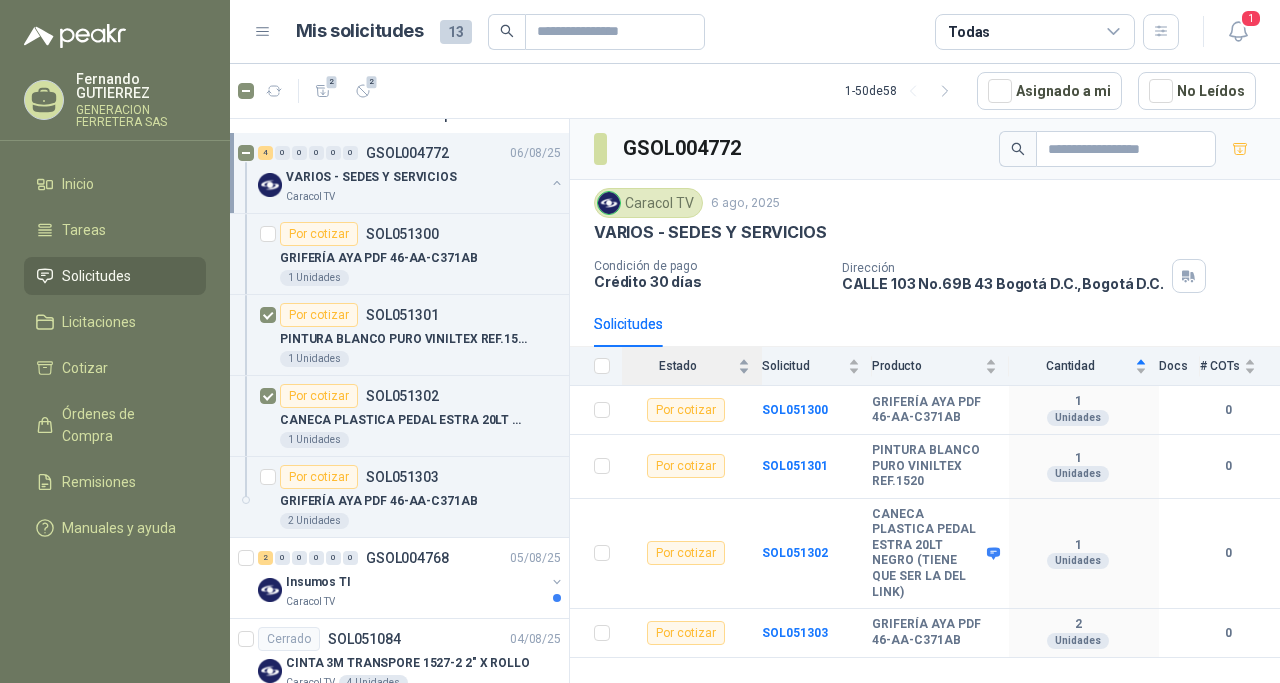 click on "Crédito 30 días" at bounding box center [710, 281] 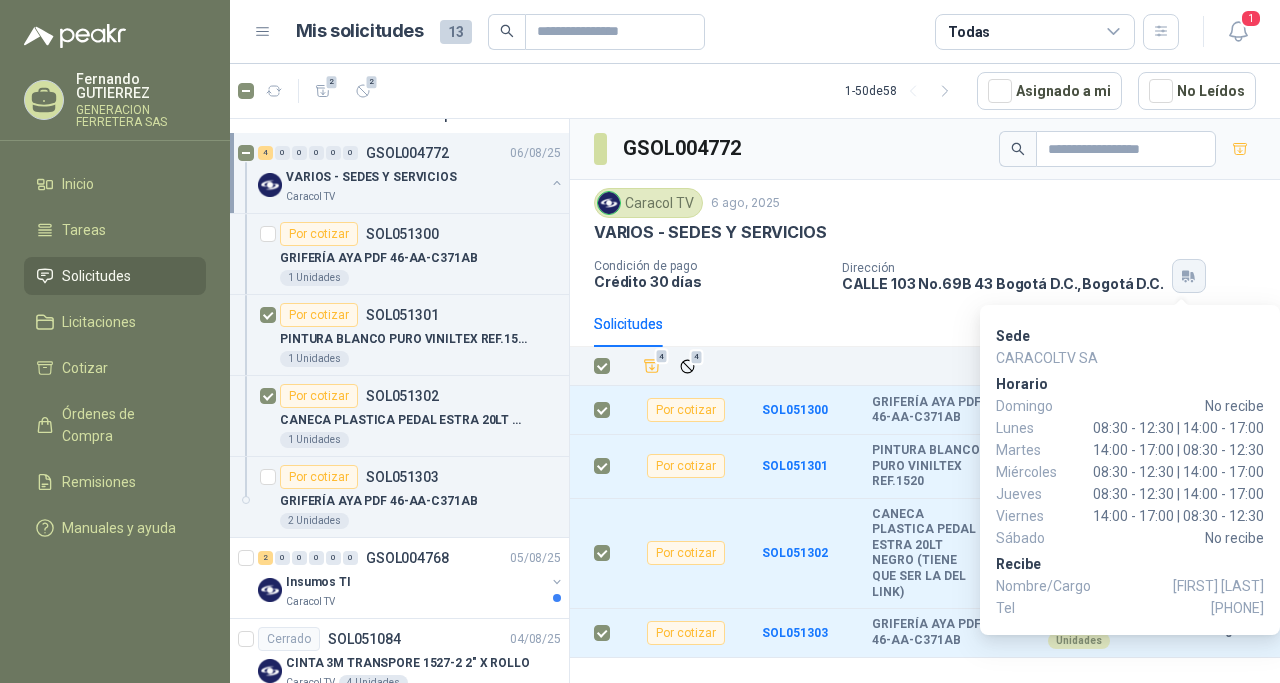 click 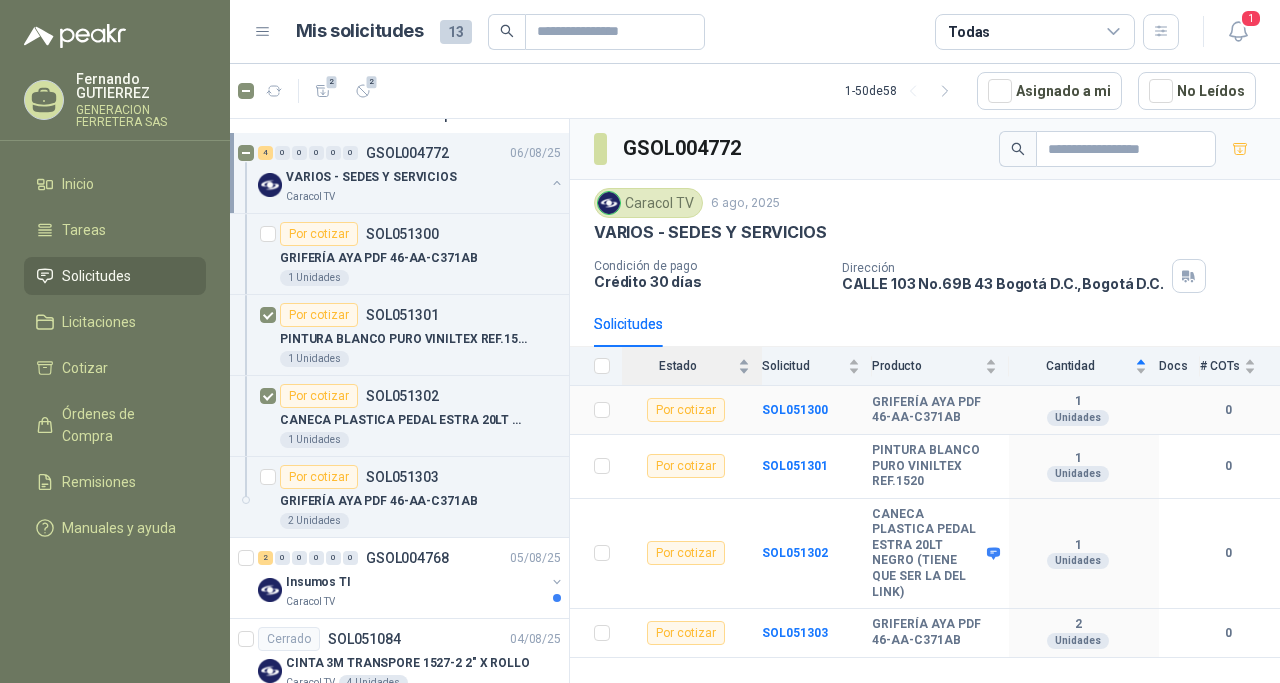 click on "Por cotizar" at bounding box center [686, 410] 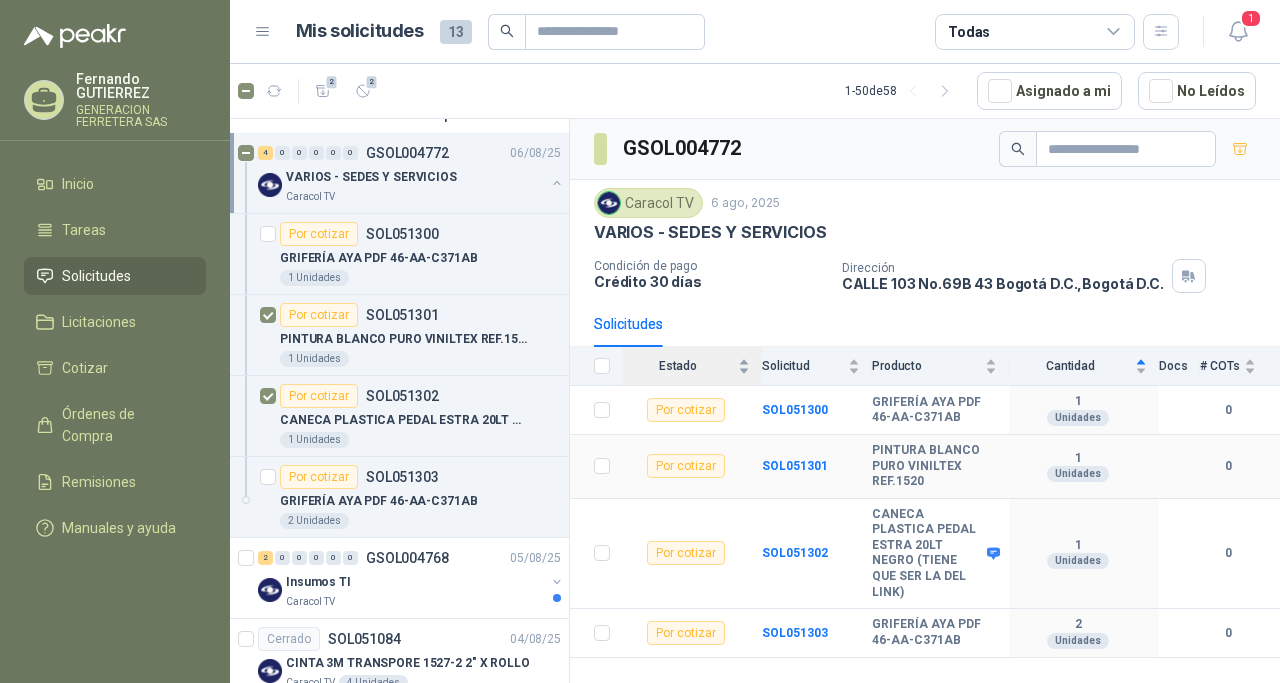 click on "Unidades" at bounding box center [1078, 474] 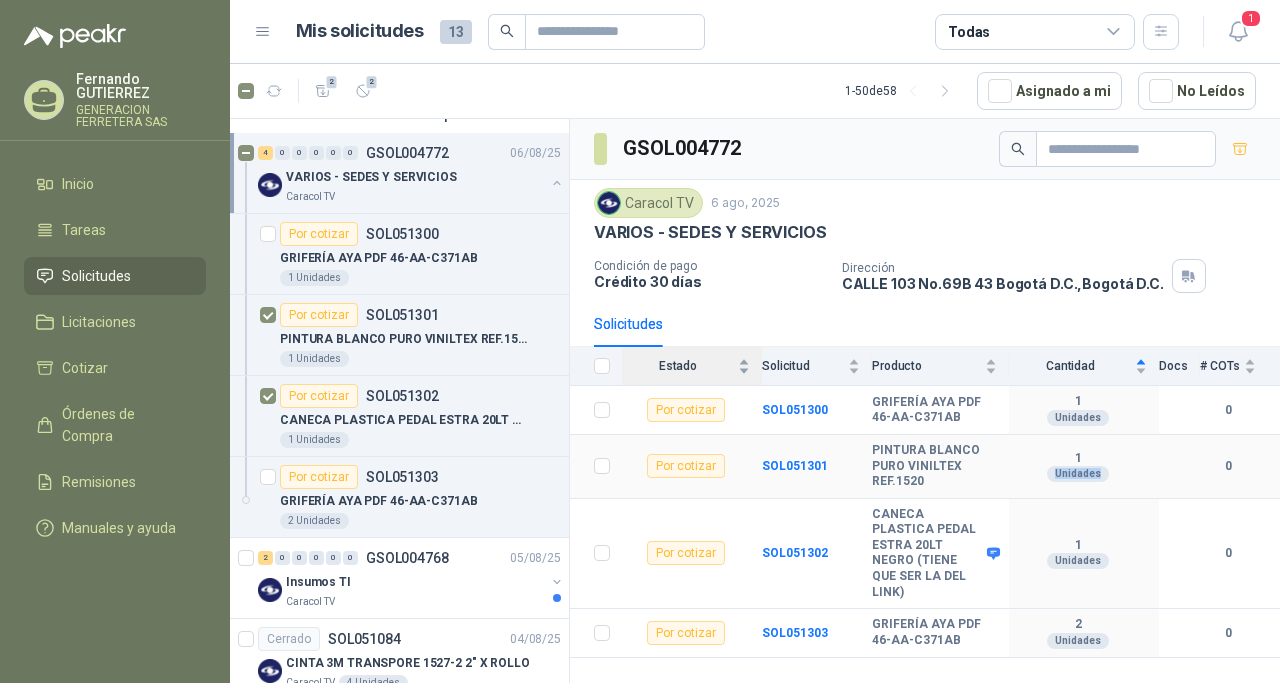 click on "Unidades" at bounding box center [1078, 474] 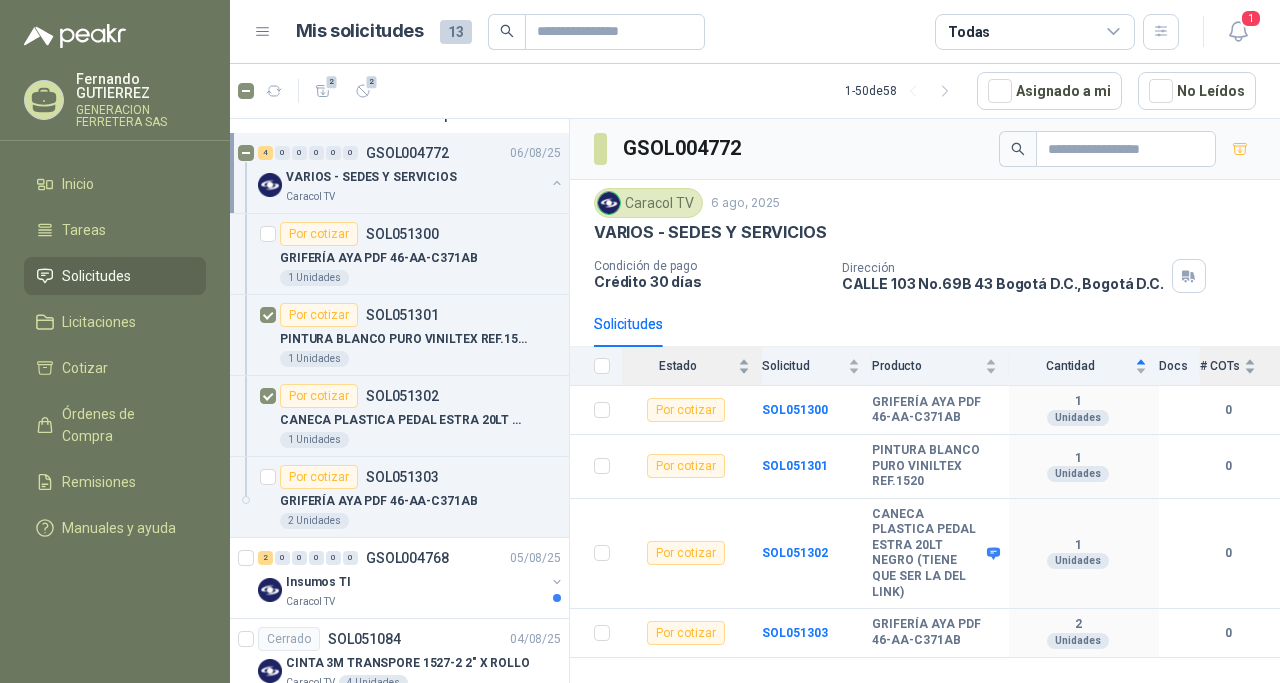 click on "# COTs" at bounding box center (1228, 366) 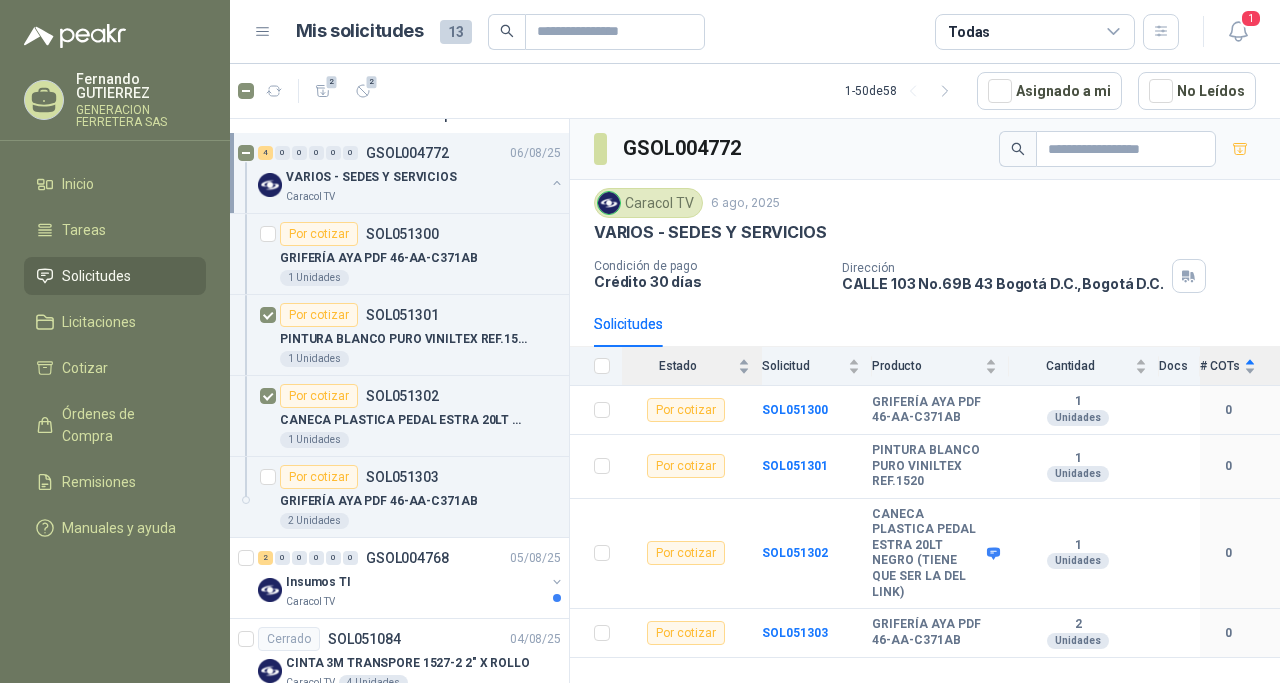 click on "# COTs" at bounding box center [1228, 366] 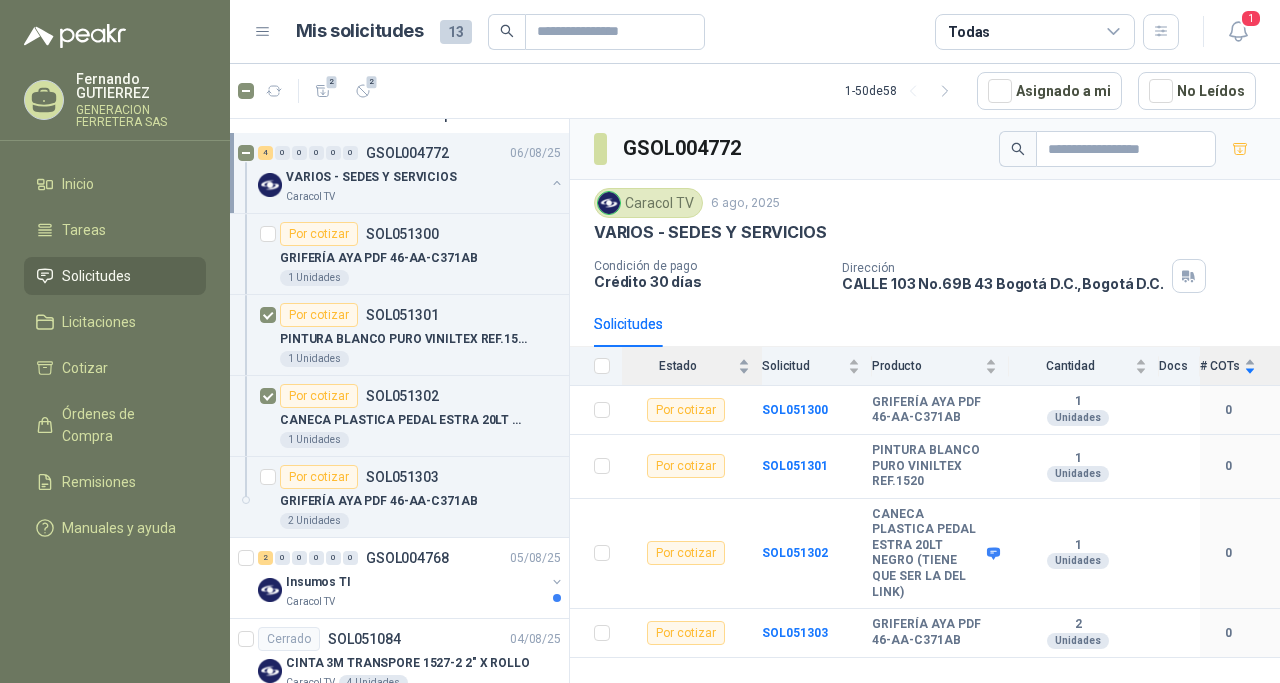 click on "# COTs" at bounding box center (1228, 366) 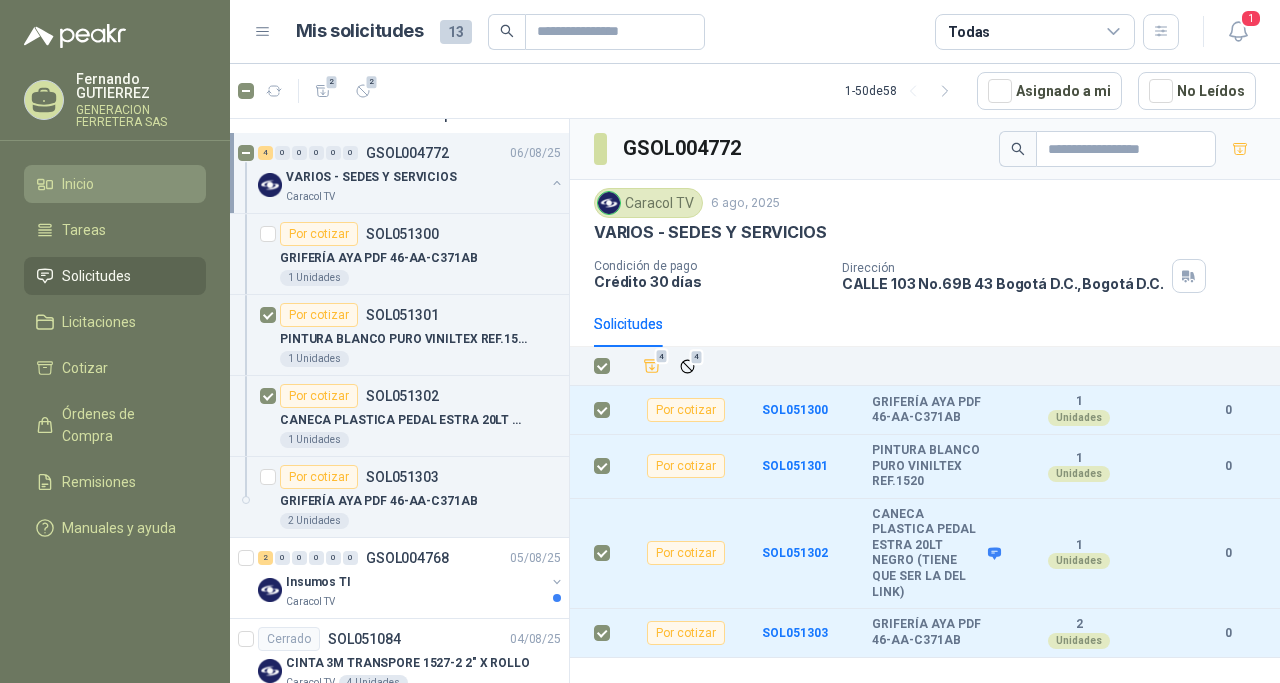 click on "Inicio" at bounding box center (78, 184) 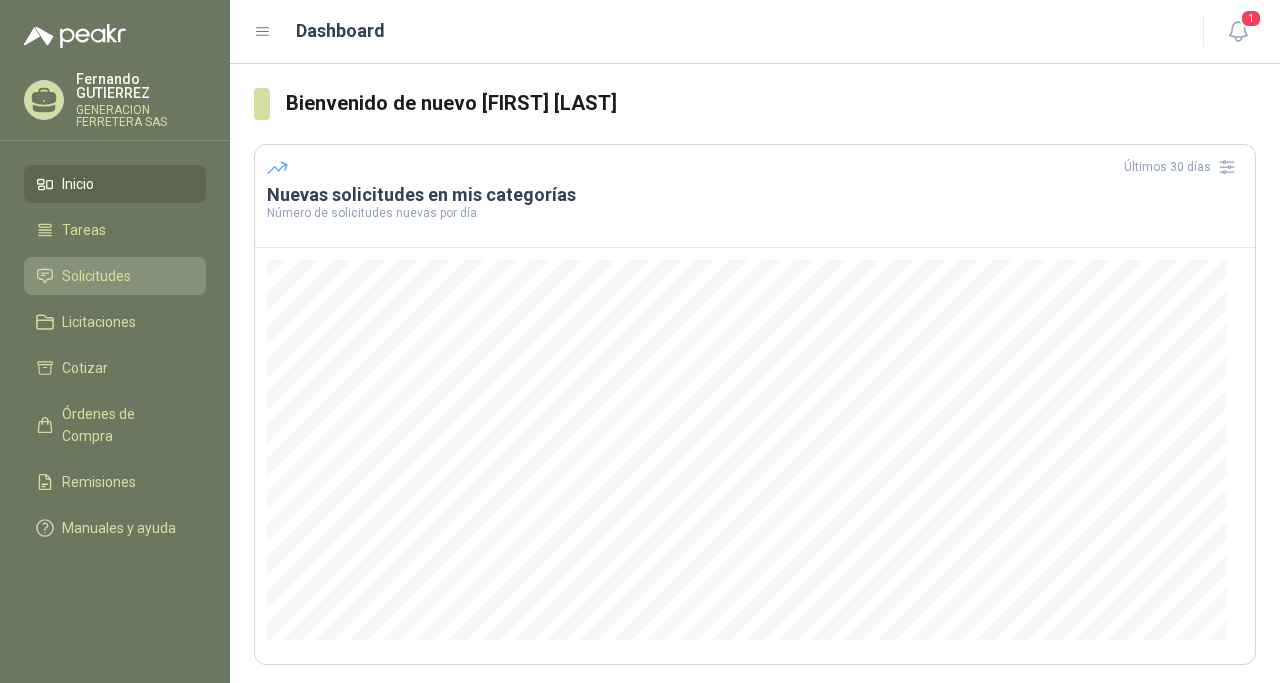 click on "Solicitudes" at bounding box center [96, 276] 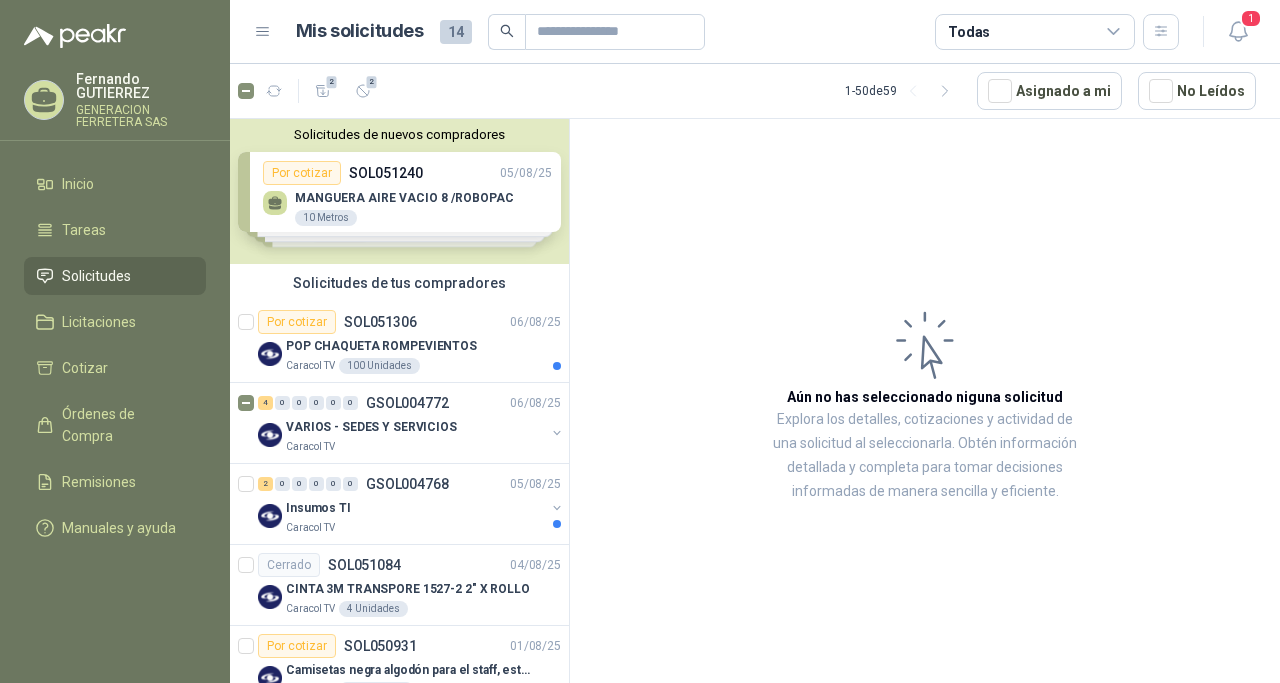 click on "Solicitudes" at bounding box center [96, 276] 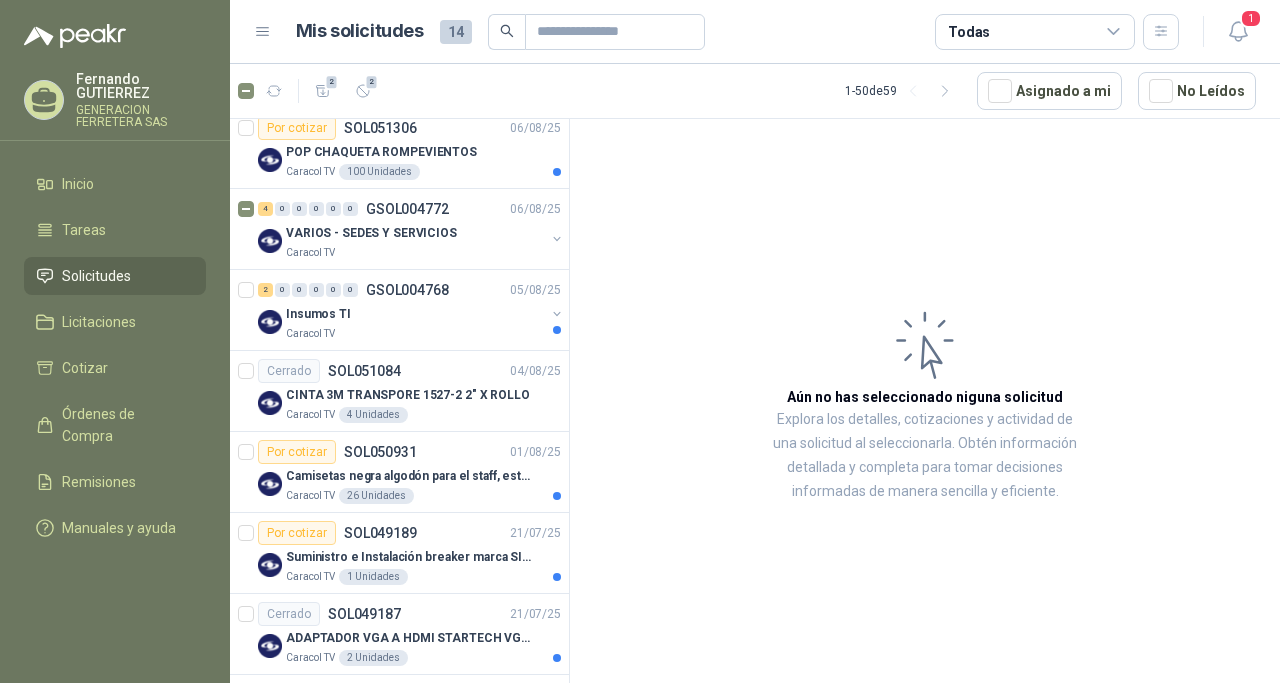 scroll, scrollTop: 149, scrollLeft: 0, axis: vertical 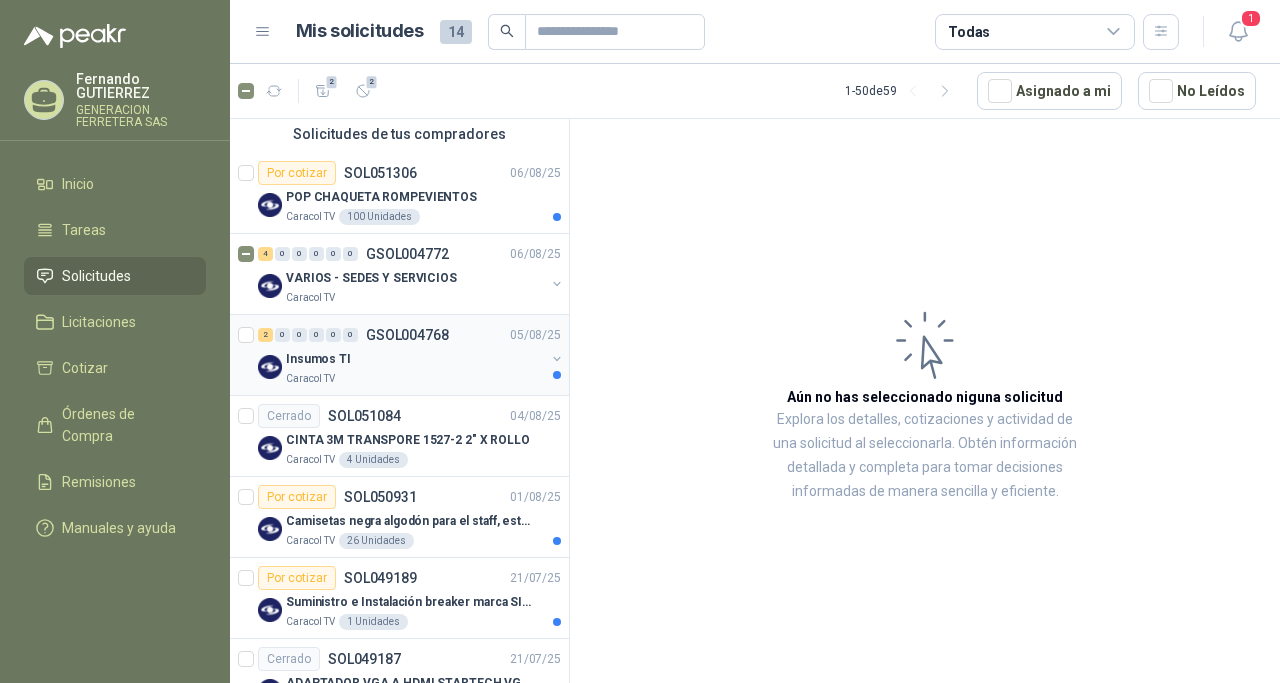 click on "2   0   0   0   0   0   GSOL004768 [DATE]" at bounding box center [411, 335] 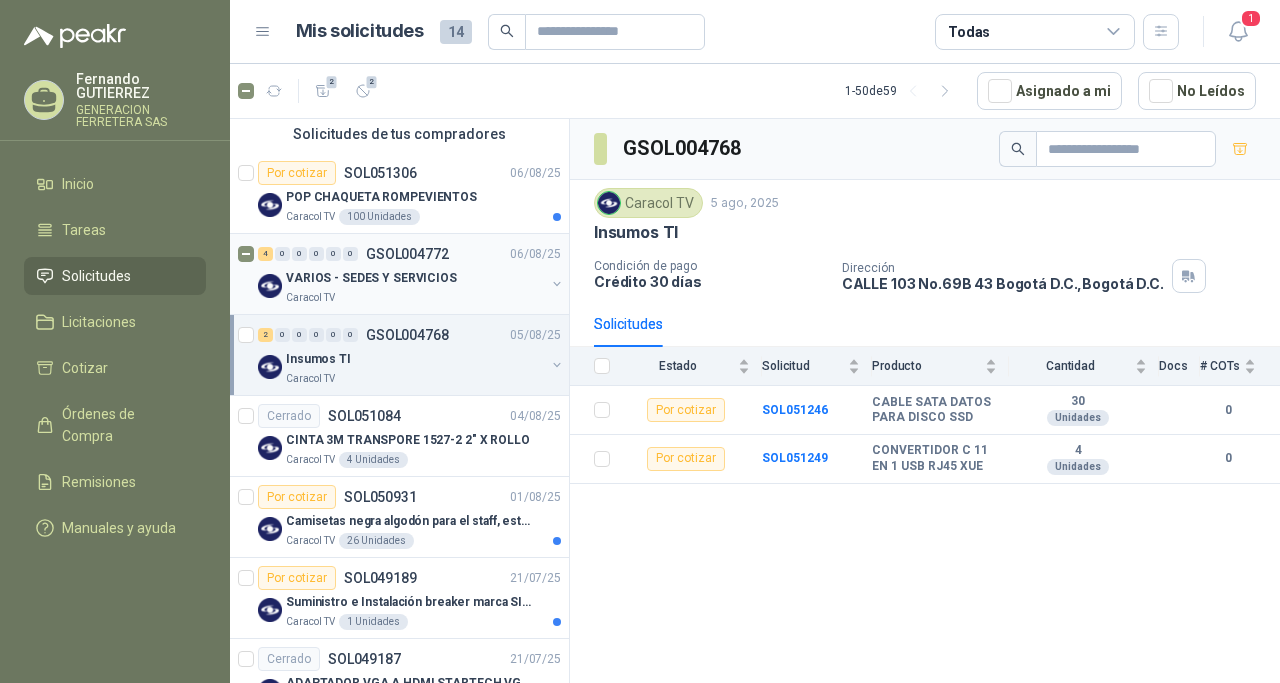 click on "Caracol TV" at bounding box center (310, 298) 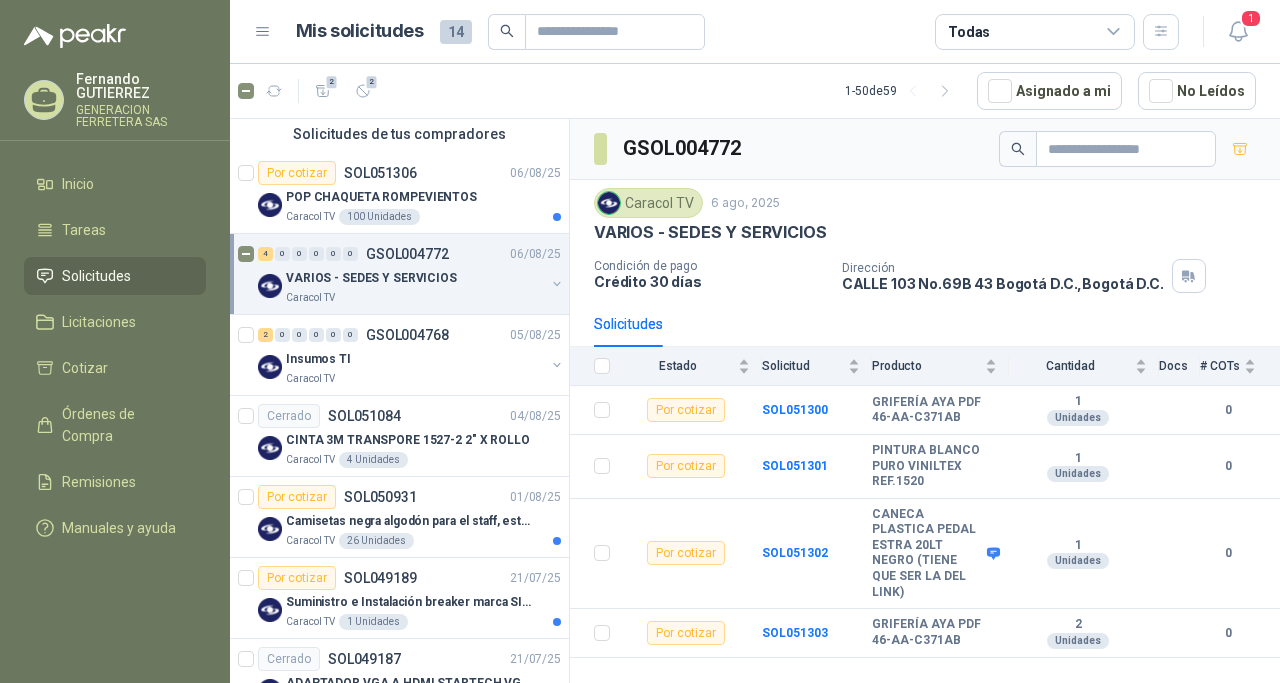 click at bounding box center [557, 284] 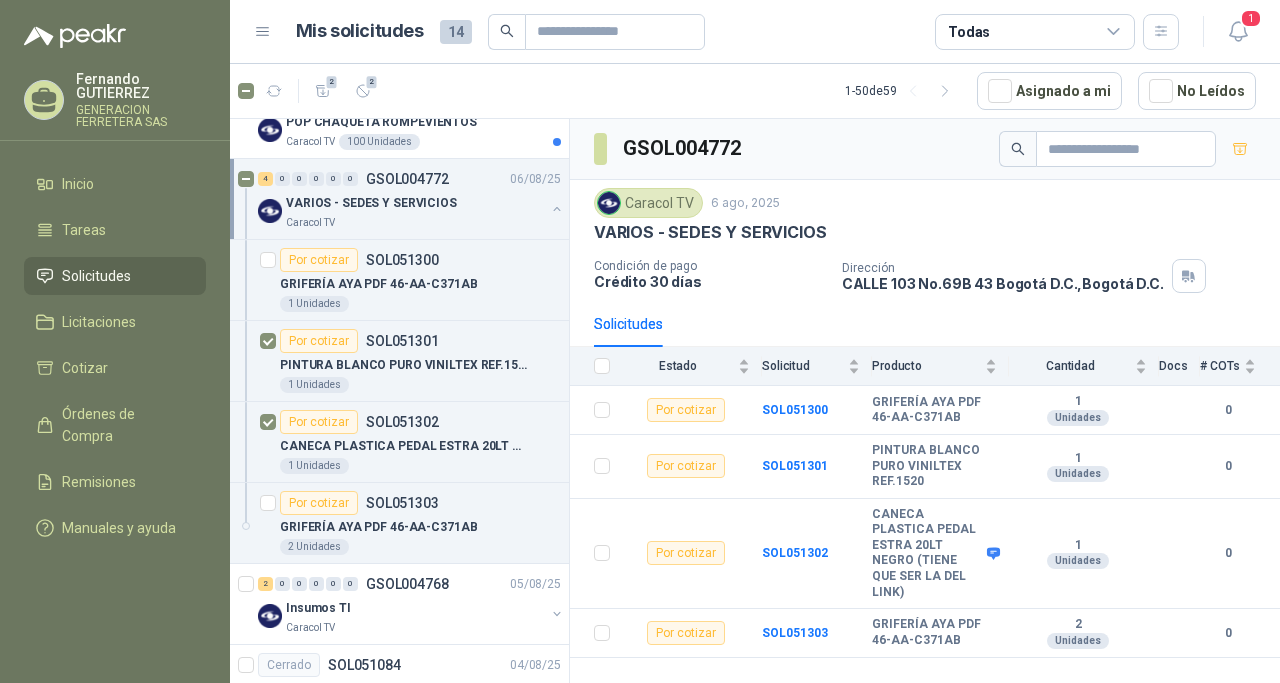 scroll, scrollTop: 201, scrollLeft: 0, axis: vertical 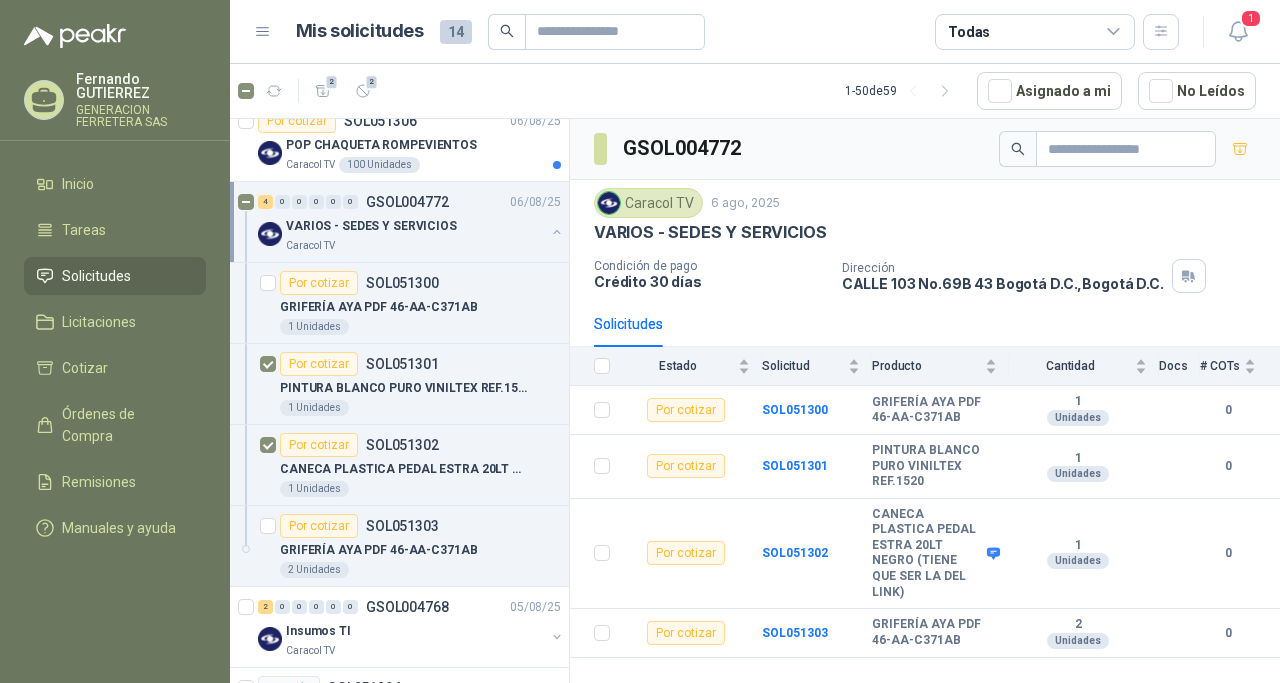 click on "Caracol TV [DATE]   VARIOS - SEDES Y SERVICIOS Condición de pago Crédito 30 días Dirección [STREET] [NUMBER]   [CITY] [STATE] ,  [CITY] [STATE]" at bounding box center (925, 240) 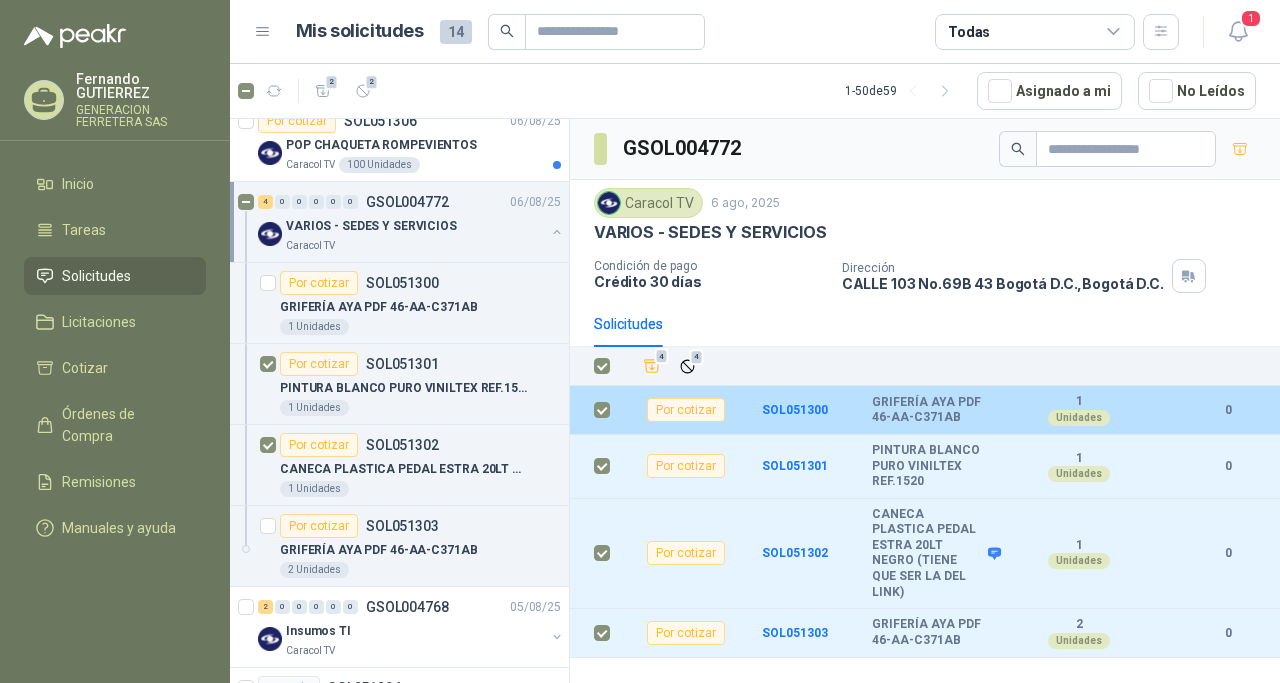 click on "GRIFERÍA AYA PDF 46-AA-C371AB" at bounding box center [935, 410] 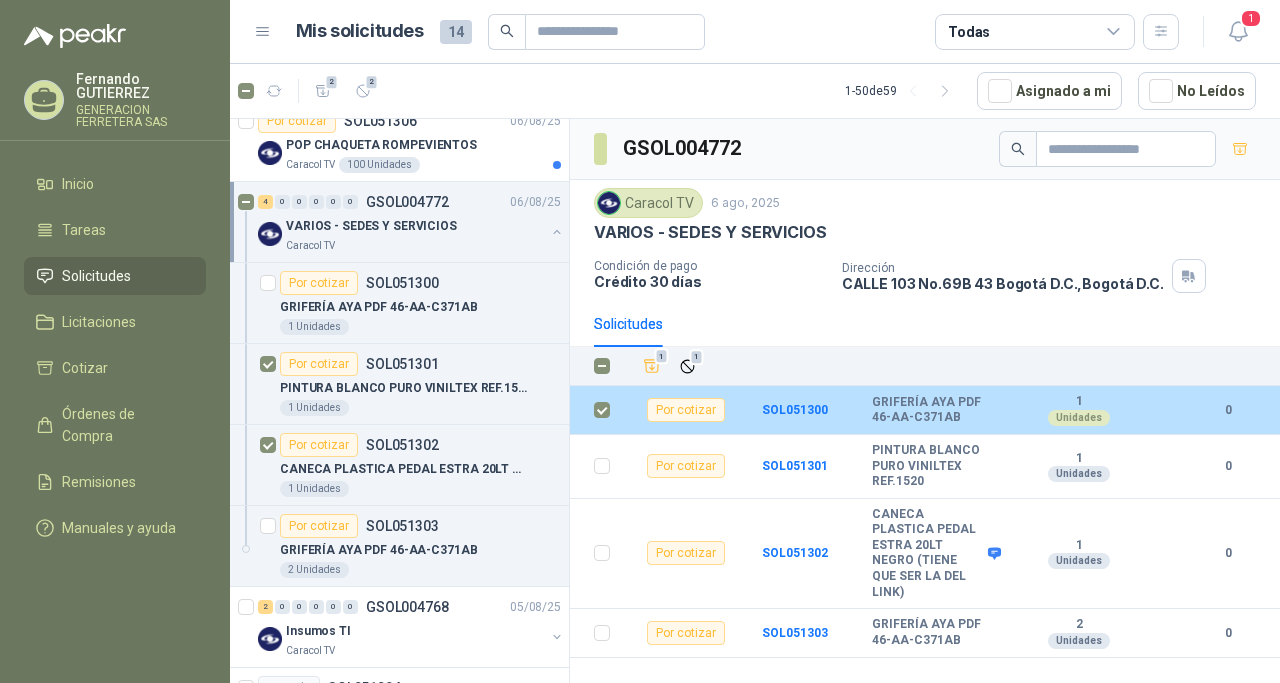 click on "Por cotizar" at bounding box center (686, 410) 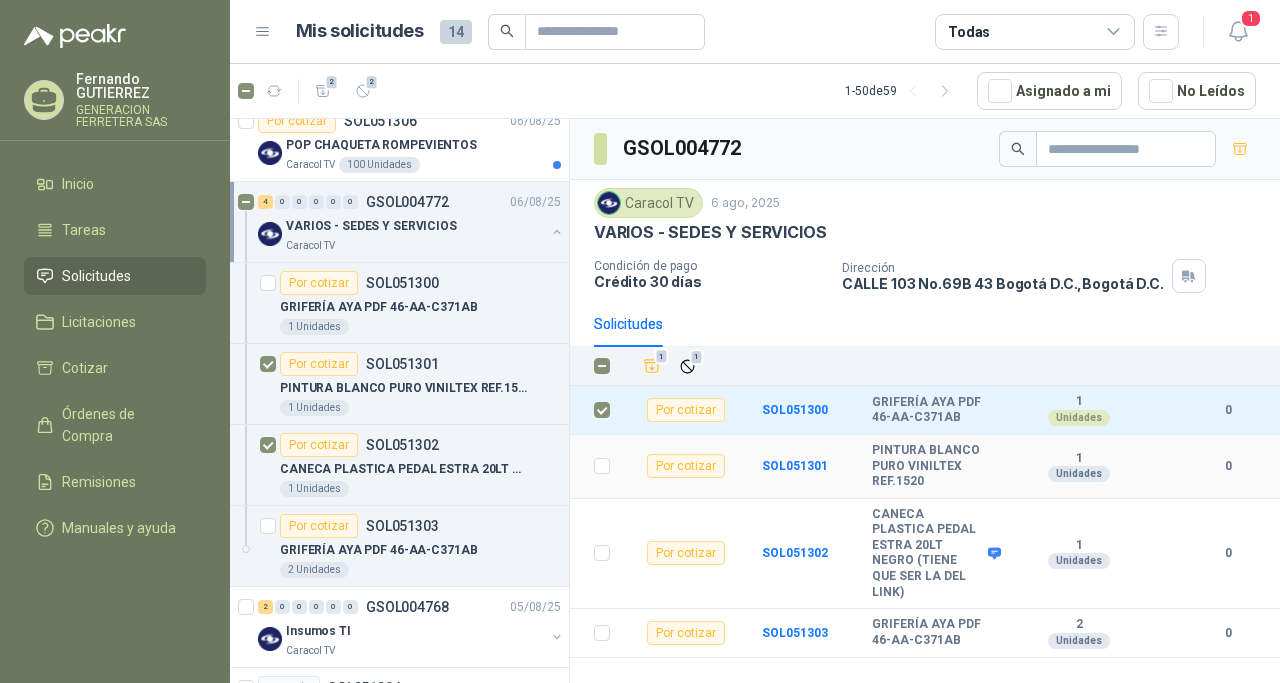 click on "PINTURA BLANCO PURO VINILTEX REF.1520" at bounding box center (935, 466) 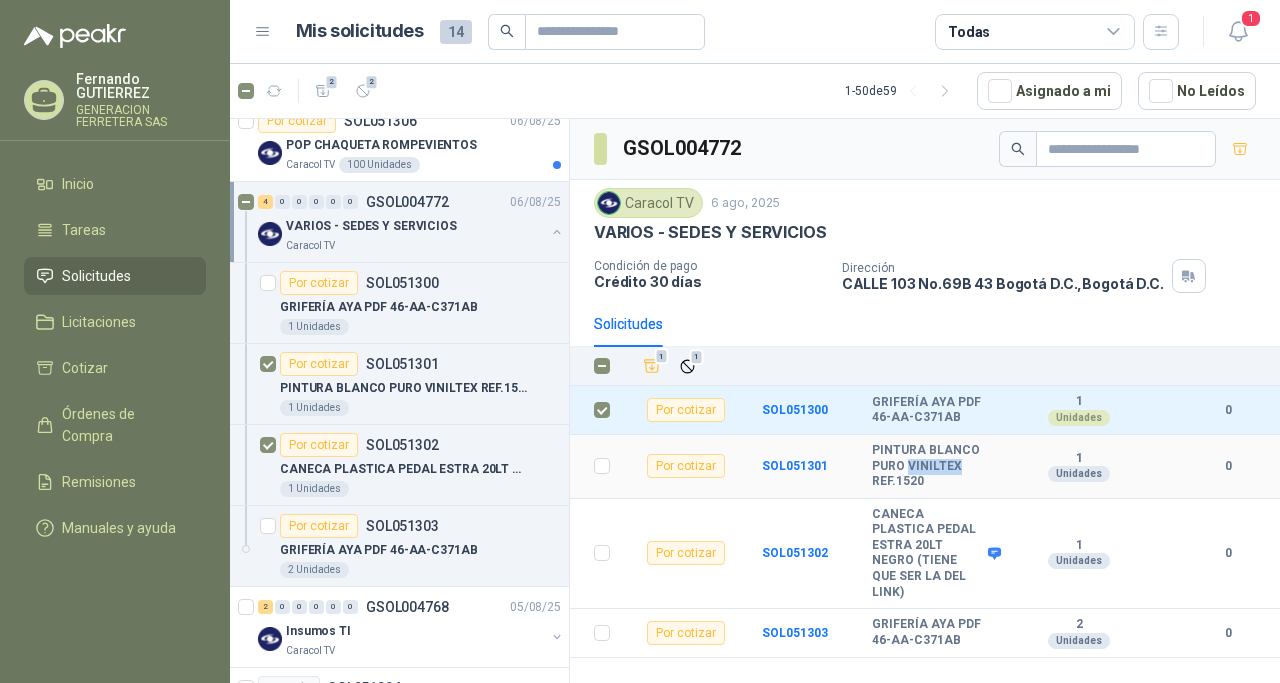 click on "PINTURA BLANCO PURO VINILTEX REF.1520" at bounding box center (935, 466) 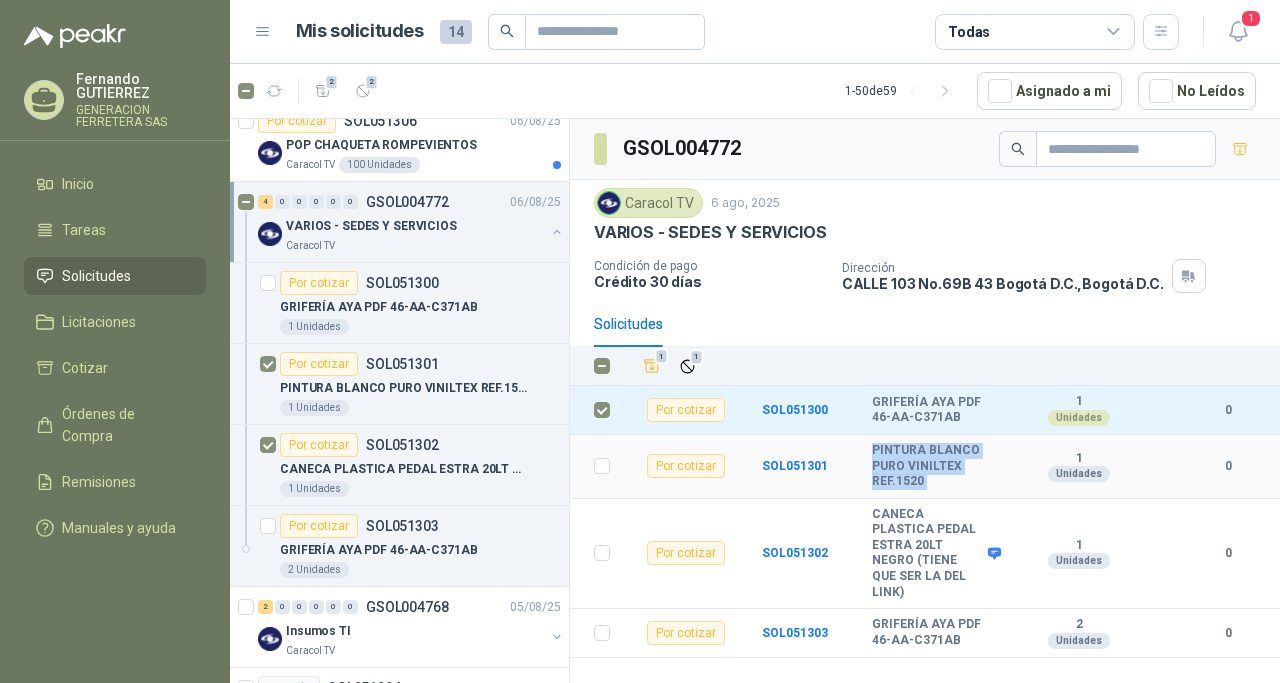 click on "PINTURA BLANCO PURO VINILTEX REF.1520" at bounding box center (935, 466) 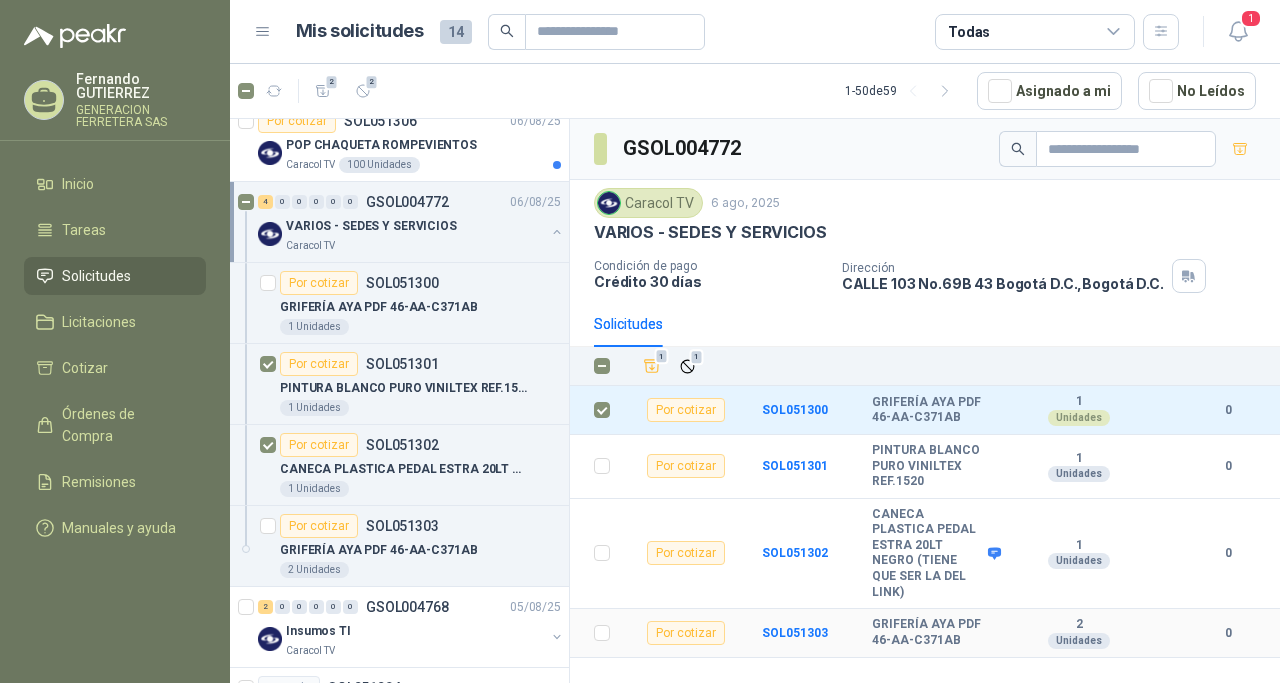 click on "GRIFERÍA AYA PDF 46-AA-C371AB" at bounding box center [935, 632] 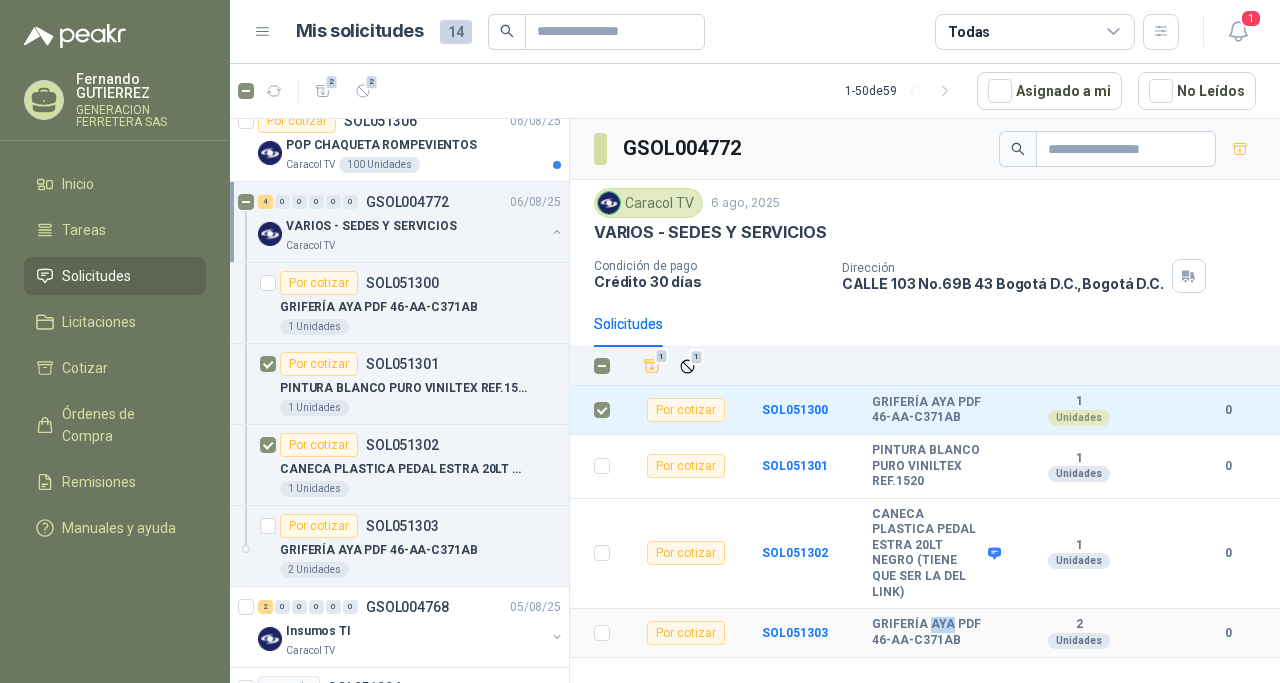 click on "GRIFERÍA AYA PDF 46-AA-C371AB" at bounding box center (935, 632) 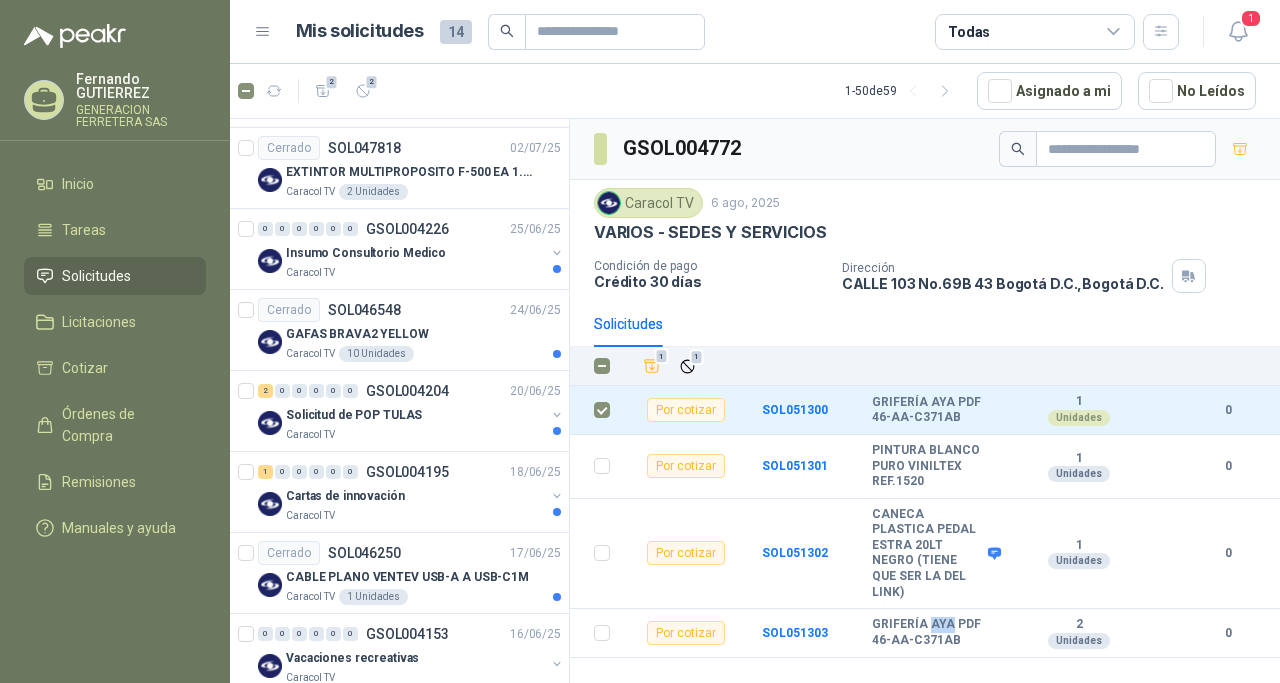 scroll, scrollTop: 201, scrollLeft: 0, axis: vertical 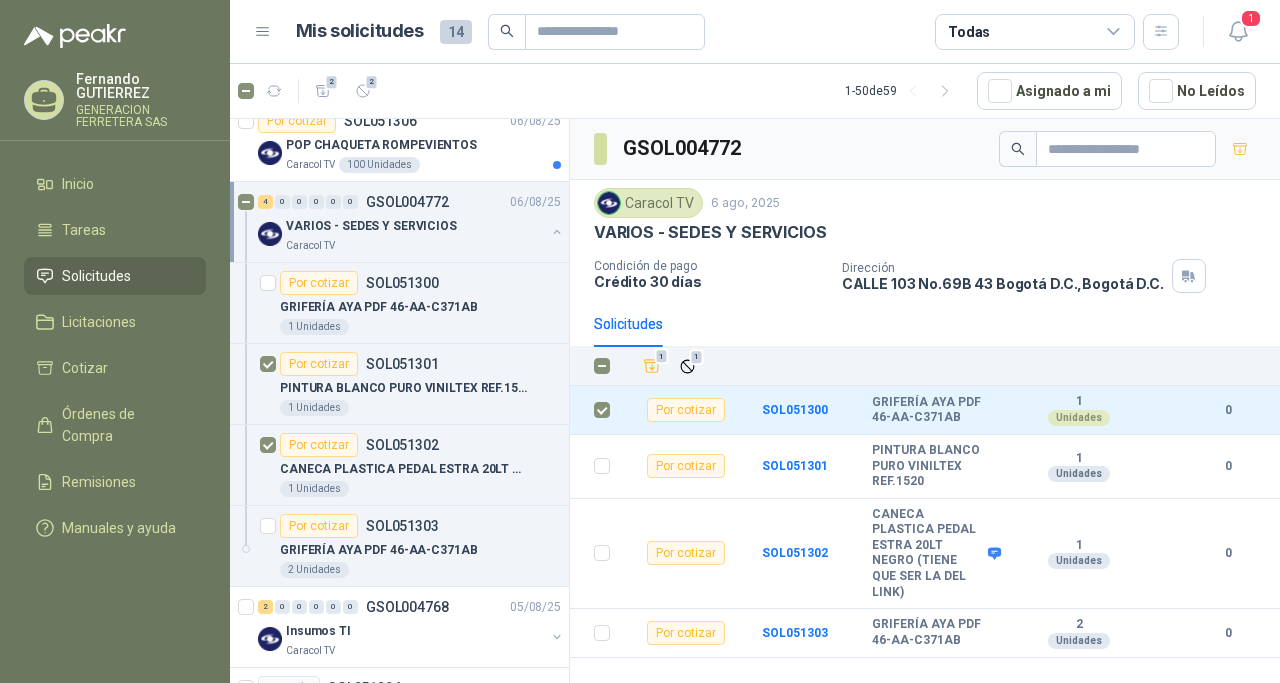 click on "GSOL004772" at bounding box center [925, 149] 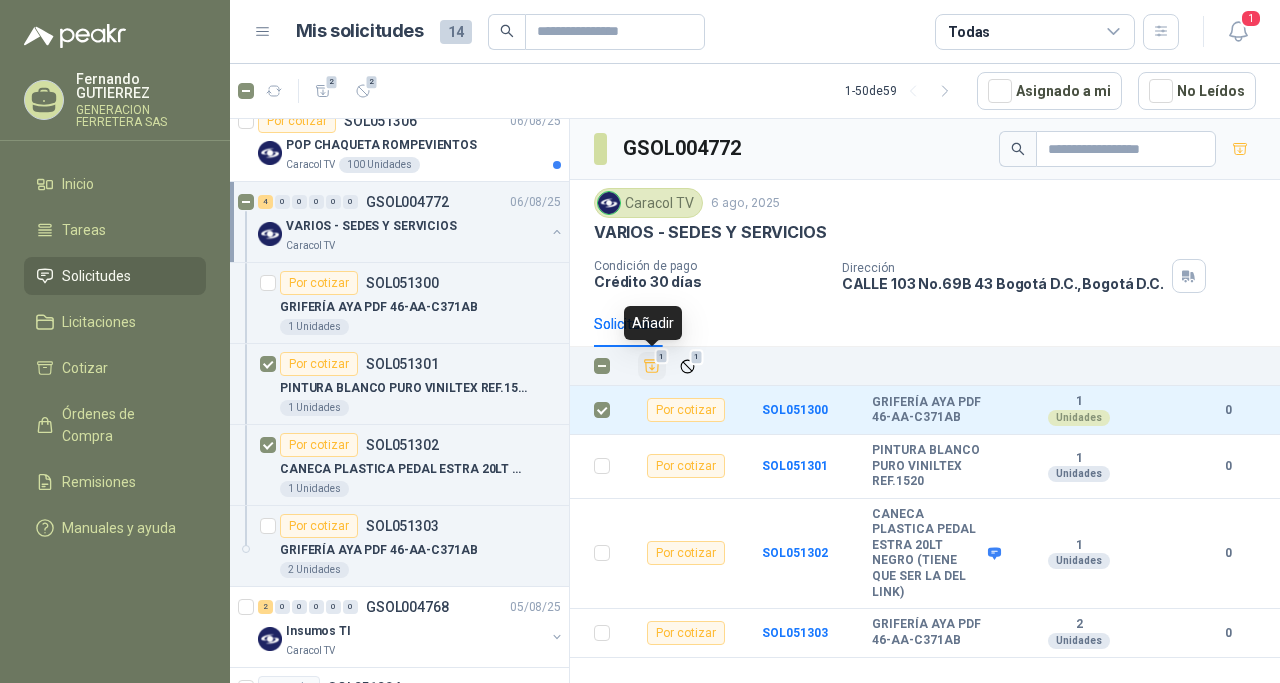 click 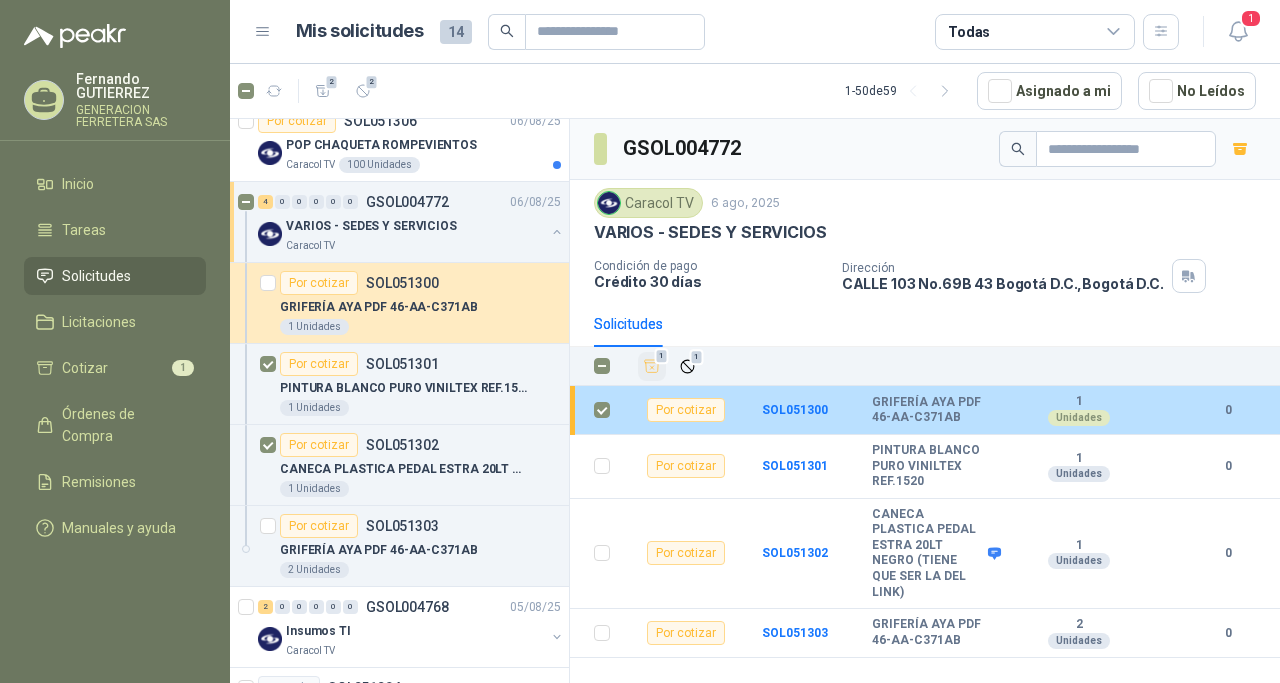 click on "Por cotizar" at bounding box center [686, 410] 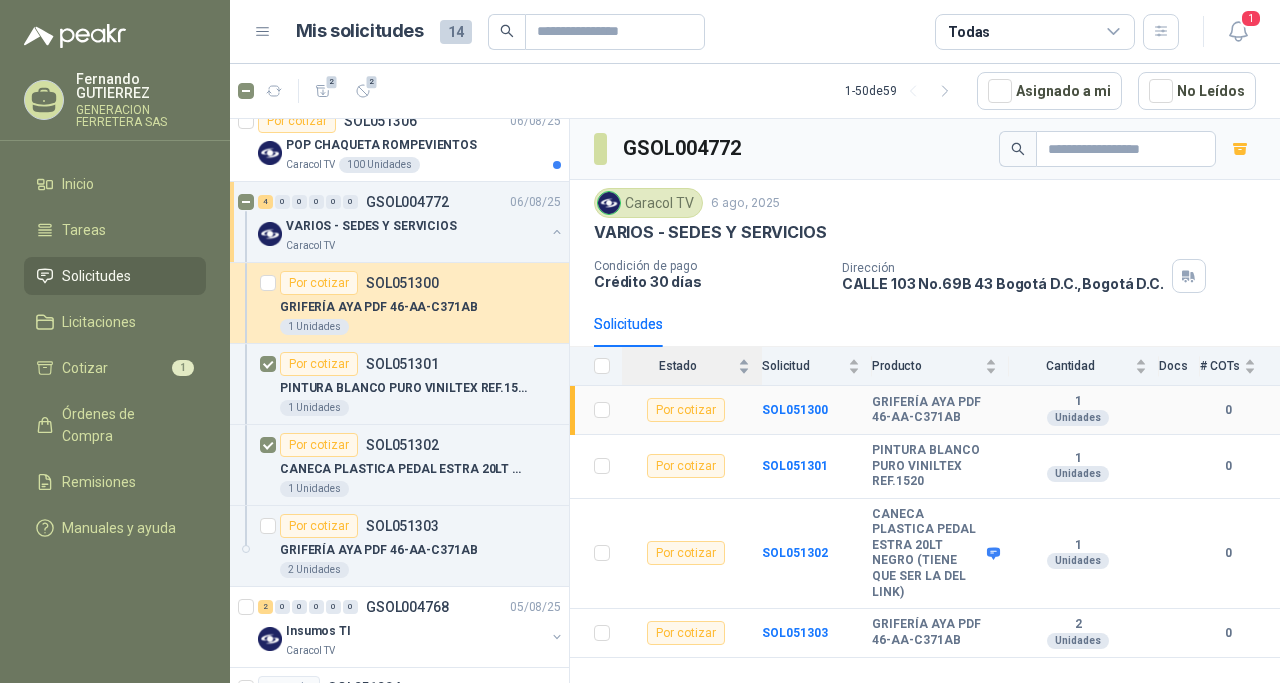 click on "Por cotizar" at bounding box center (686, 410) 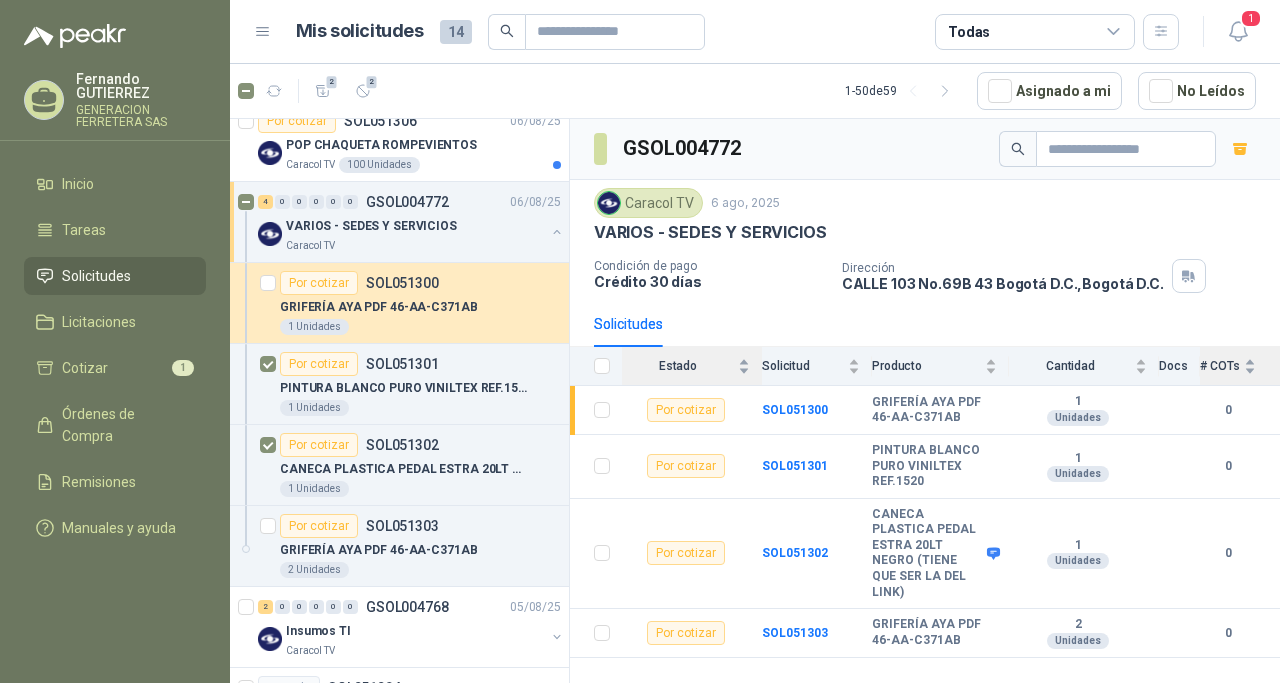 click on "# COTs" at bounding box center (1228, 366) 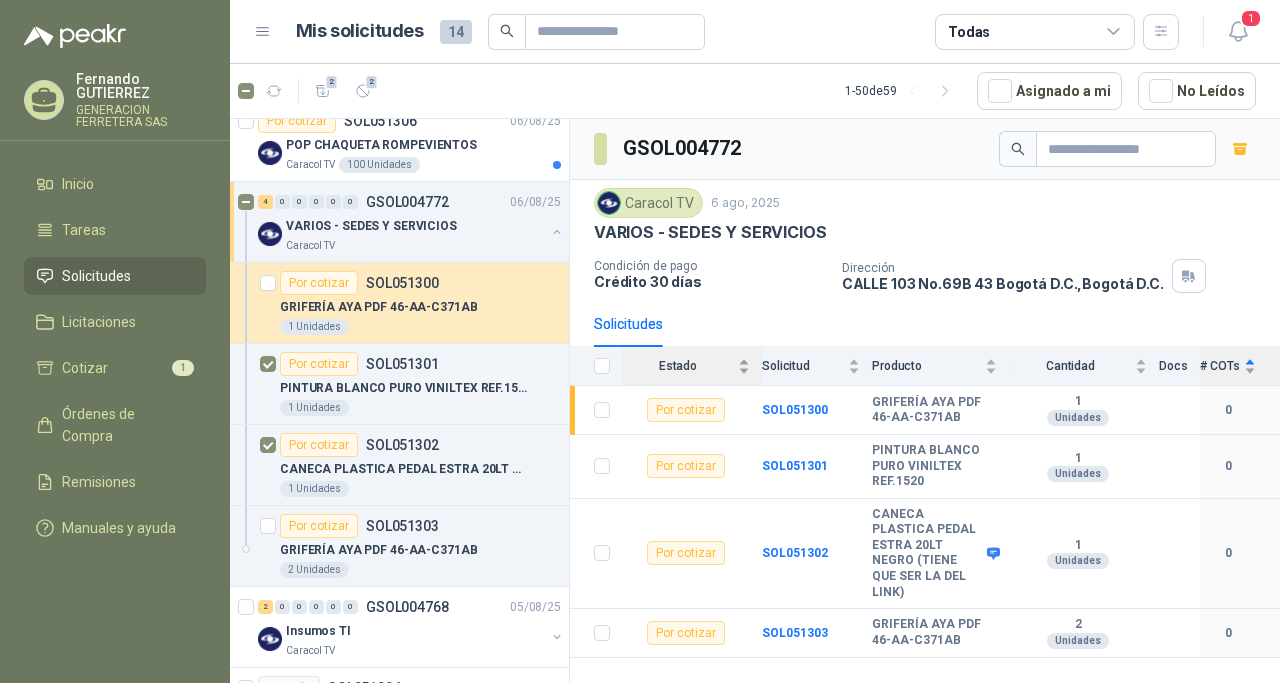 click on "# COTs" at bounding box center [1228, 366] 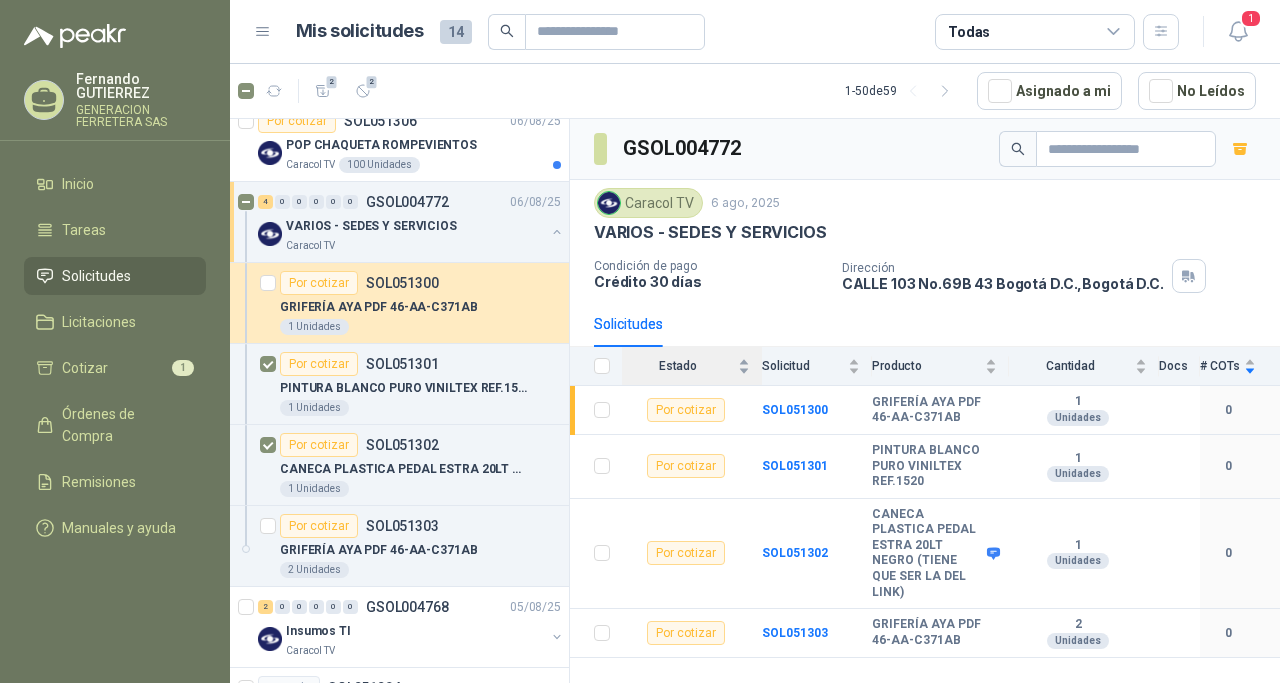 click on "Caracol TV [DATE]   VARIOS - SEDES Y SERVICIOS Condición de pago Crédito 30 días Dirección [STREET] [NUMBER]   [CITY] [STATE] ,  [CITY] [STATE]" at bounding box center [925, 240] 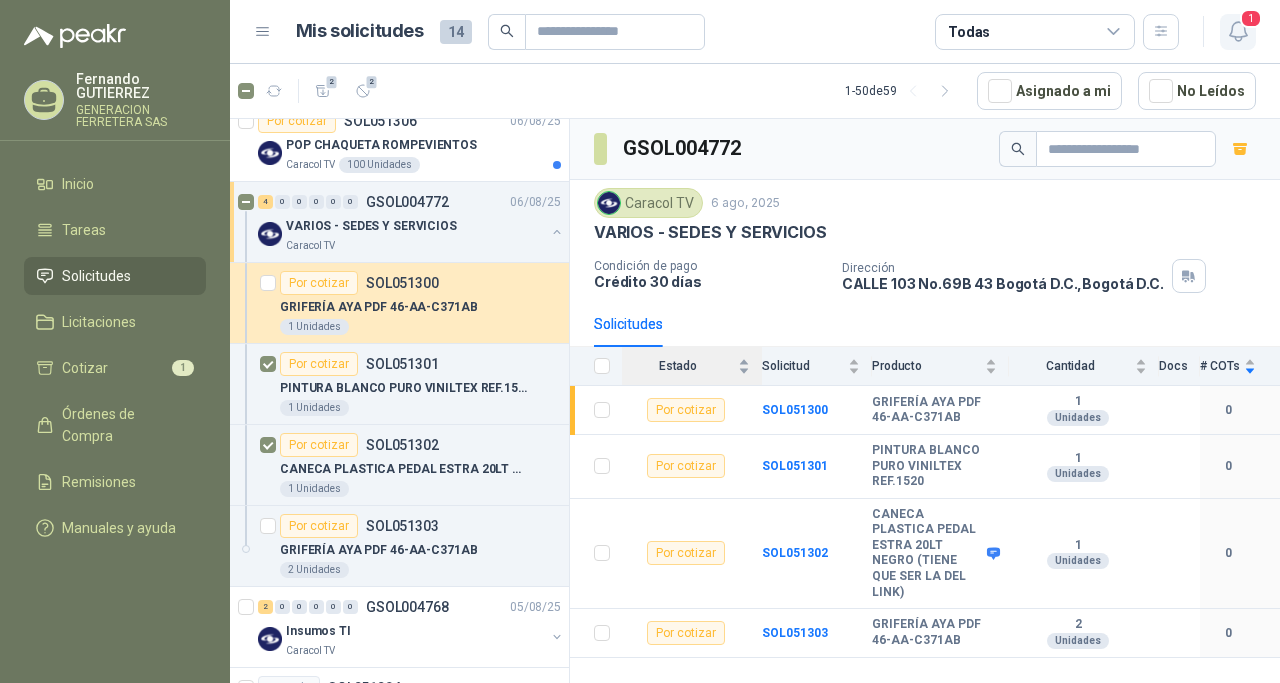 click on "1" at bounding box center [1251, 18] 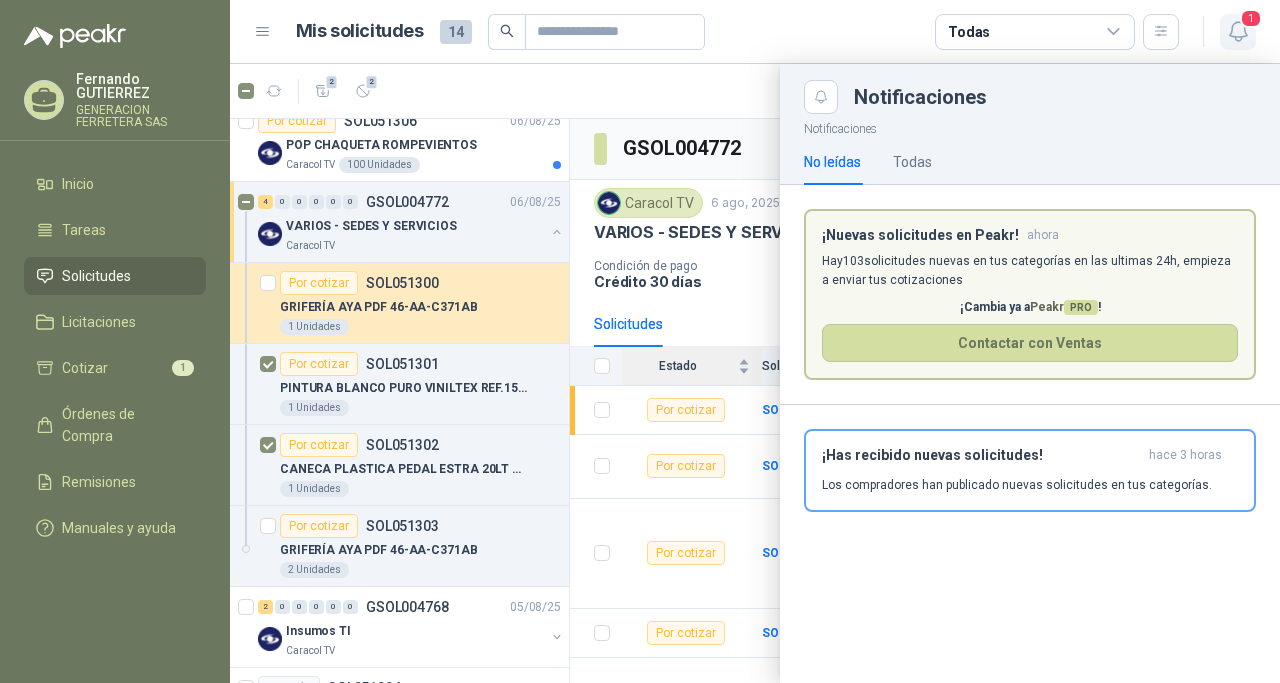 click on "1" at bounding box center [1251, 18] 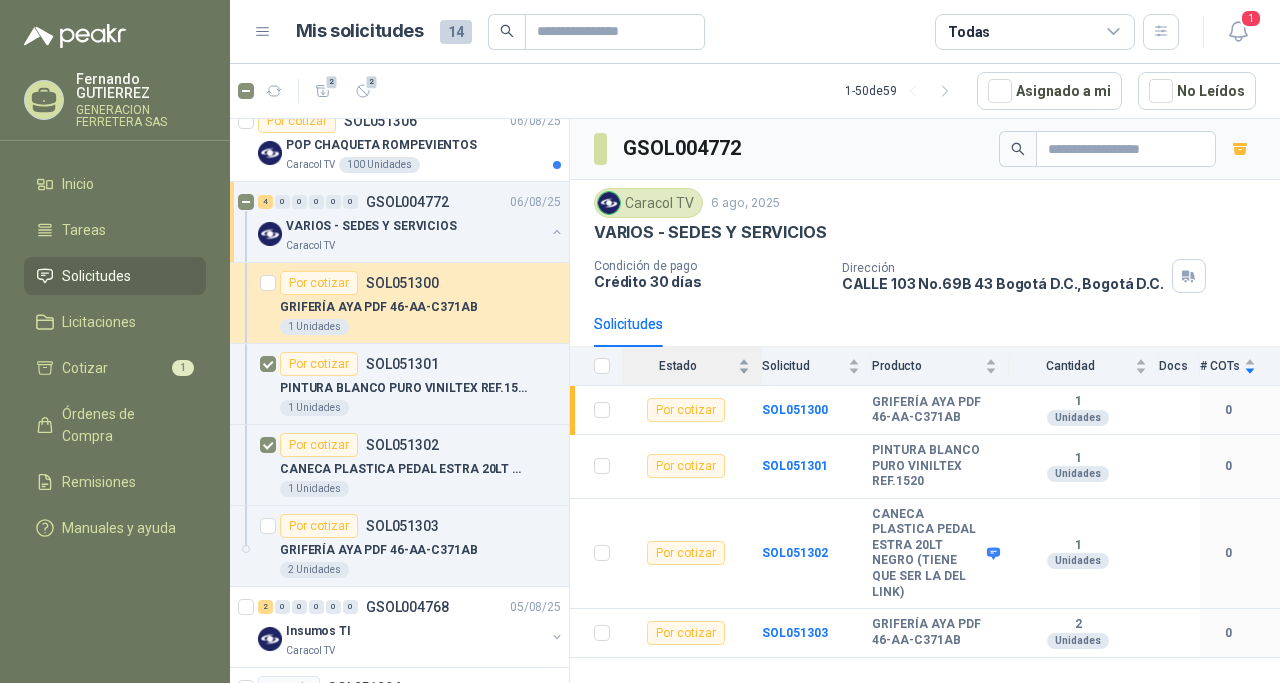 drag, startPoint x: 1041, startPoint y: 676, endPoint x: 1277, endPoint y: 670, distance: 236.07626 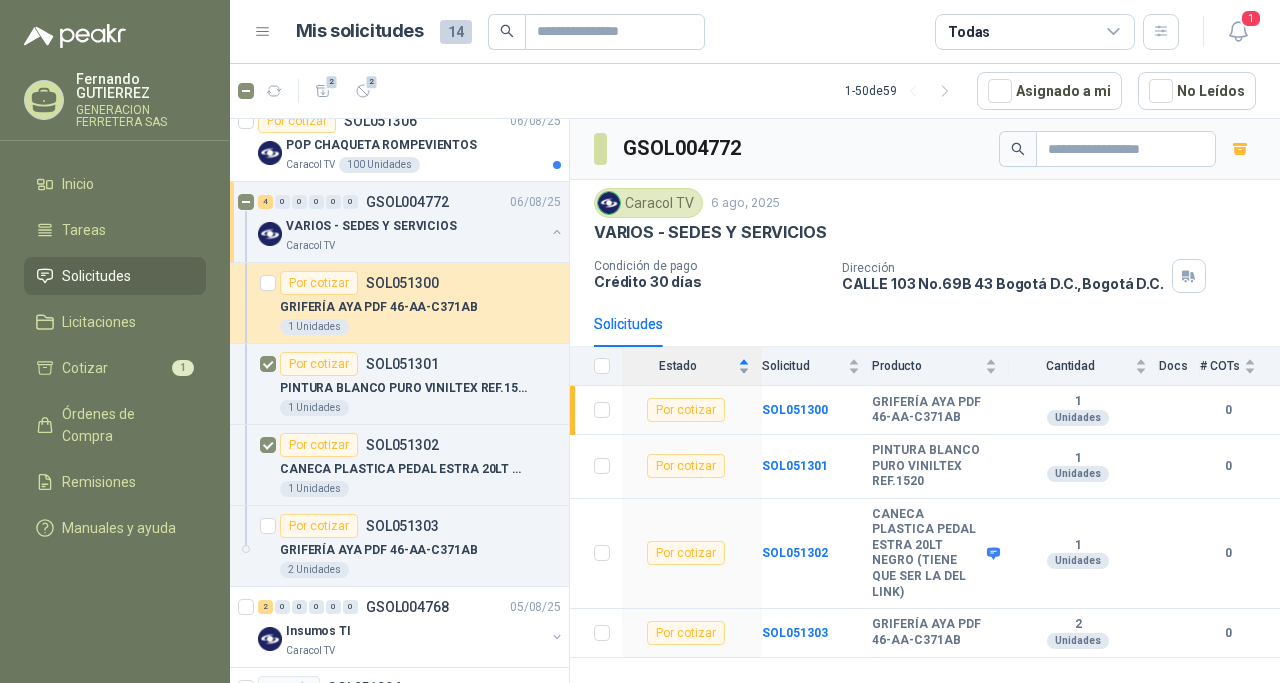 click on "Estado" at bounding box center (686, 366) 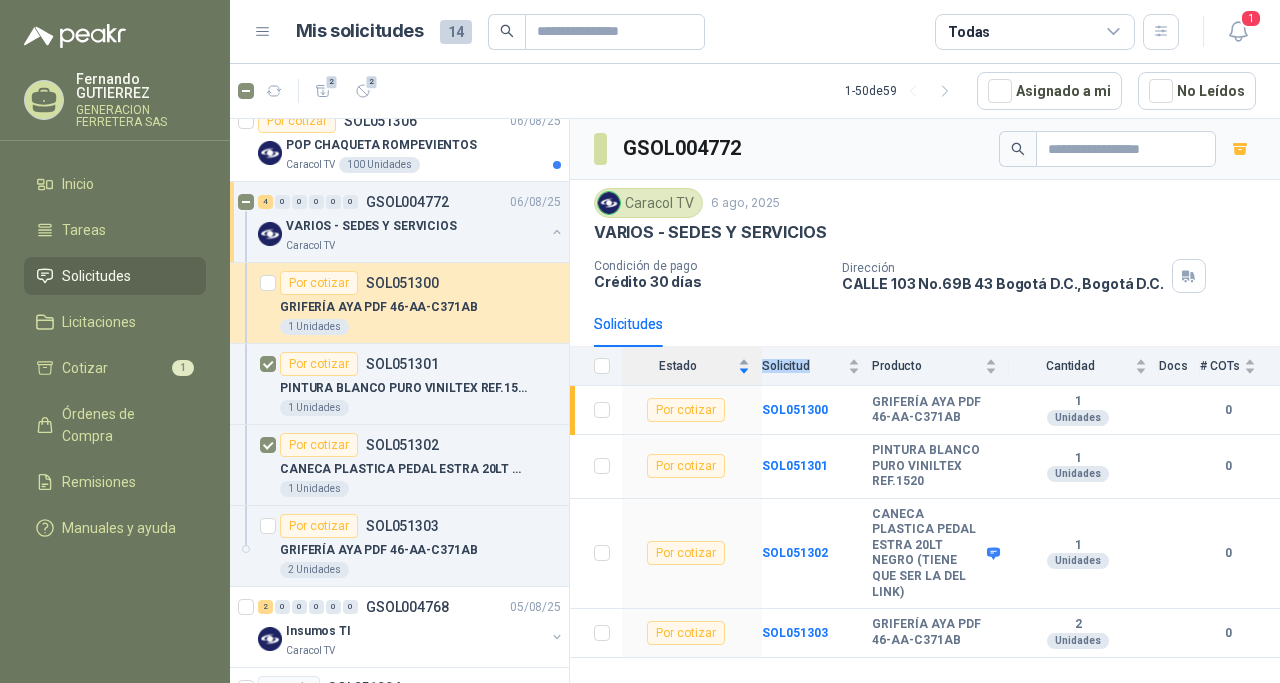 click on "Estado" at bounding box center (686, 366) 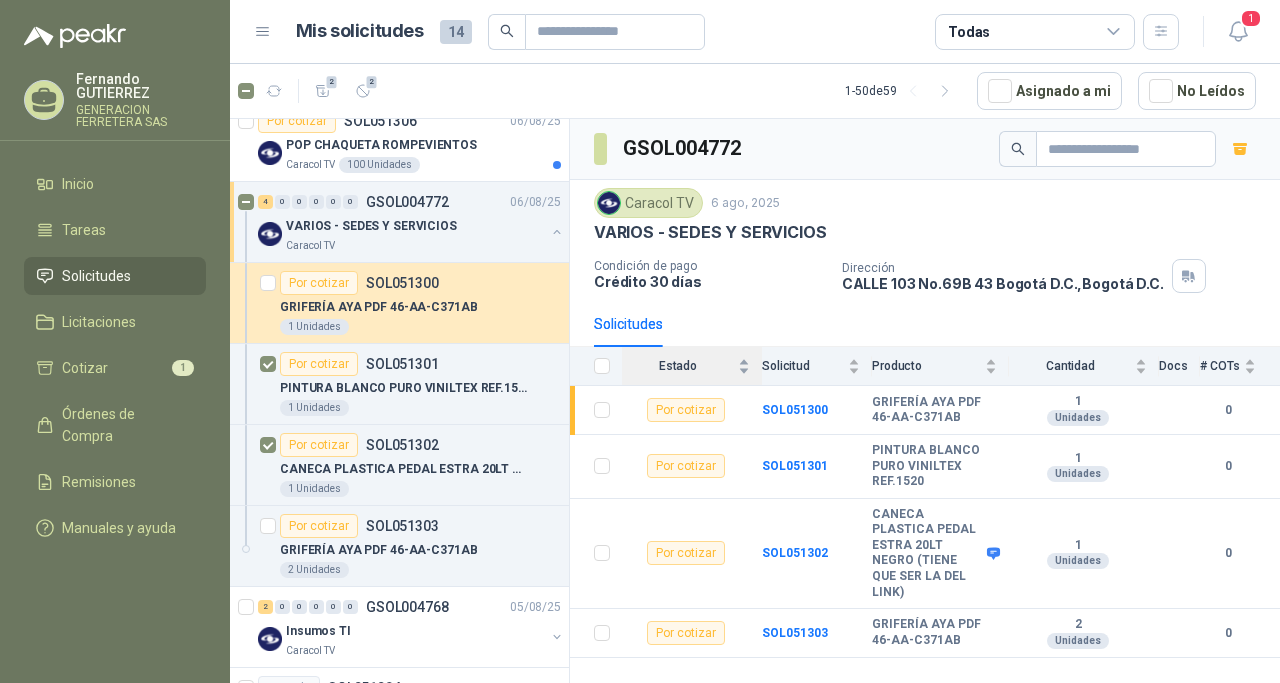 click on "Estado" at bounding box center (686, 366) 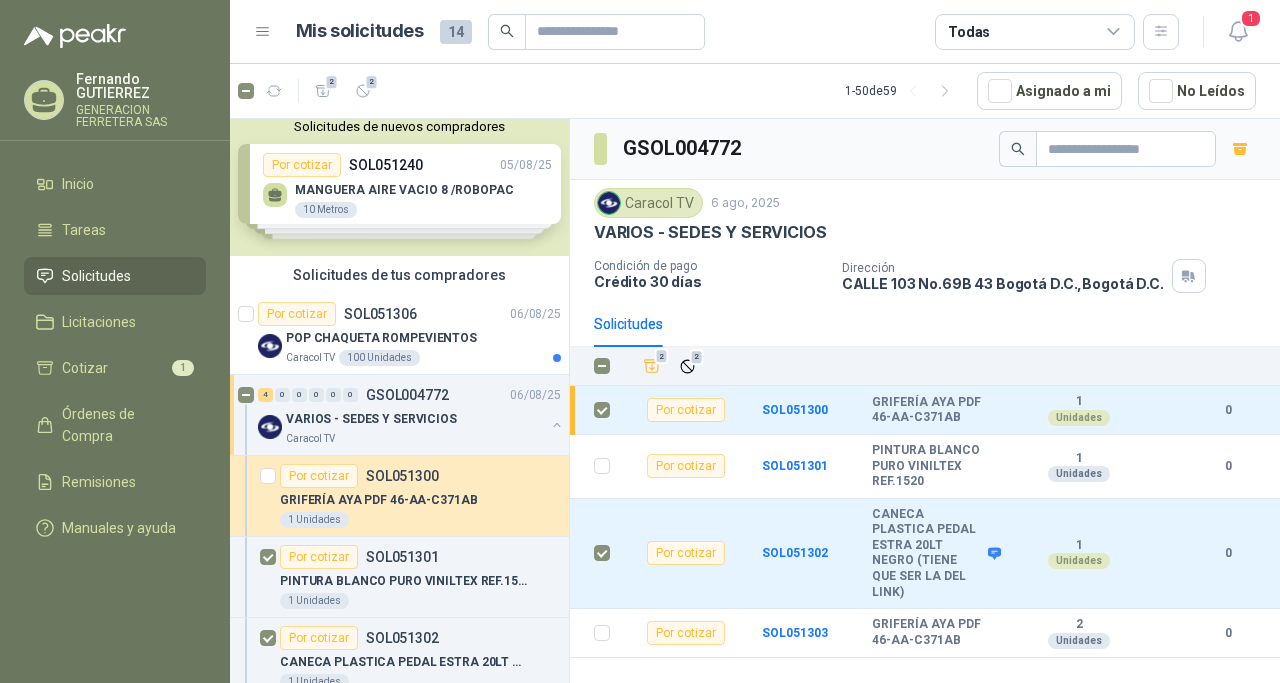 scroll, scrollTop: 0, scrollLeft: 0, axis: both 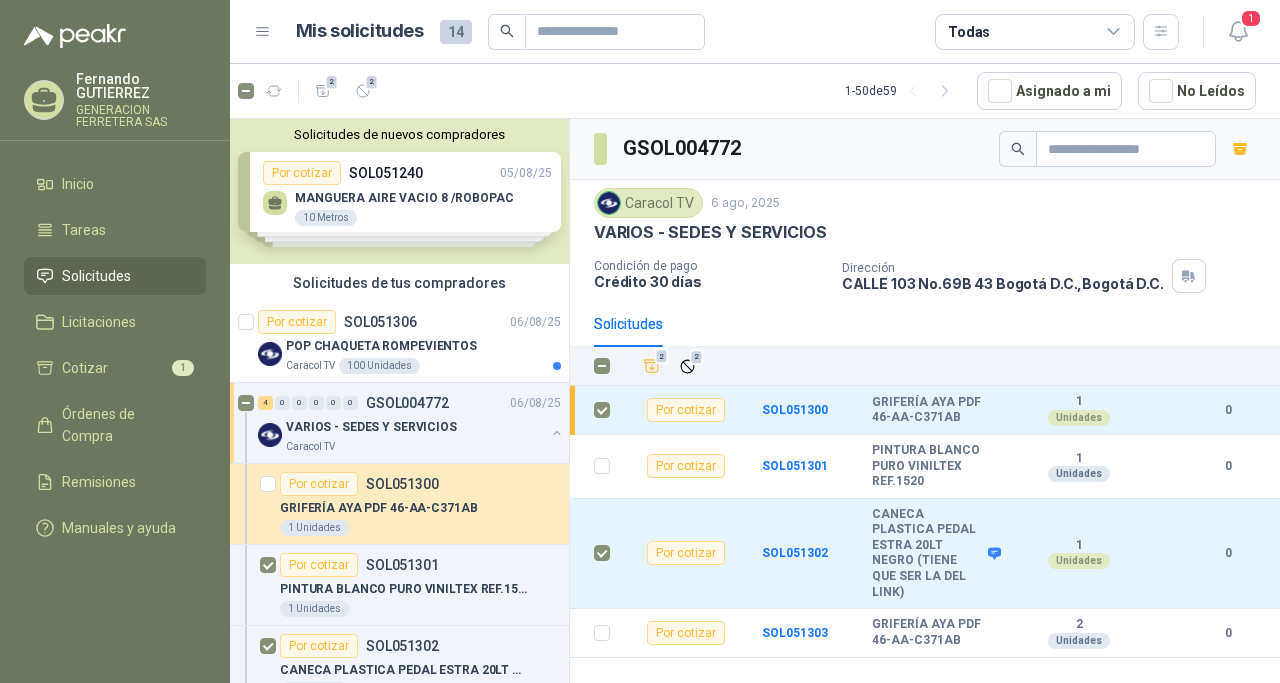 click on "2 2 1 - 50  de  59 Asignado a mi No Leídos" at bounding box center [755, 91] 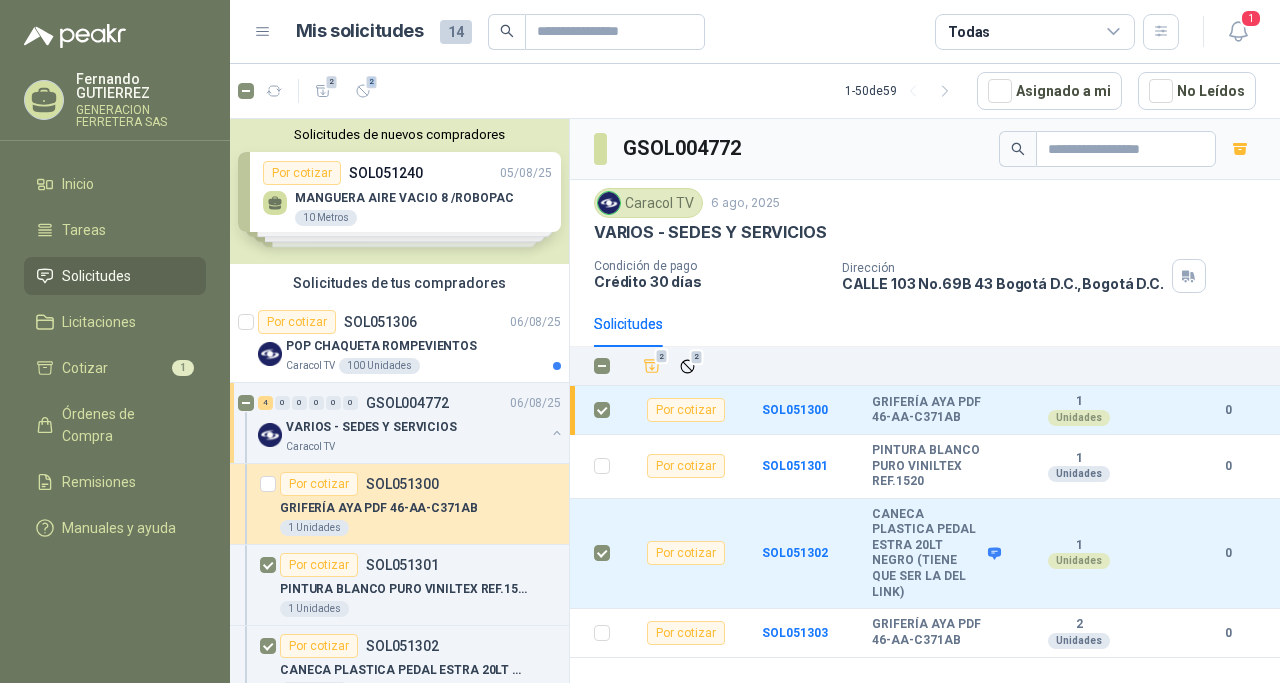 click on "2 2 1 - 50  de  59 Asignado a mi No Leídos" at bounding box center (755, 91) 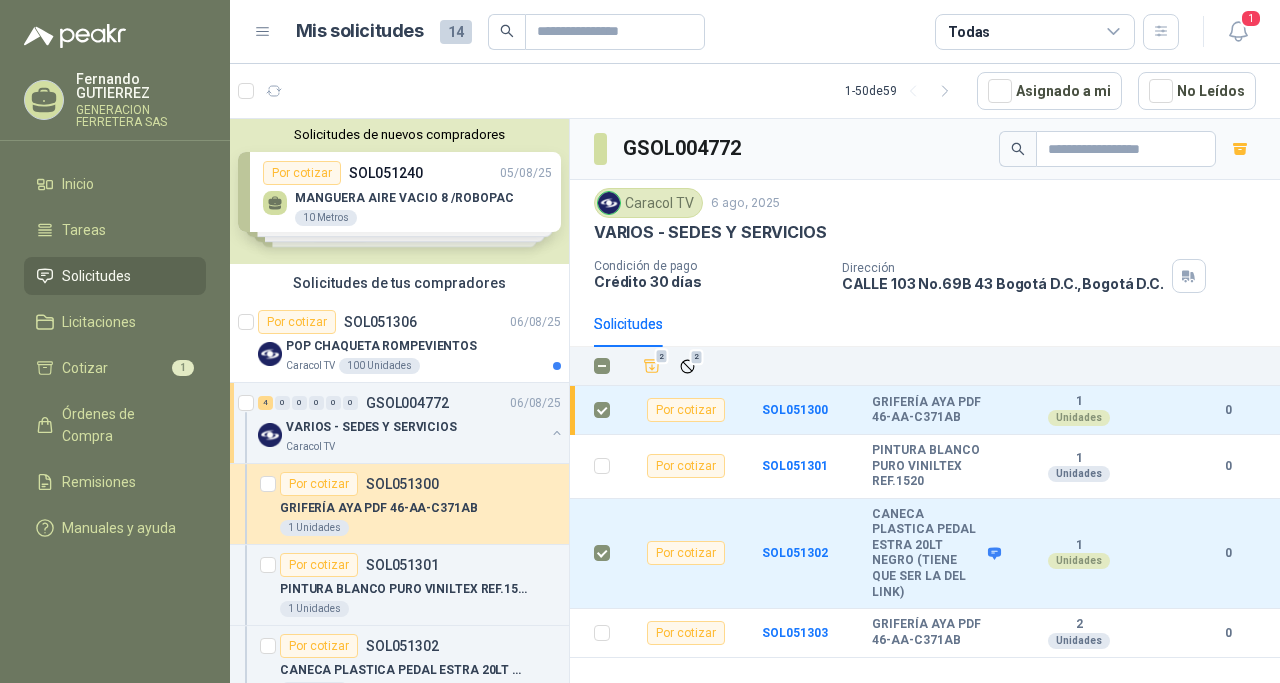 click on "Todas" at bounding box center (1035, 32) 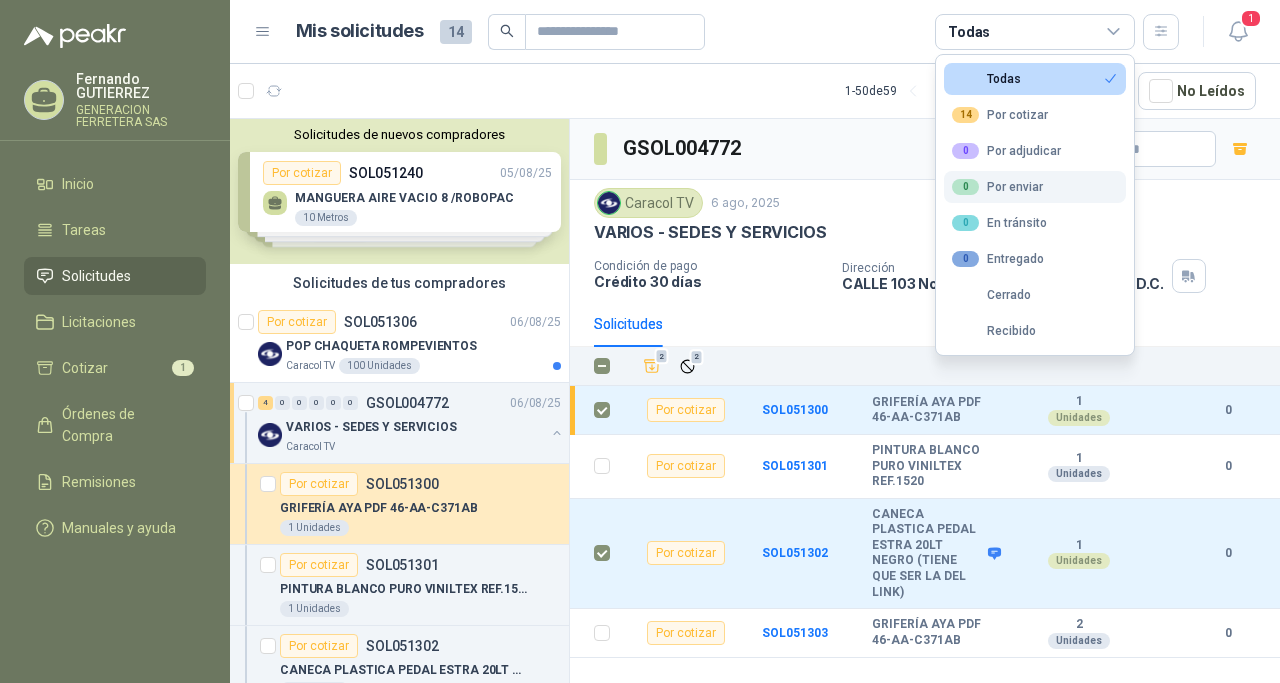 click on "0 Por enviar" at bounding box center [997, 187] 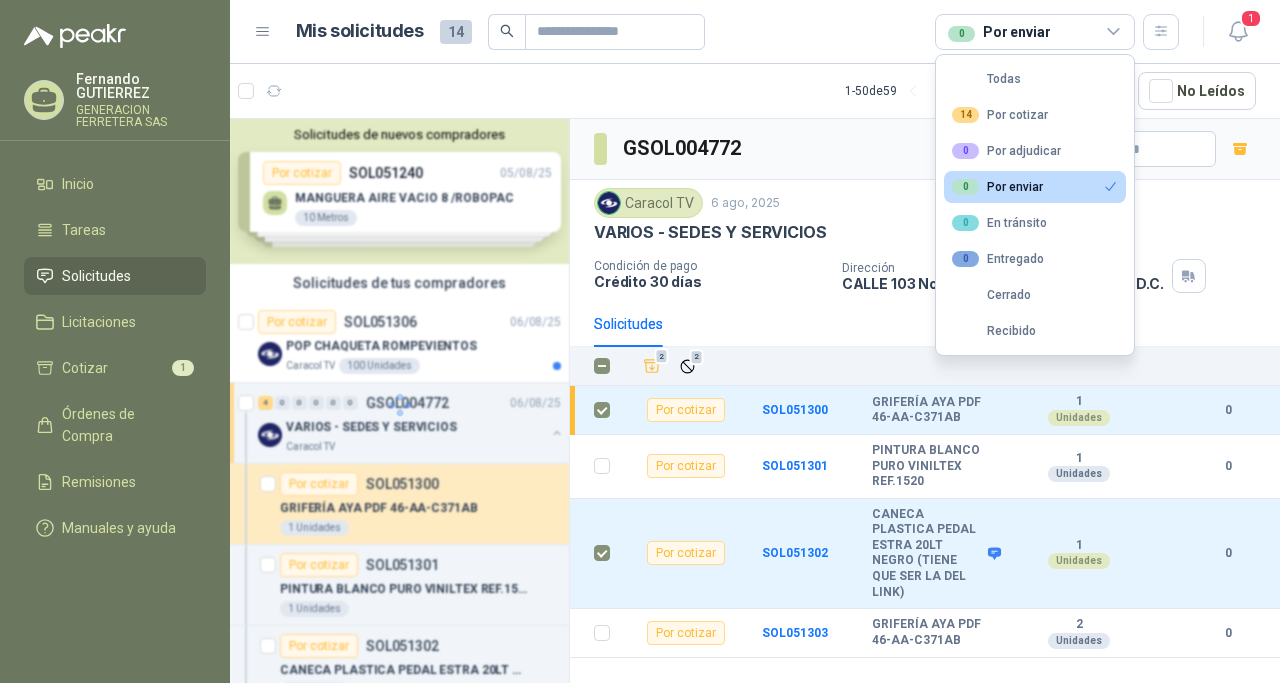 click on "0 Por enviar" at bounding box center (997, 187) 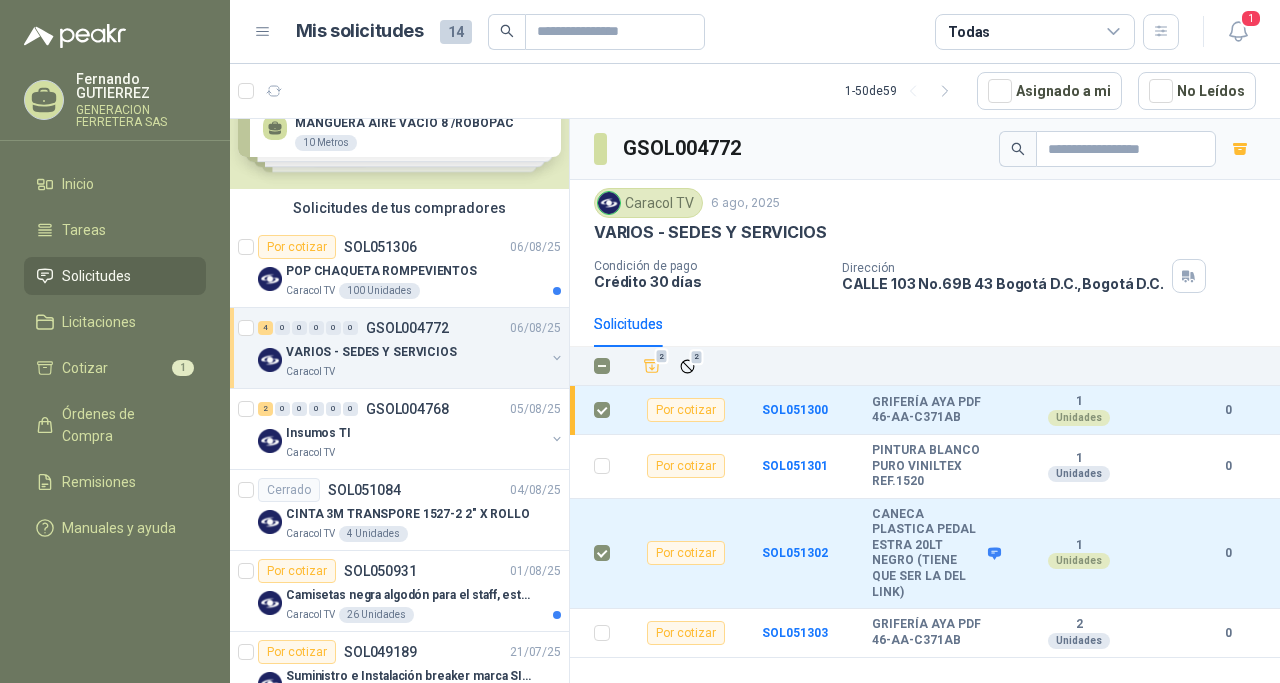 scroll, scrollTop: 82, scrollLeft: 0, axis: vertical 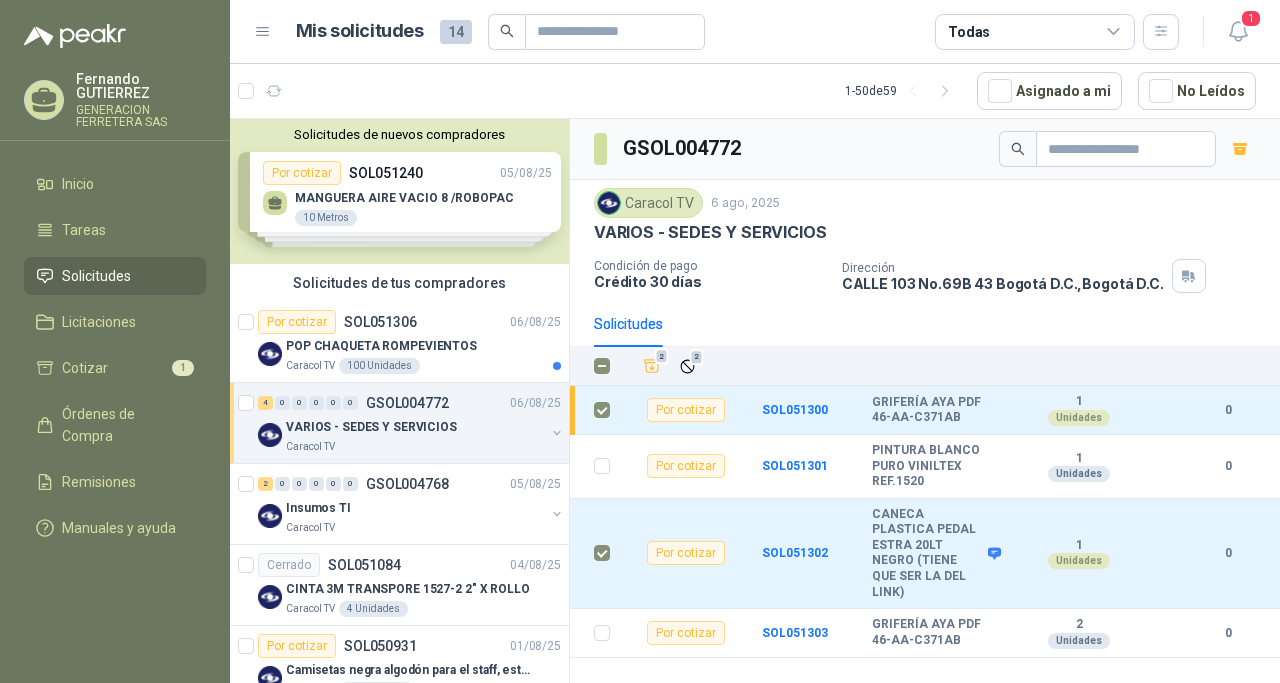 click on "Crédito 30 días" at bounding box center (710, 281) 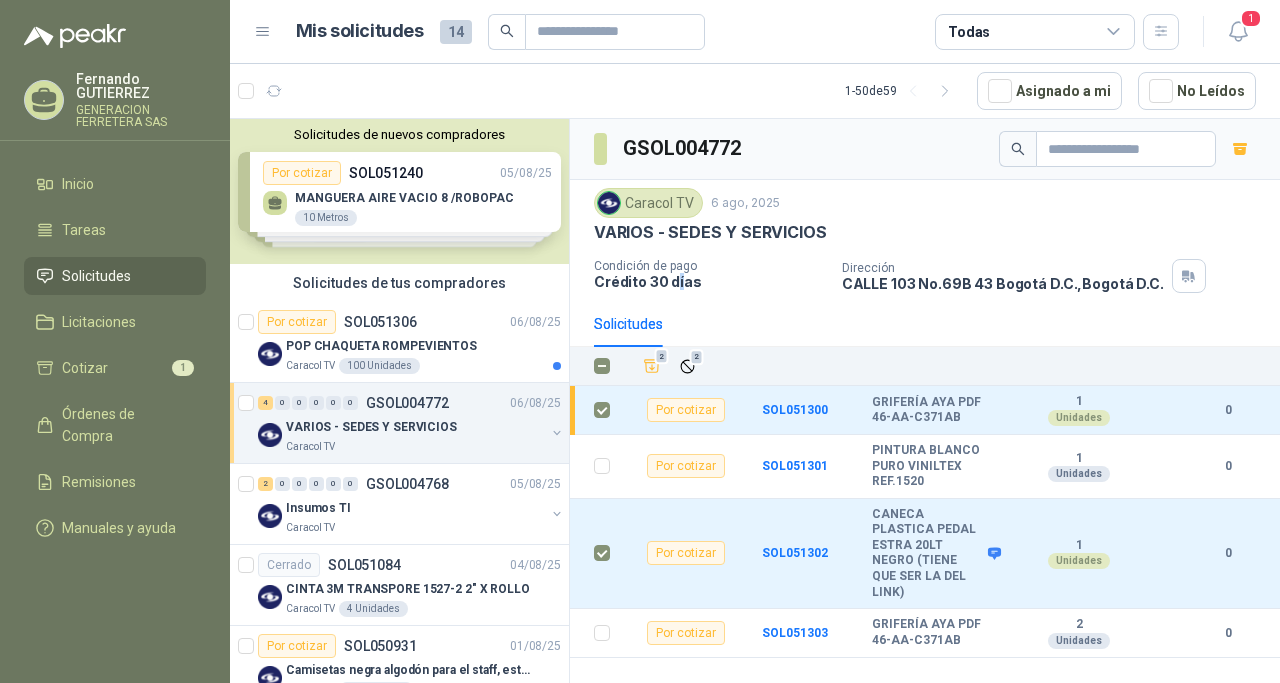 drag, startPoint x: 678, startPoint y: 277, endPoint x: 749, endPoint y: 277, distance: 71 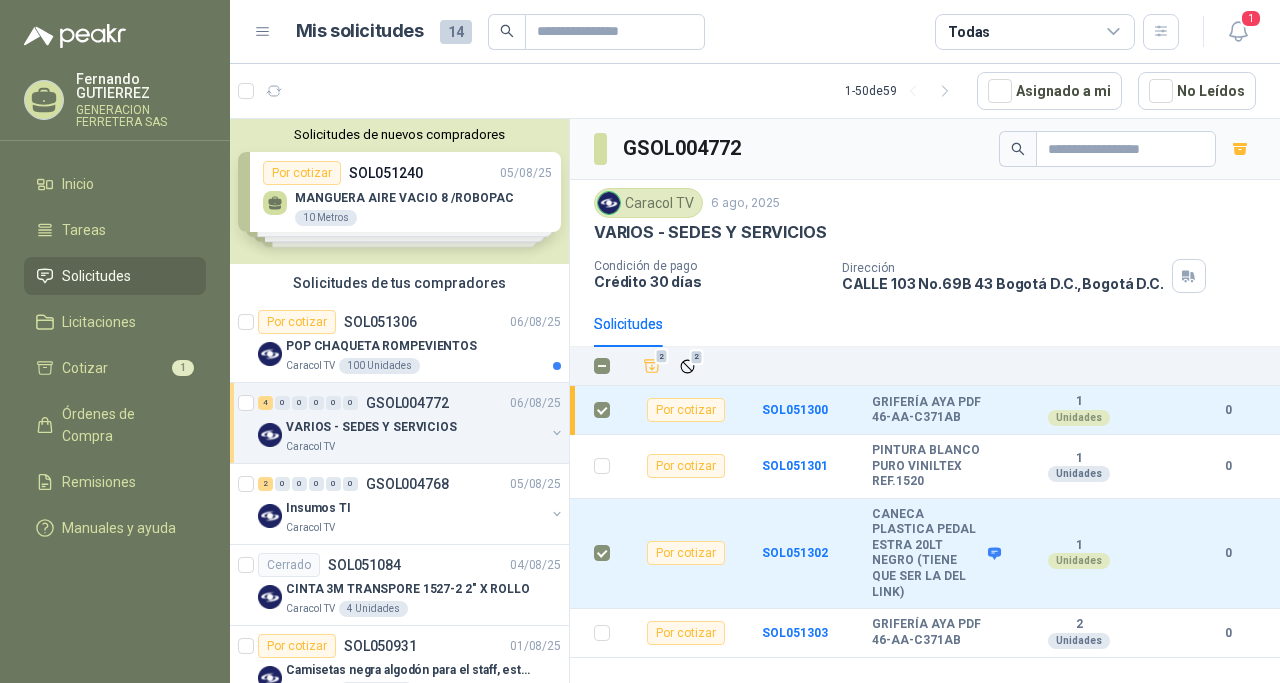 click on "[STREET] [NUMBER]   [CITY] [STATE] ,  [CITY] [STATE]" at bounding box center (1003, 283) 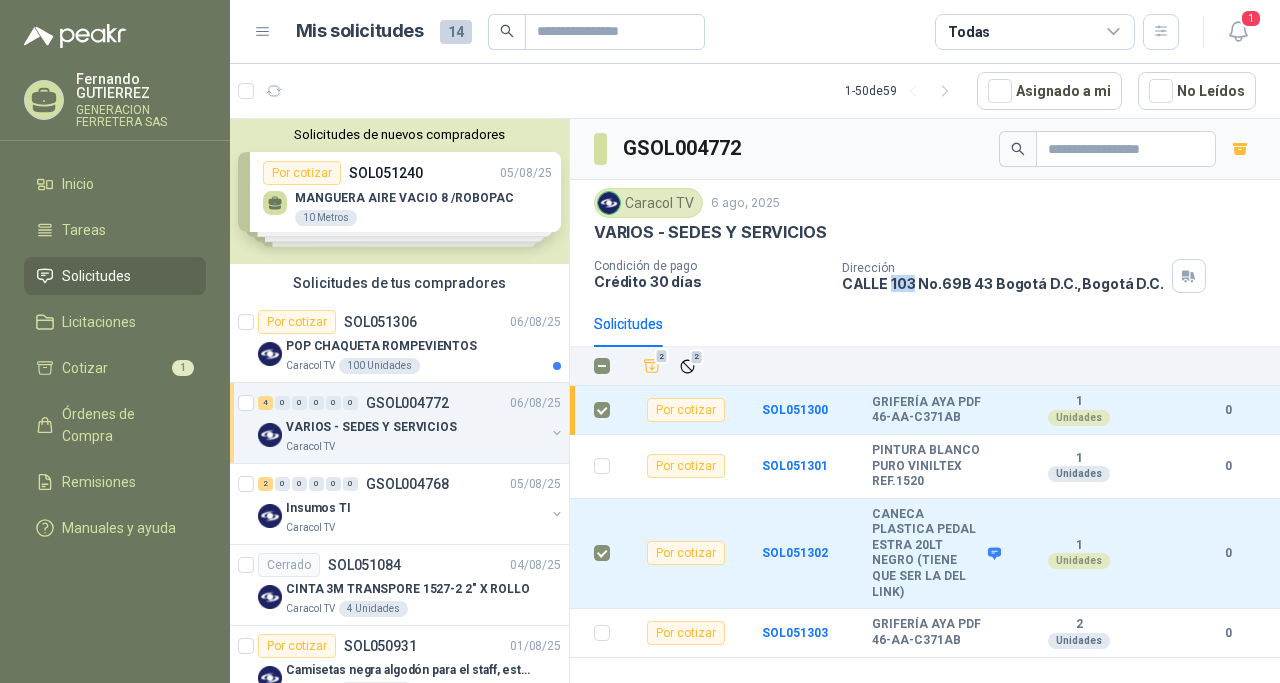click on "[STREET] [NUMBER]   [CITY] [STATE] ,  [CITY] [STATE]" at bounding box center (1003, 283) 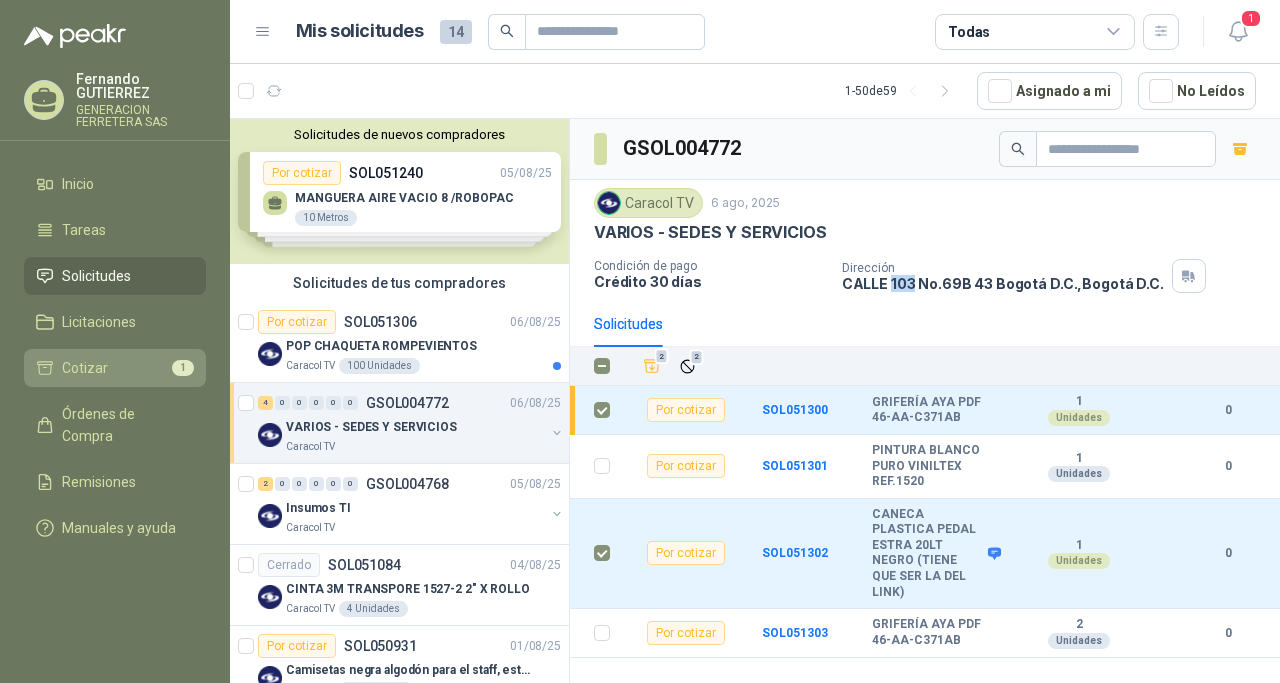 click on "Cotizar" at bounding box center (85, 368) 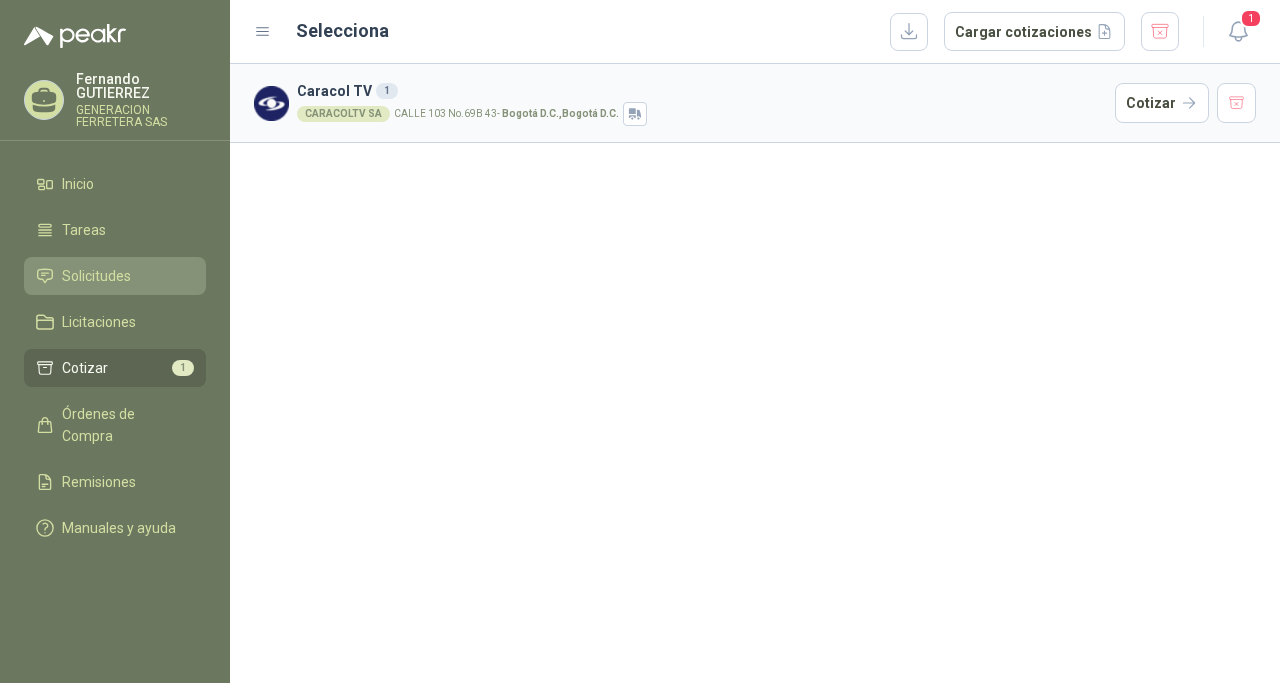 click on "Solicitudes" at bounding box center (96, 276) 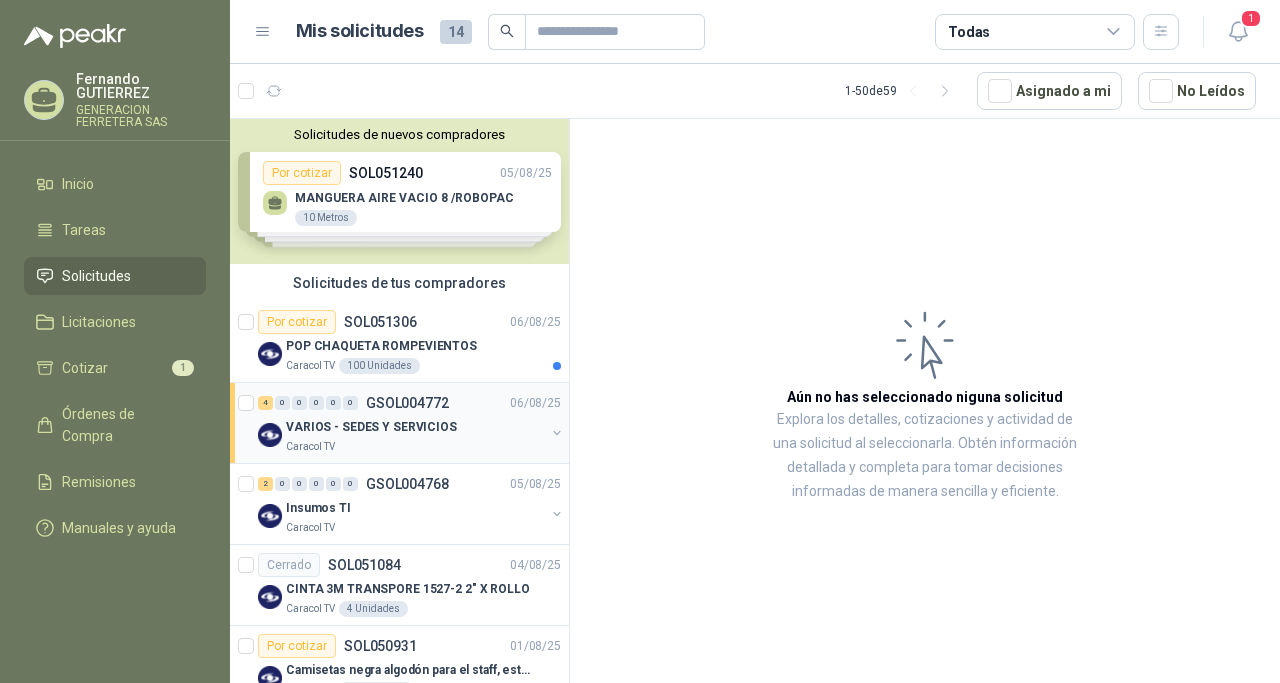 click on "VARIOS - SEDES Y SERVICIOS" at bounding box center (371, 427) 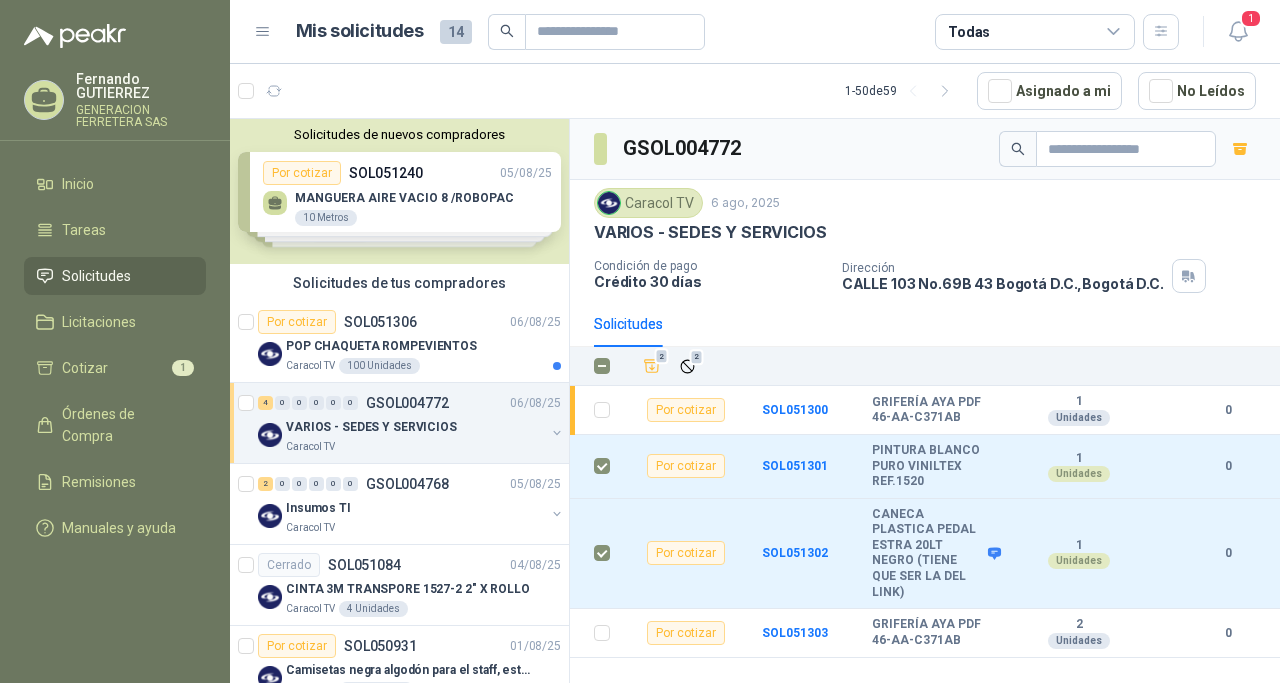 click at bounding box center [557, 433] 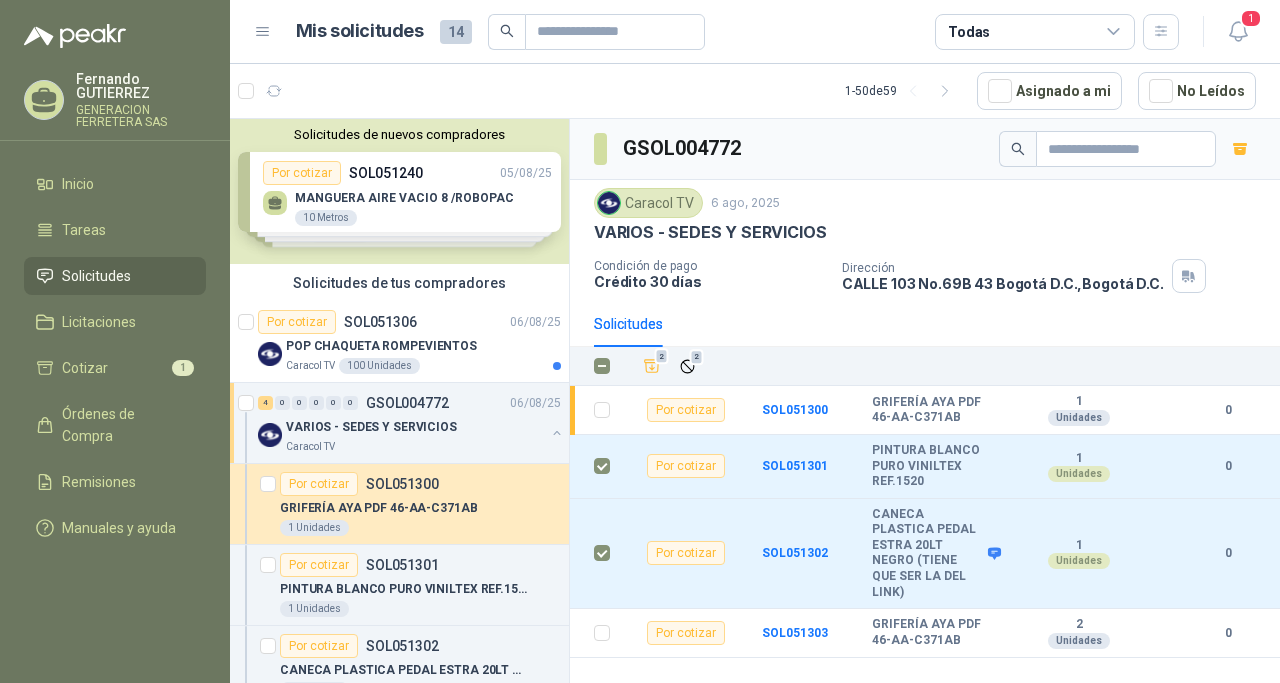scroll, scrollTop: 500, scrollLeft: 0, axis: vertical 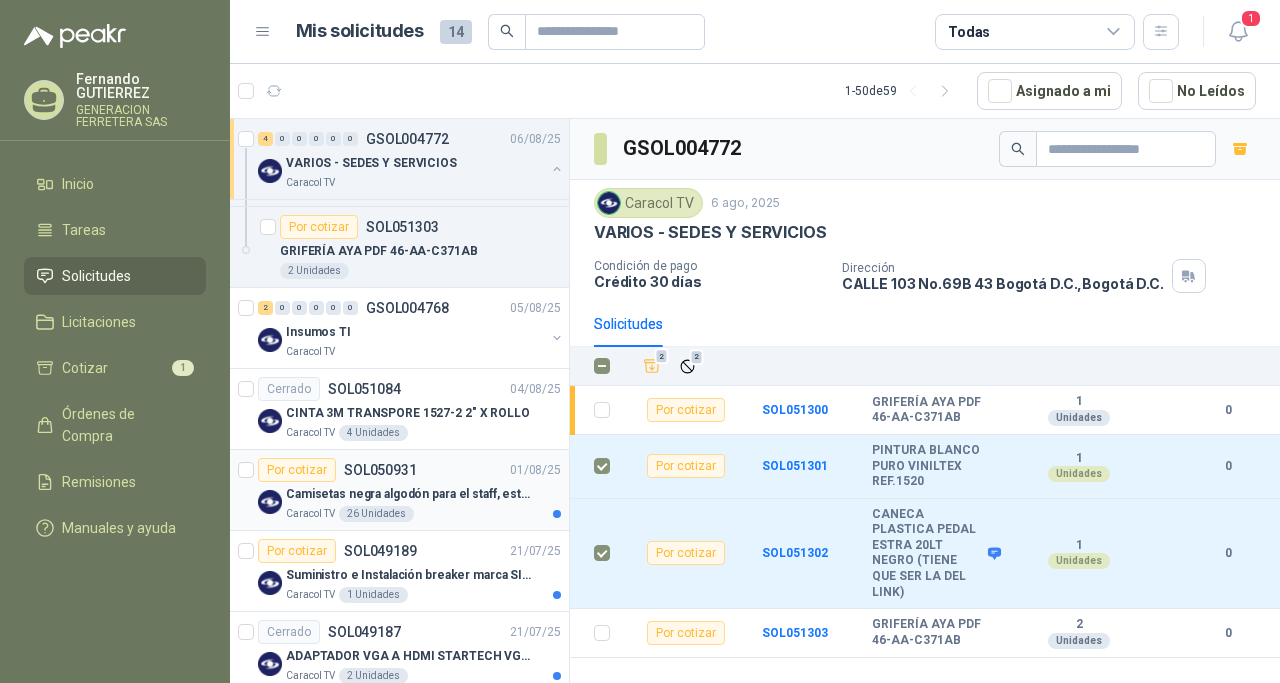 click on "Camisetas negra algodón para el staff, estampadas en espalda y frente con el logo" at bounding box center [410, 494] 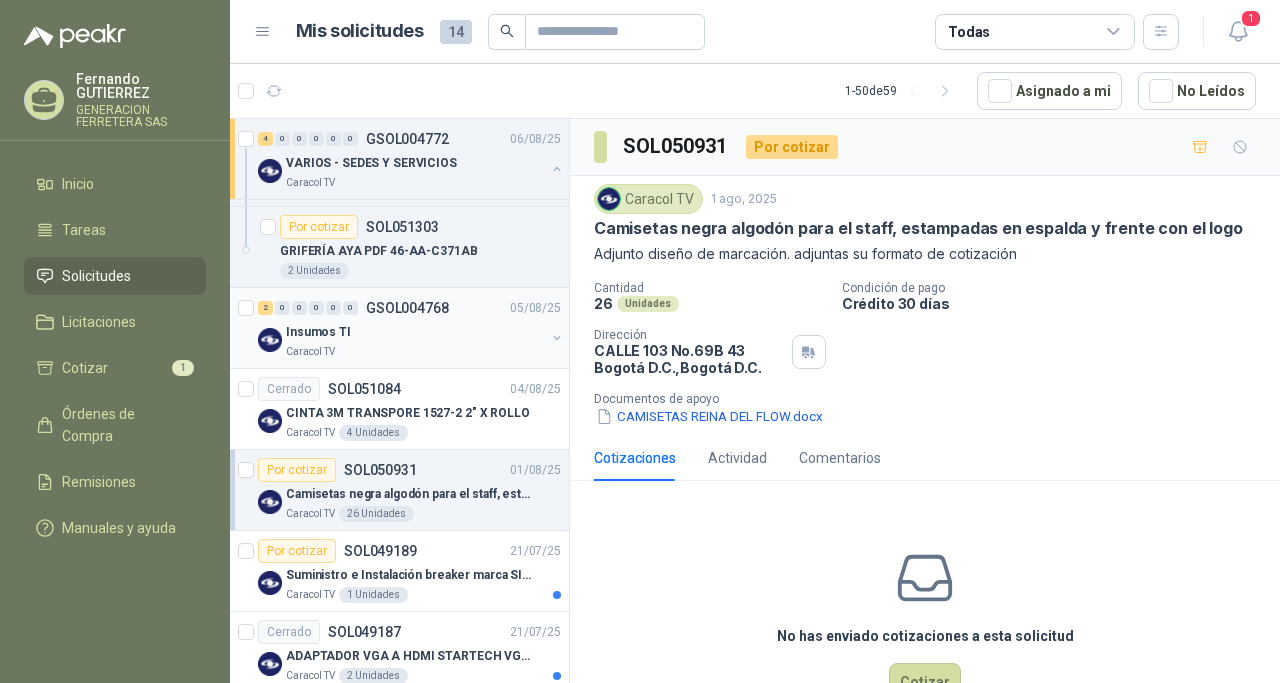 click on "Caracol TV" at bounding box center (415, 352) 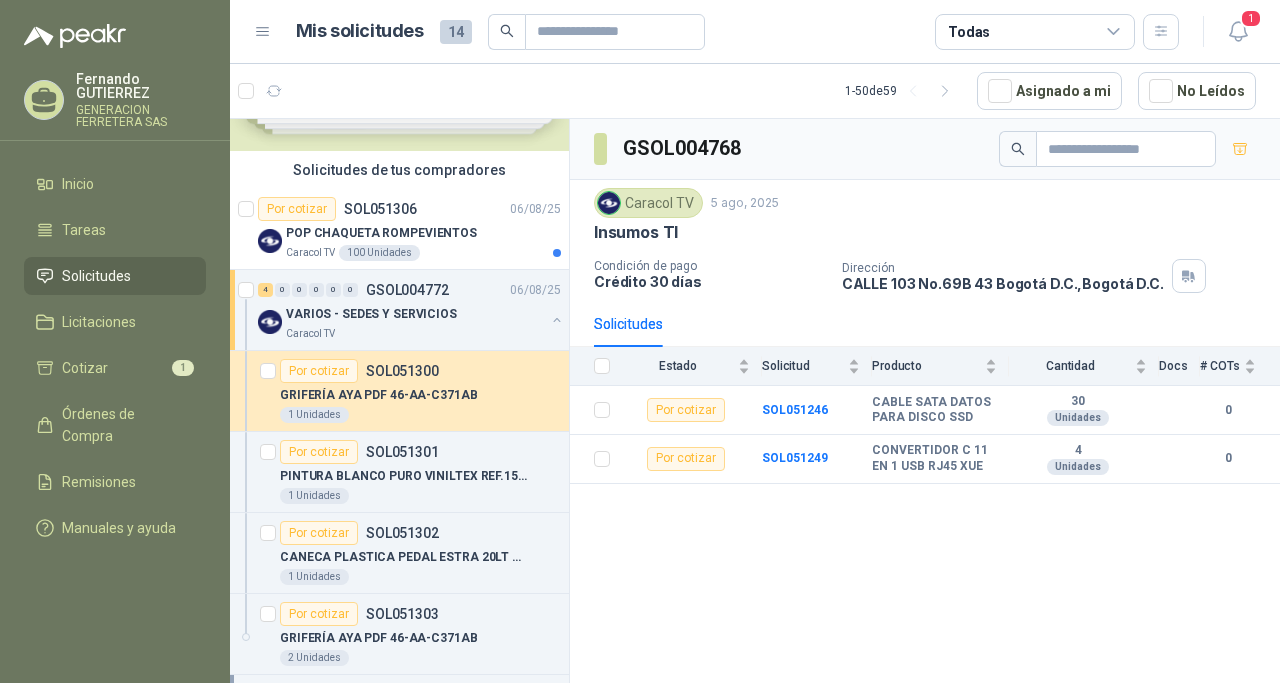 scroll, scrollTop: 0, scrollLeft: 0, axis: both 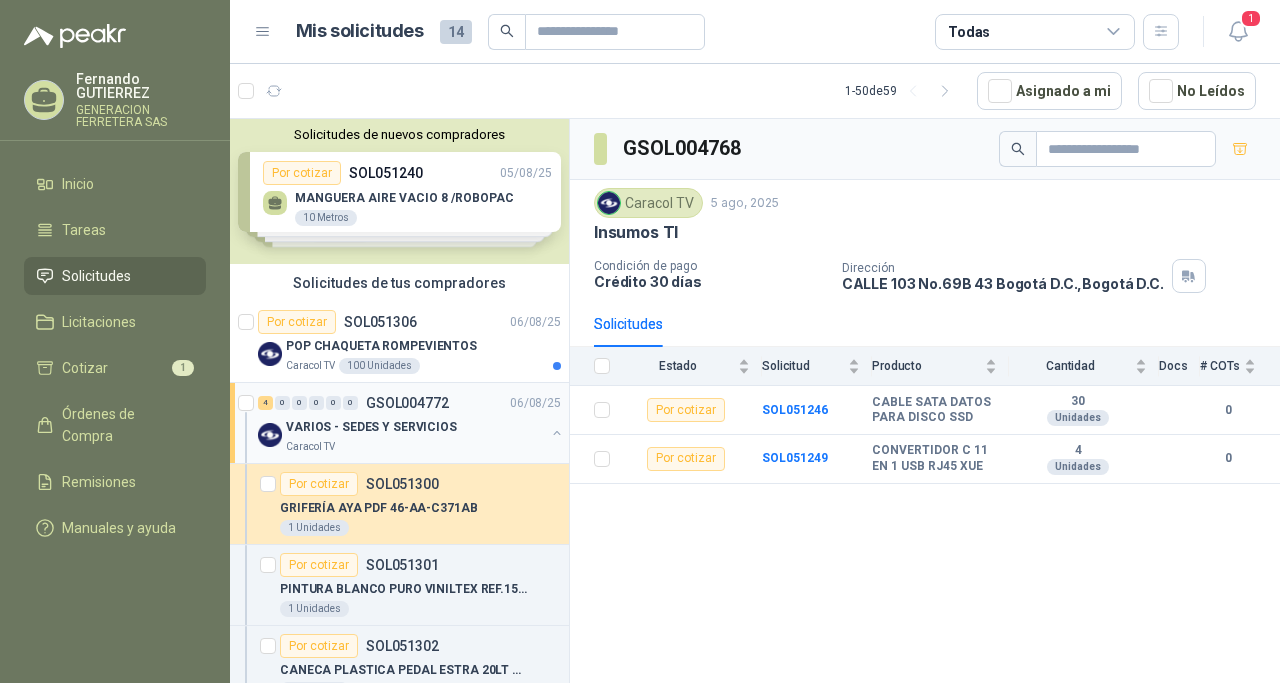 click on "VARIOS - SEDES Y SERVICIOS" at bounding box center [371, 427] 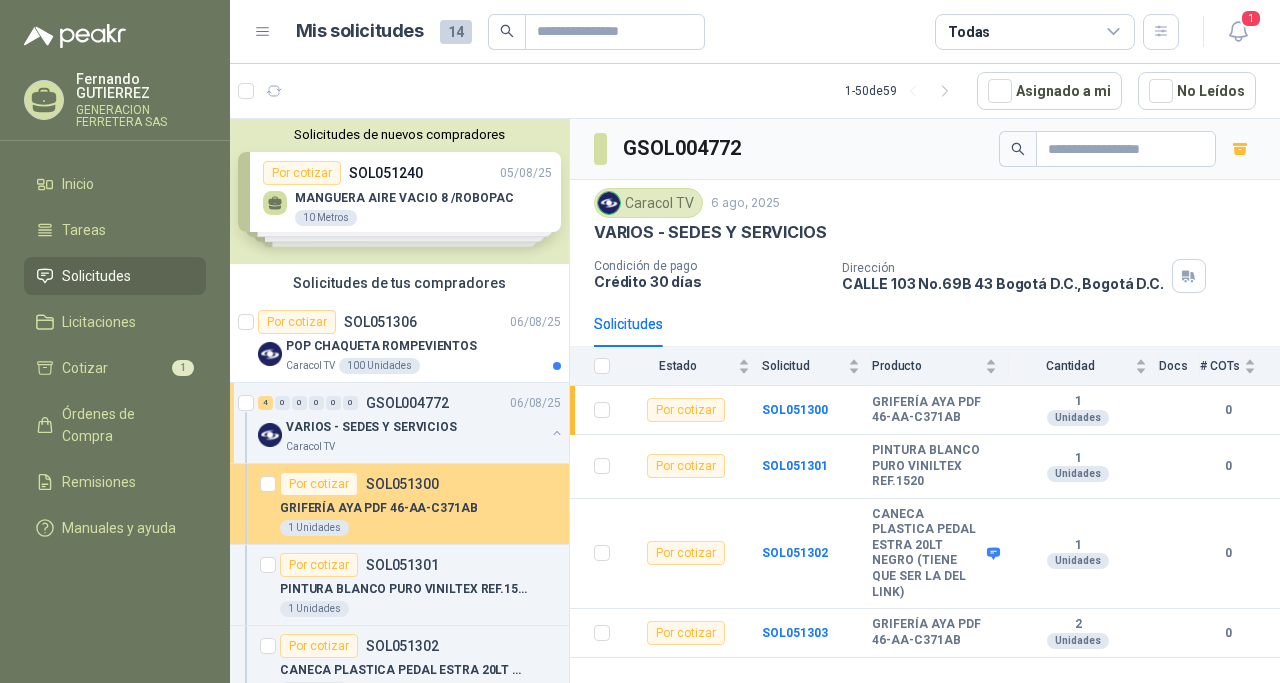 click on "GRIFERÍA AYA PDF 46-AA-C371AB" at bounding box center [379, 508] 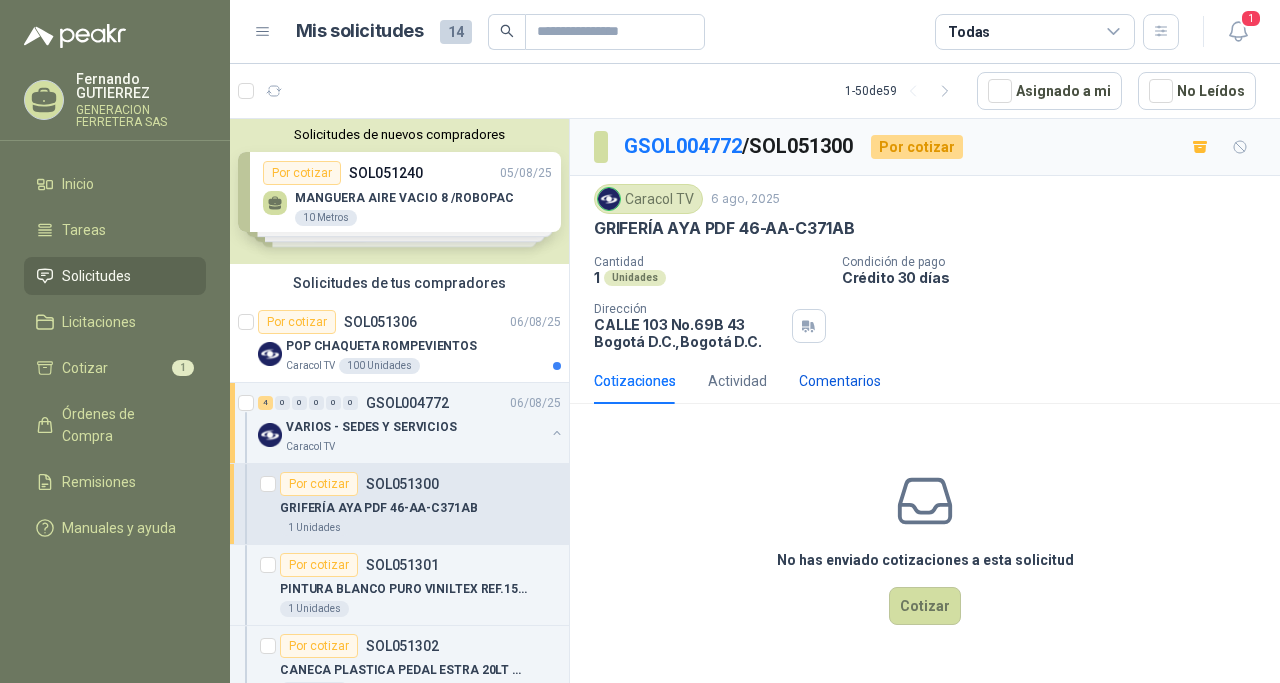 click on "Comentarios" at bounding box center [840, 381] 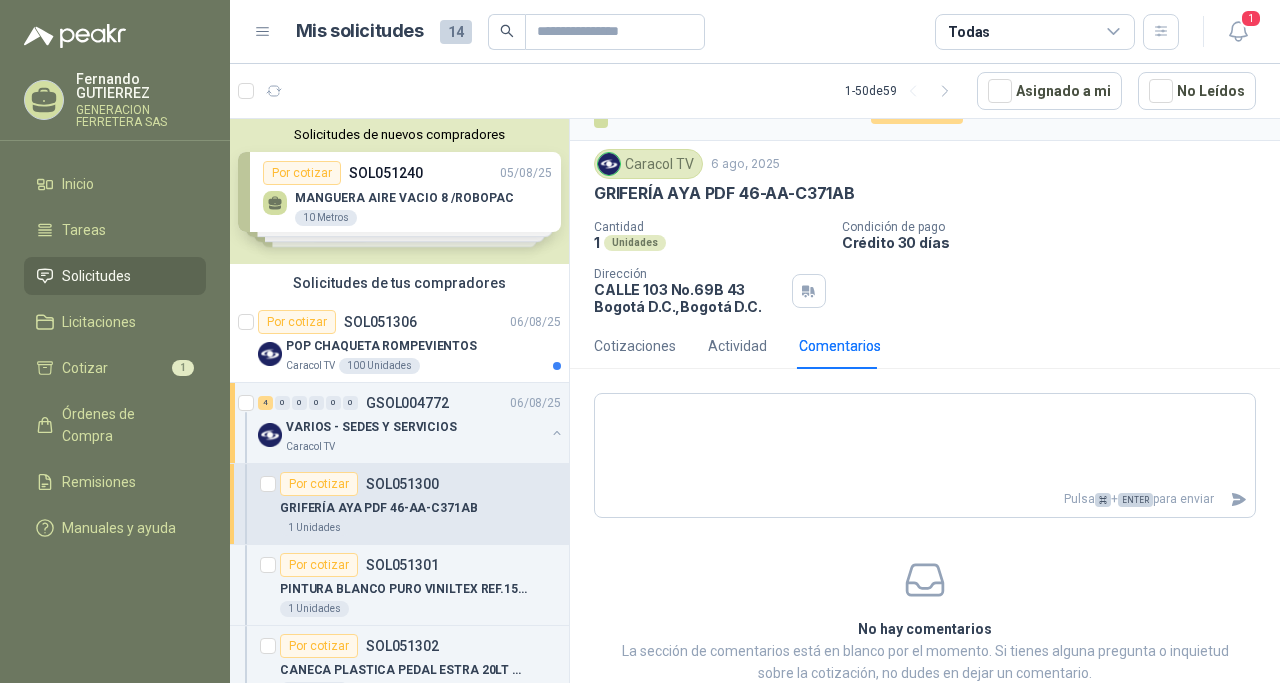 scroll, scrollTop: 85, scrollLeft: 0, axis: vertical 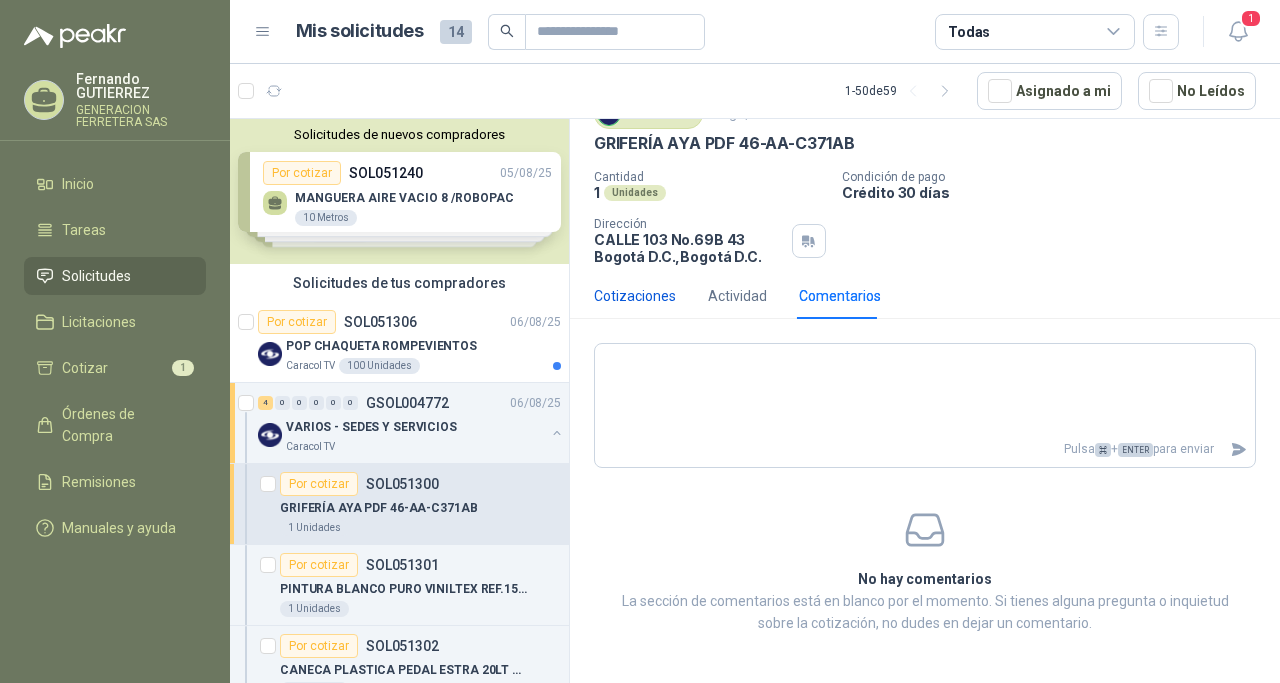 click on "Cotizaciones" at bounding box center (635, 296) 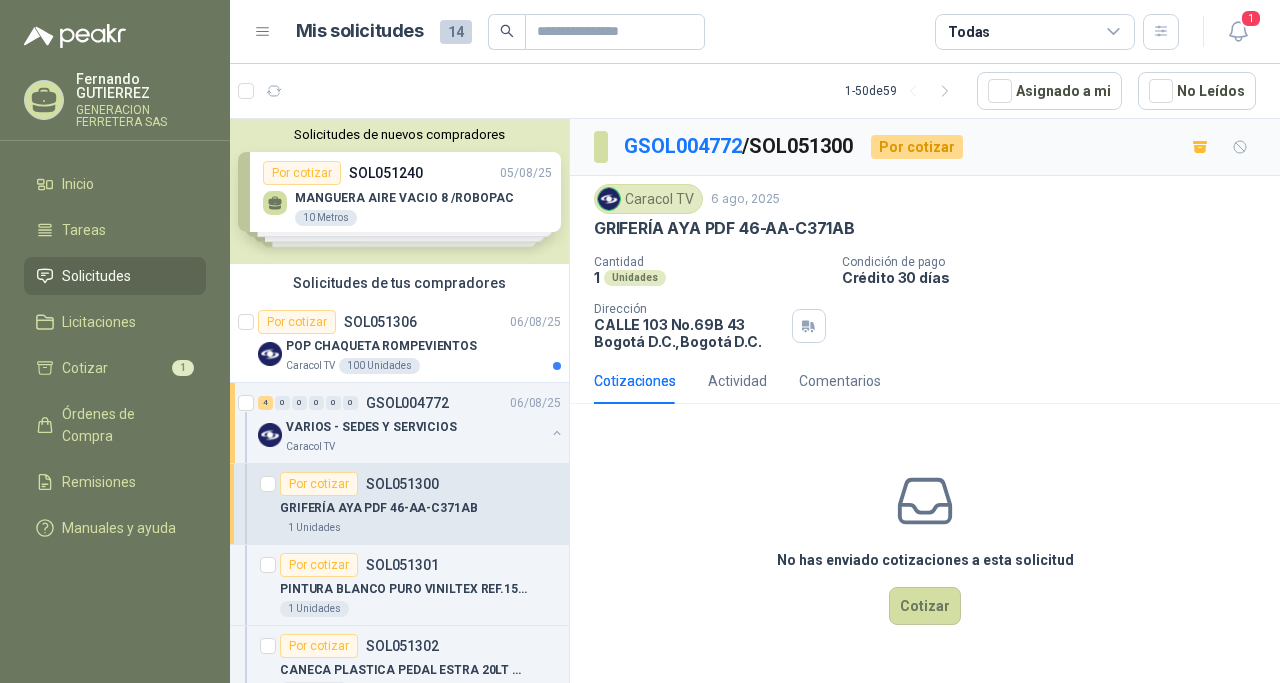 scroll, scrollTop: 0, scrollLeft: 0, axis: both 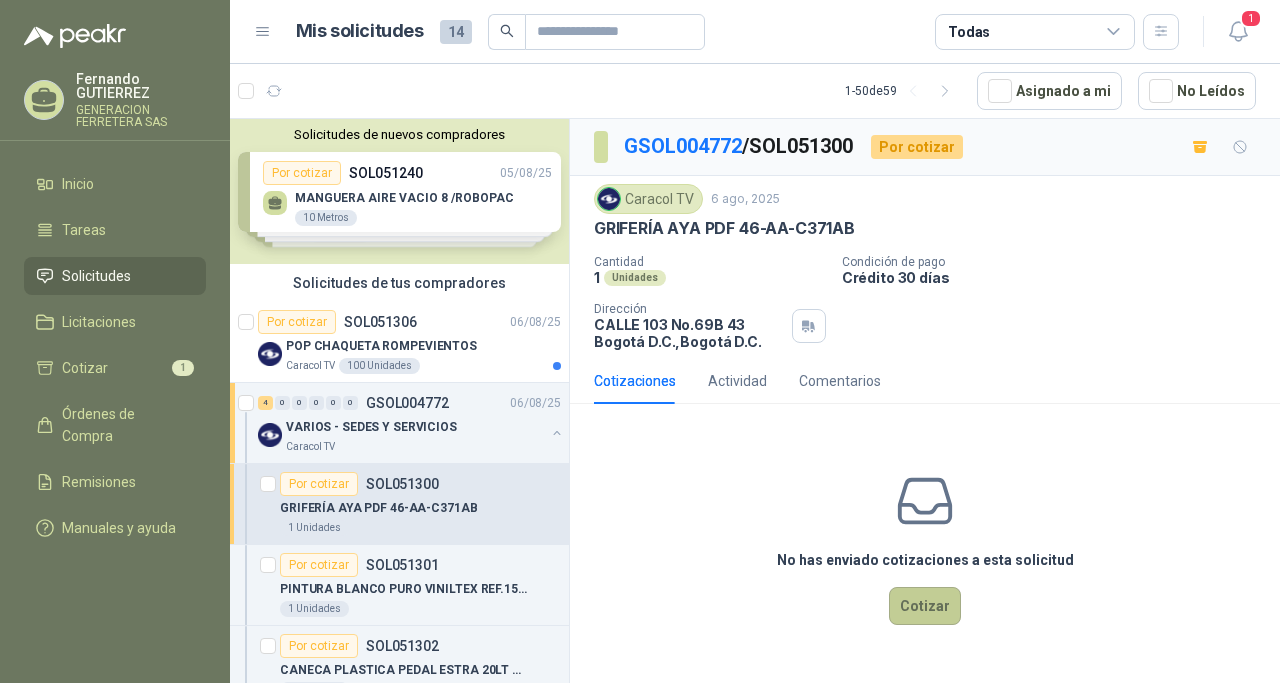 click on "Cotizar" at bounding box center [925, 606] 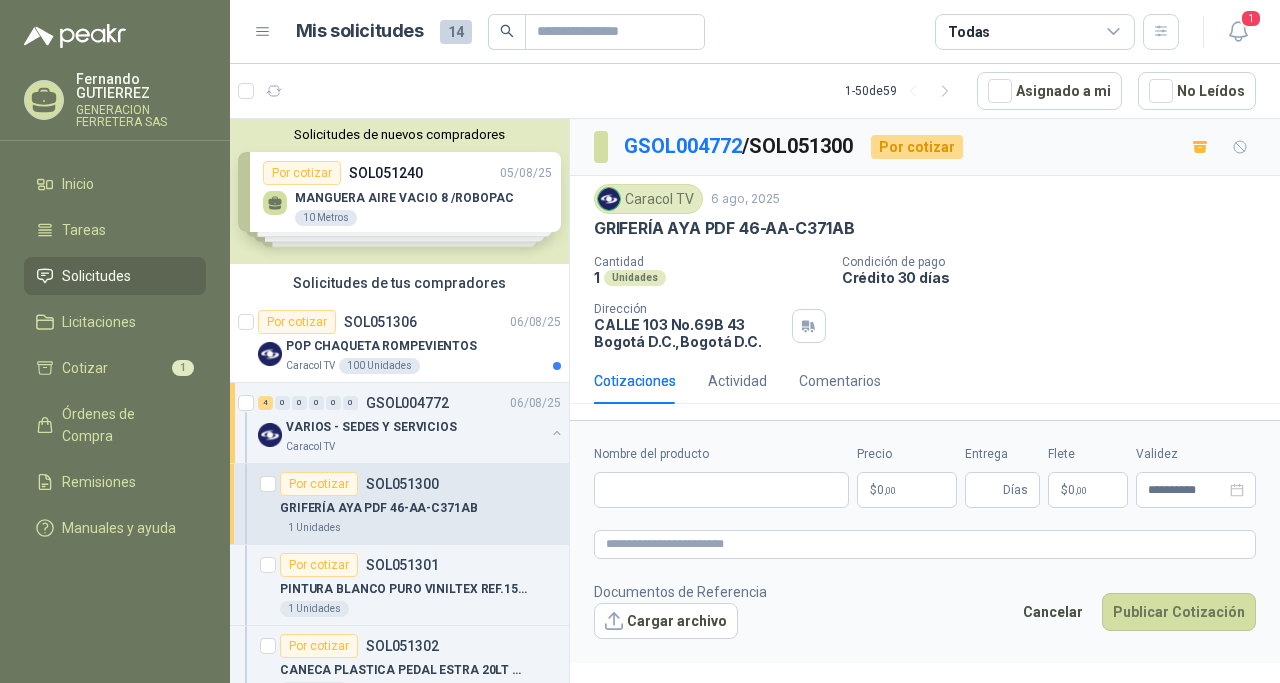 type 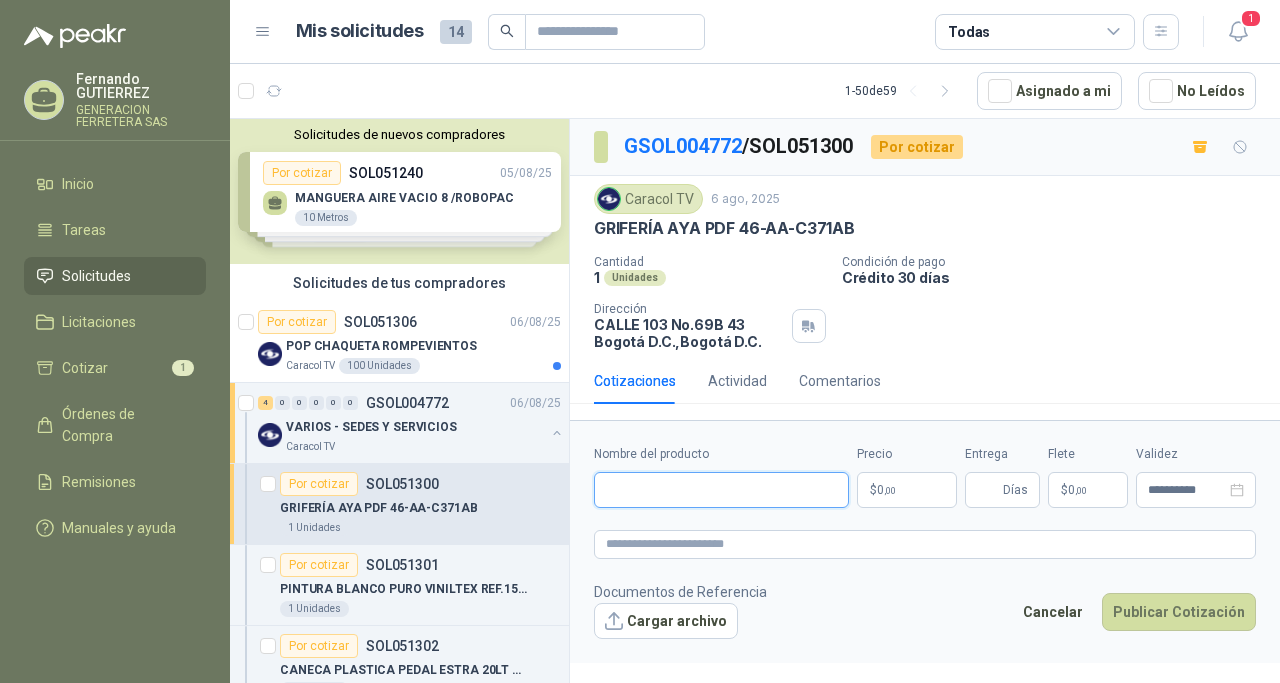 click on "Nombre del producto" at bounding box center (721, 490) 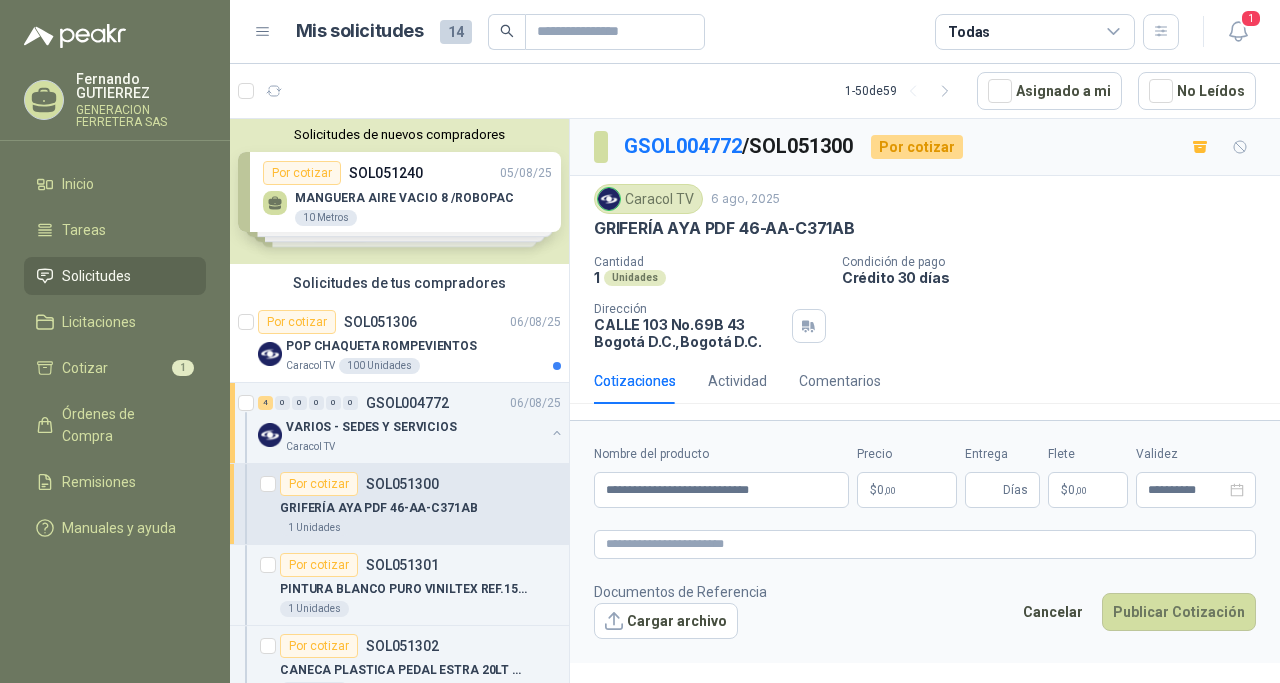 click on "$  0 ,00" at bounding box center [907, 490] 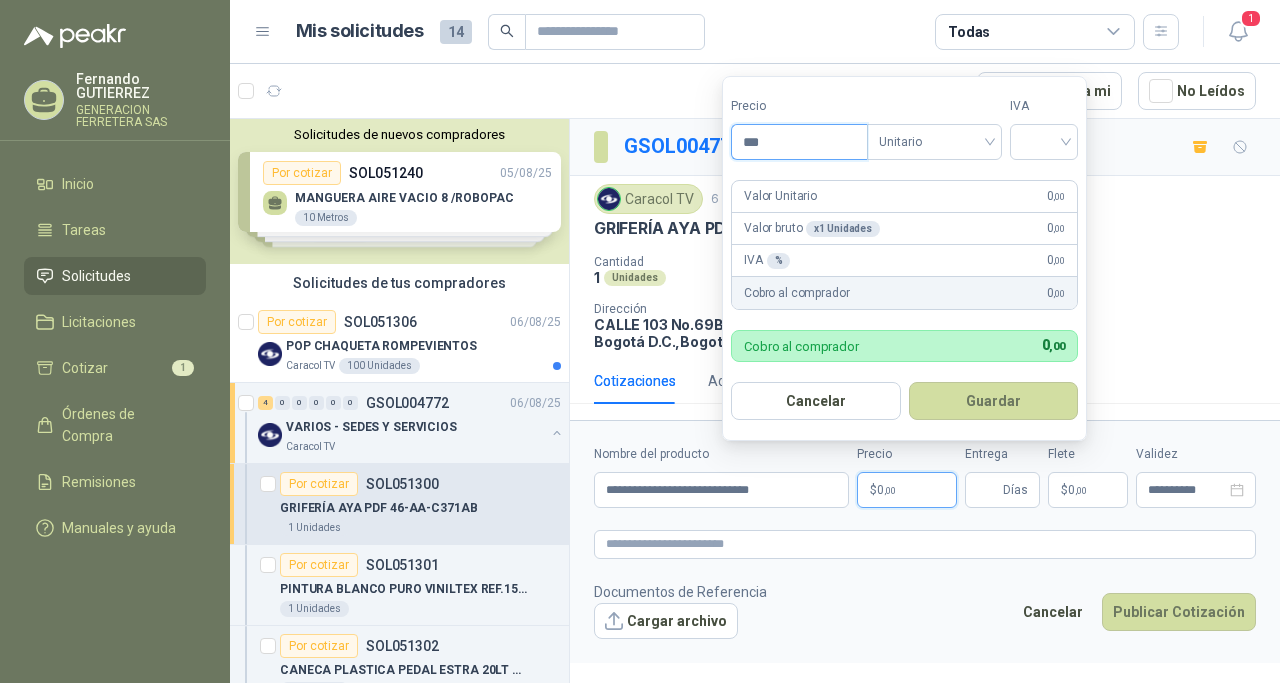 click on "***" at bounding box center [799, 142] 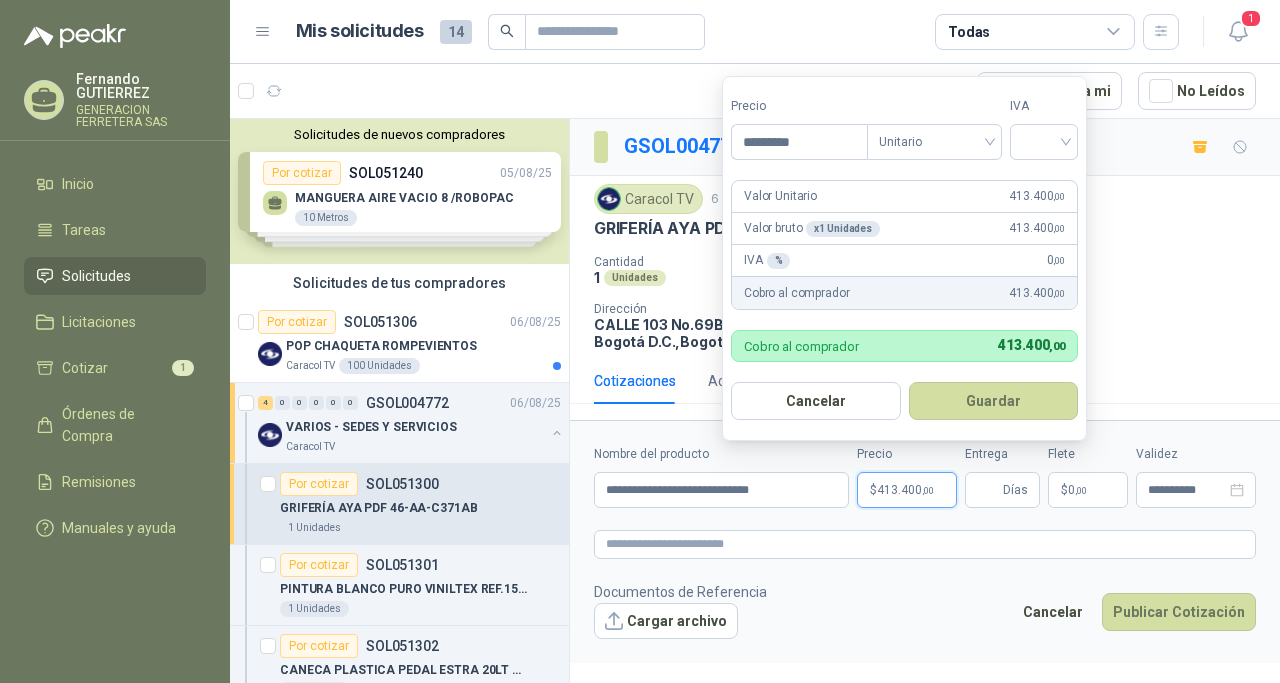 click on "Precio ********* Tipo Unitario IVA Valor Unitario 413.400 ,00 Valor bruto x 1   Unidades 413.400 ,00 IVA % 0 ,00 Cobro al comprador 413.400 ,00 Cobro al comprador 413.400 ,00 Cancelar Guardar" at bounding box center [904, 258] 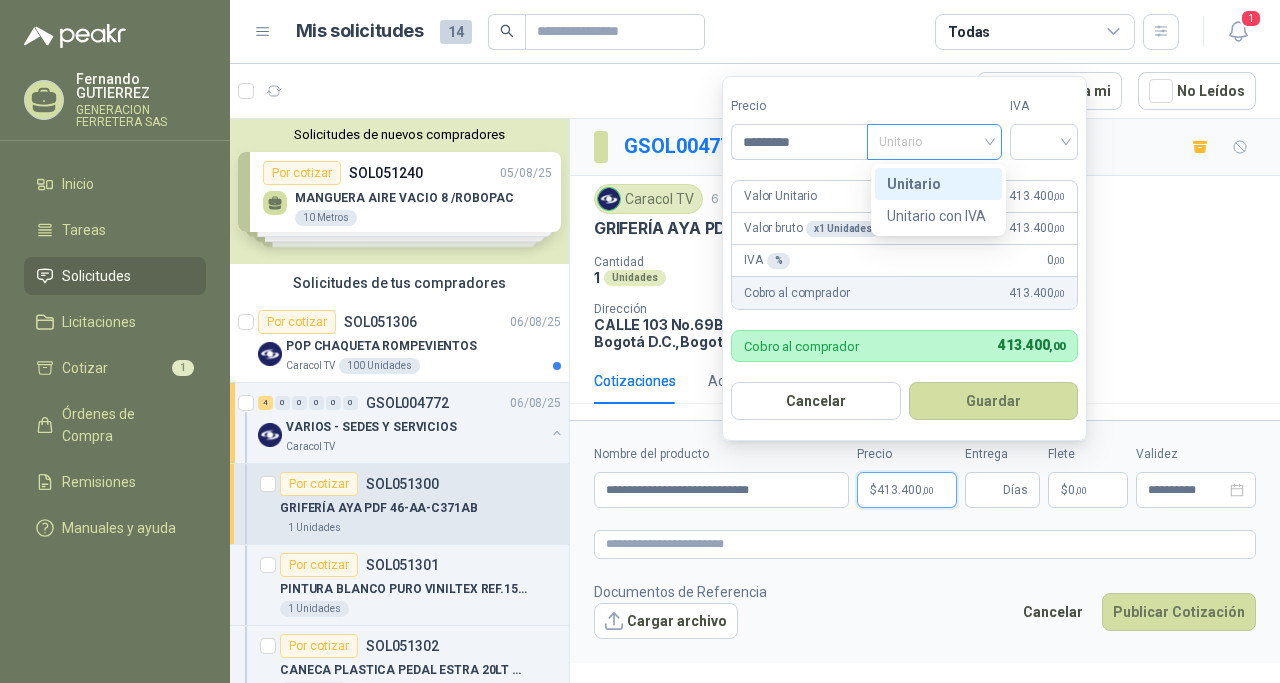 click on "Unitario" at bounding box center [934, 142] 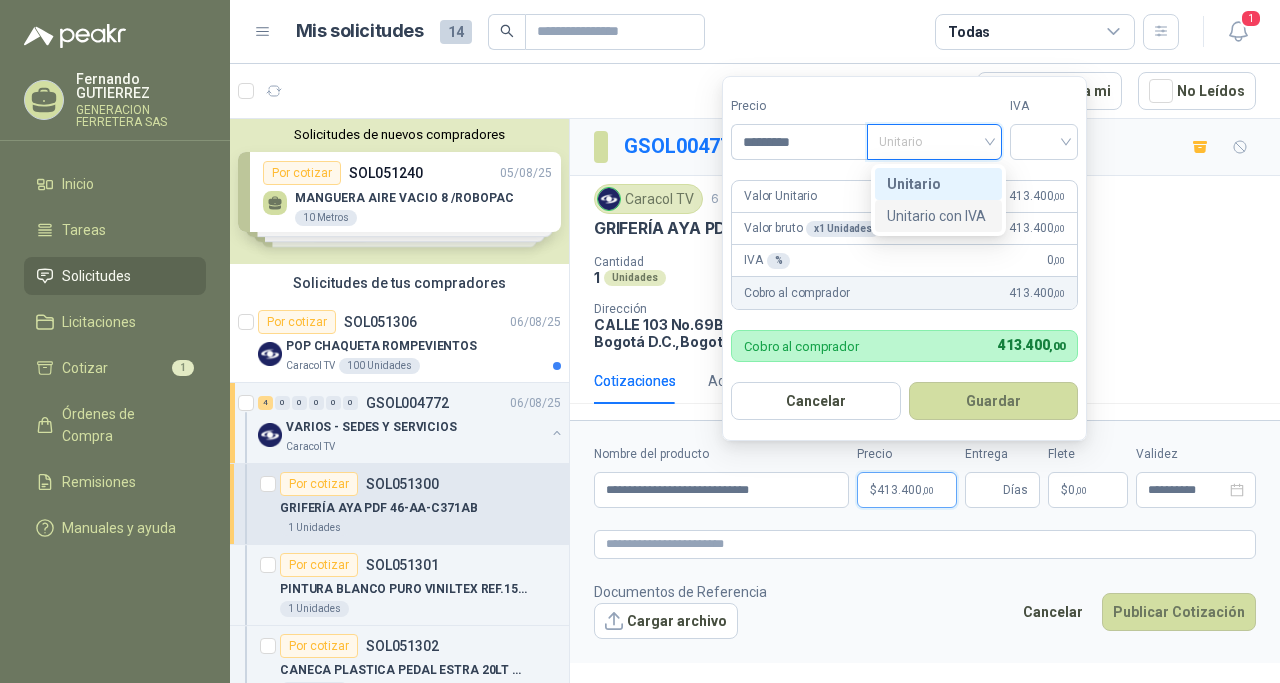 click on "Unitario con IVA" at bounding box center [938, 216] 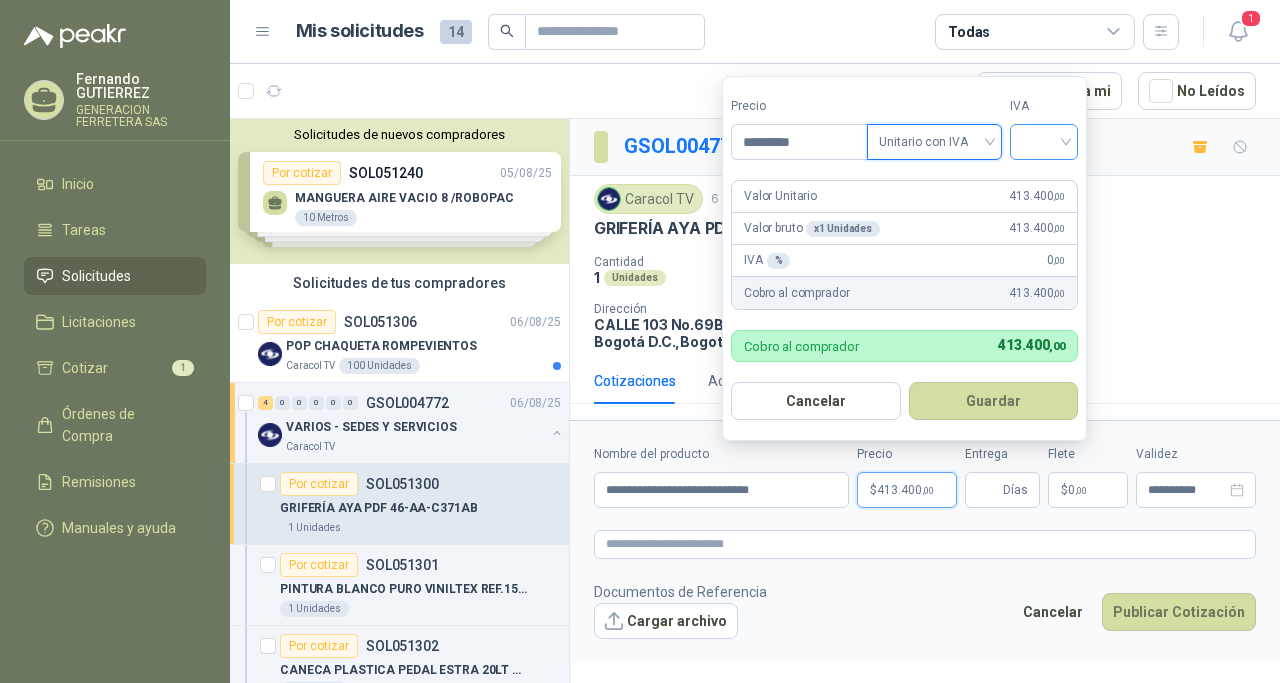click at bounding box center [1044, 142] 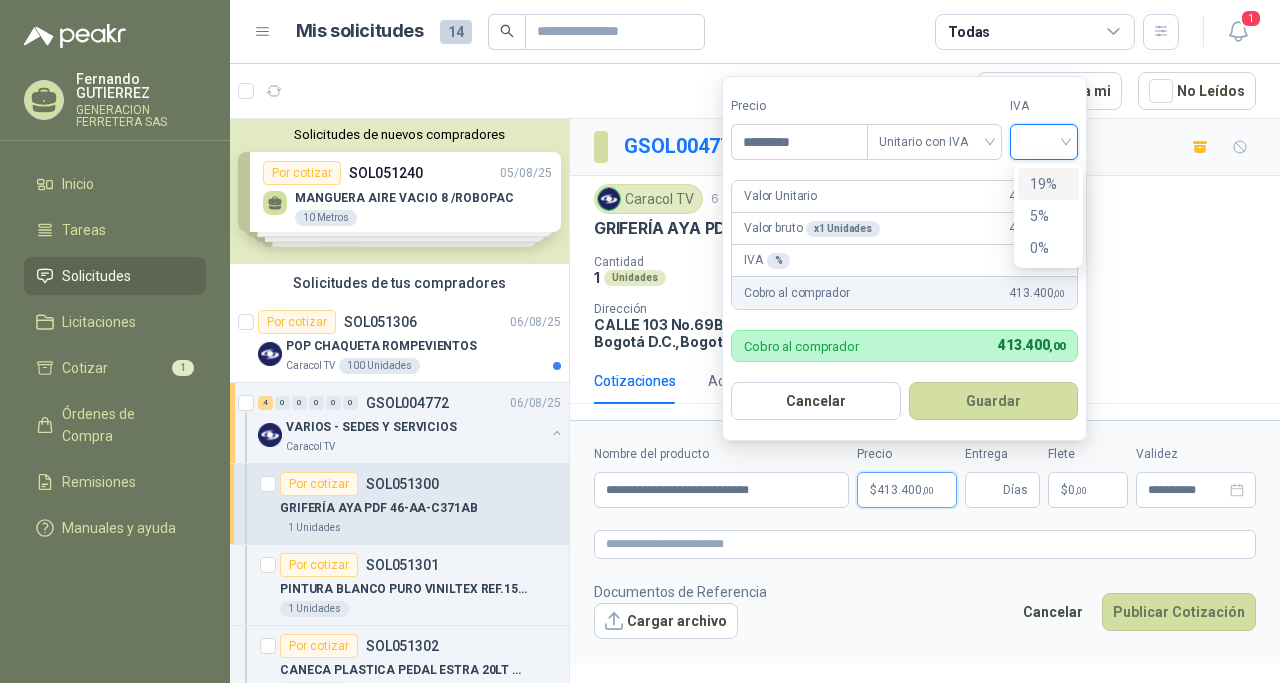 click on "19%" at bounding box center (1048, 184) 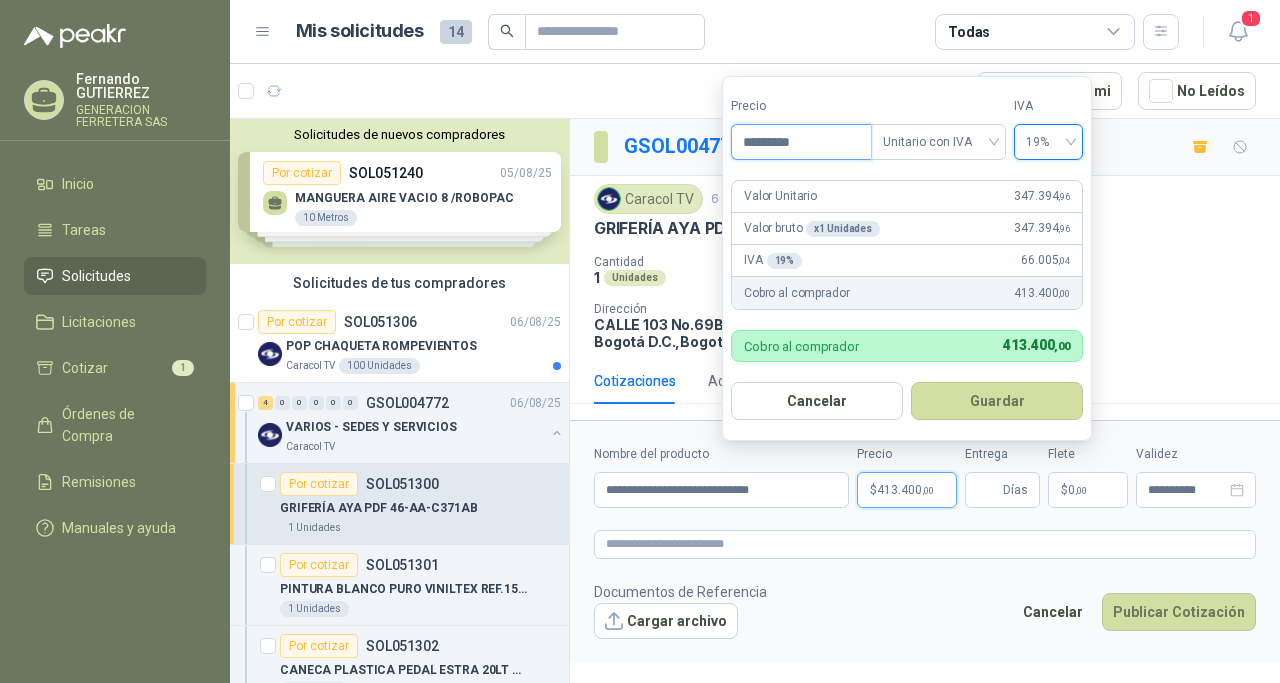click on "*********" at bounding box center [801, 142] 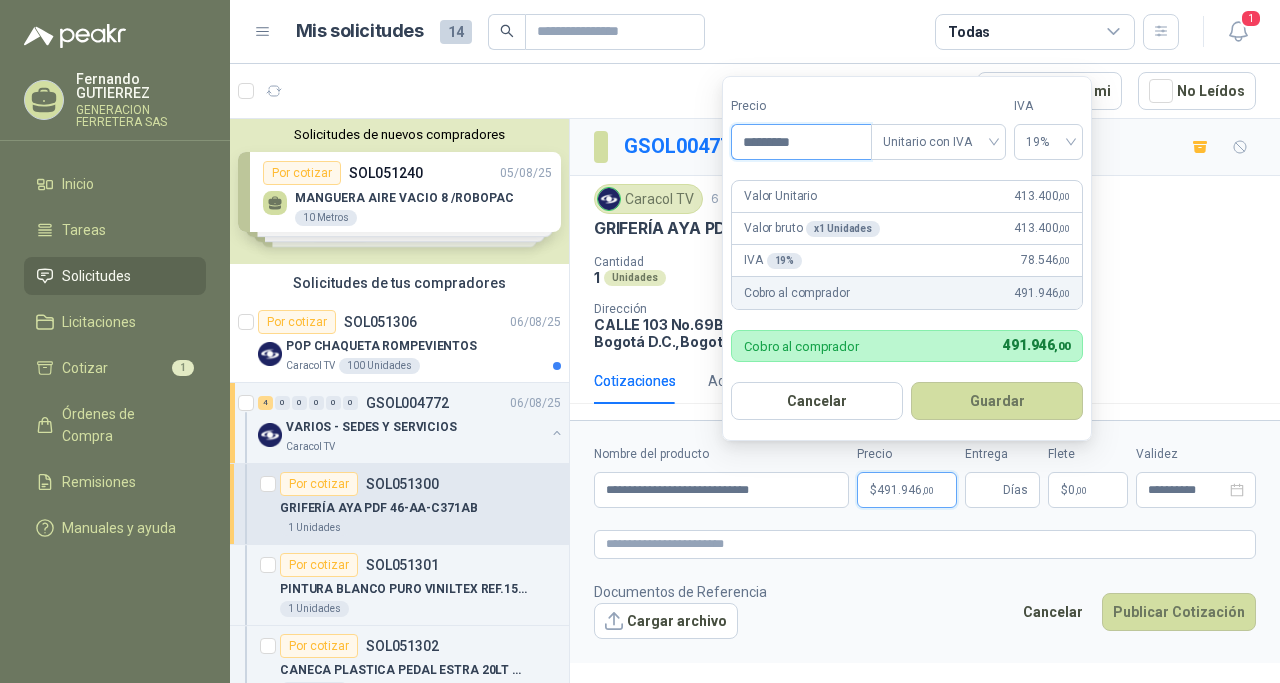type on "*********" 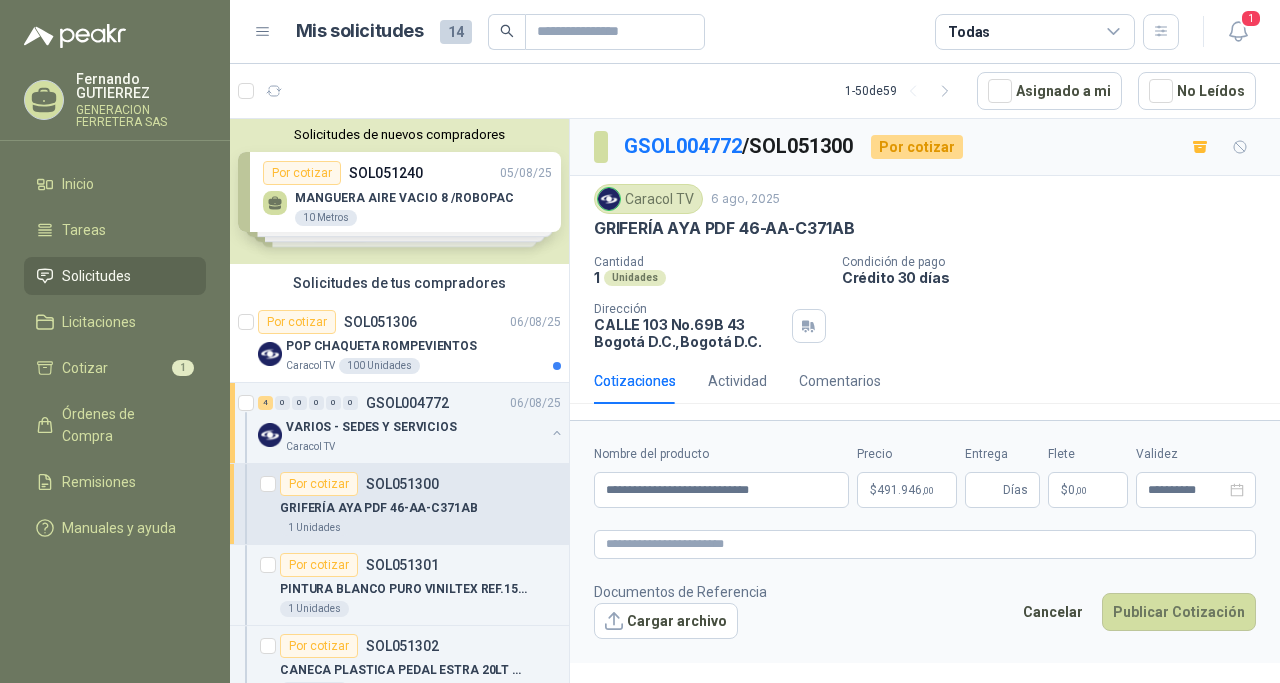 click on "Cantidad 1   Unidades Condición de pago Crédito 30 días Dirección [STREET] [NUMBER]   [CITY] [STATE] ,  [CITY] [STATE]" at bounding box center [925, 302] 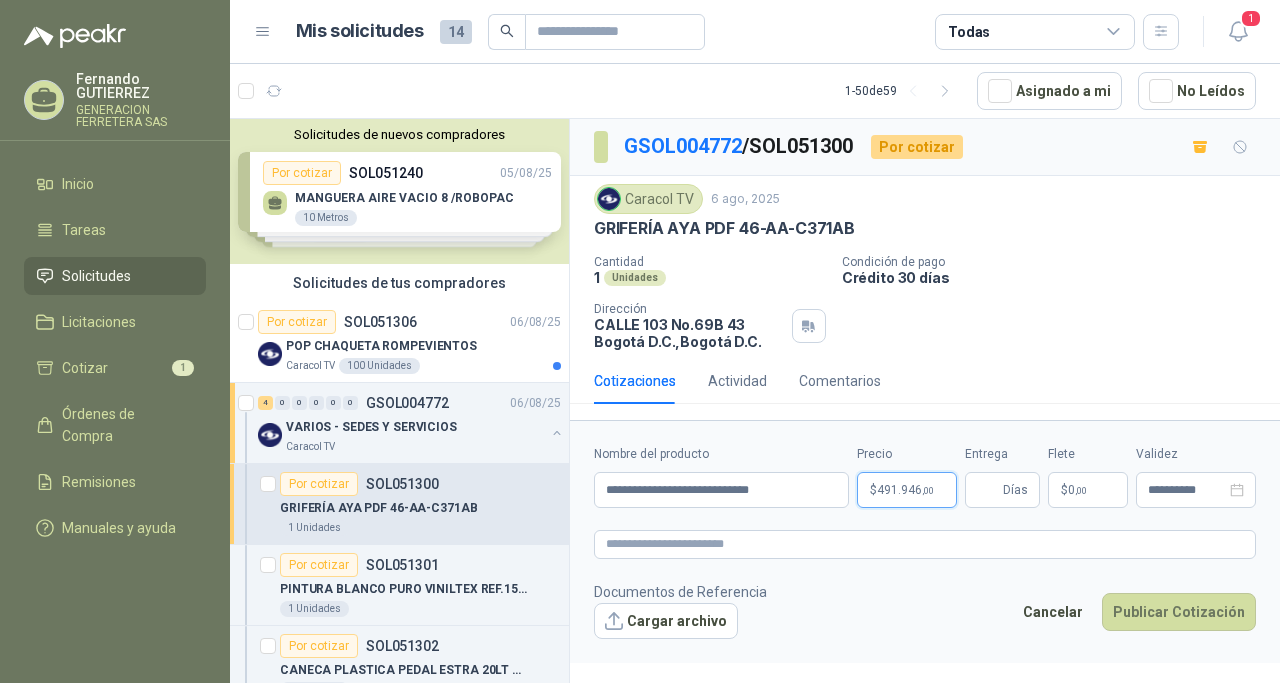 click on "$  491.946 ,00" at bounding box center [907, 490] 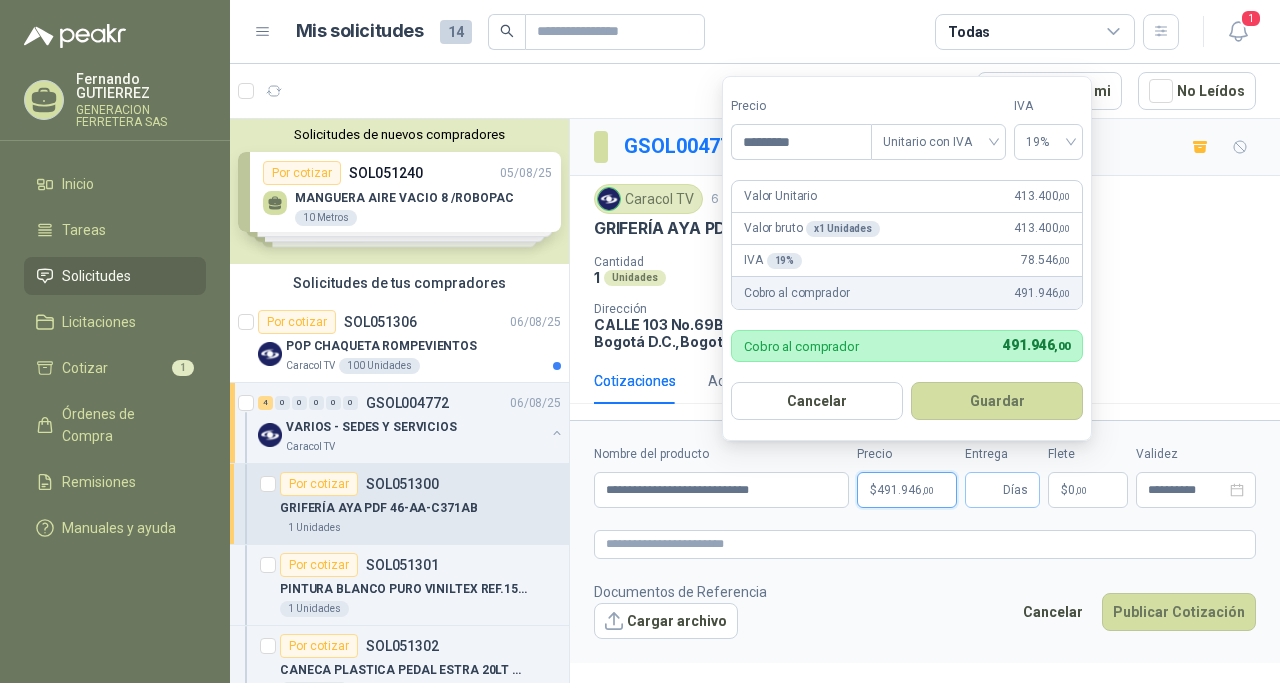 click on "Días" at bounding box center [1015, 490] 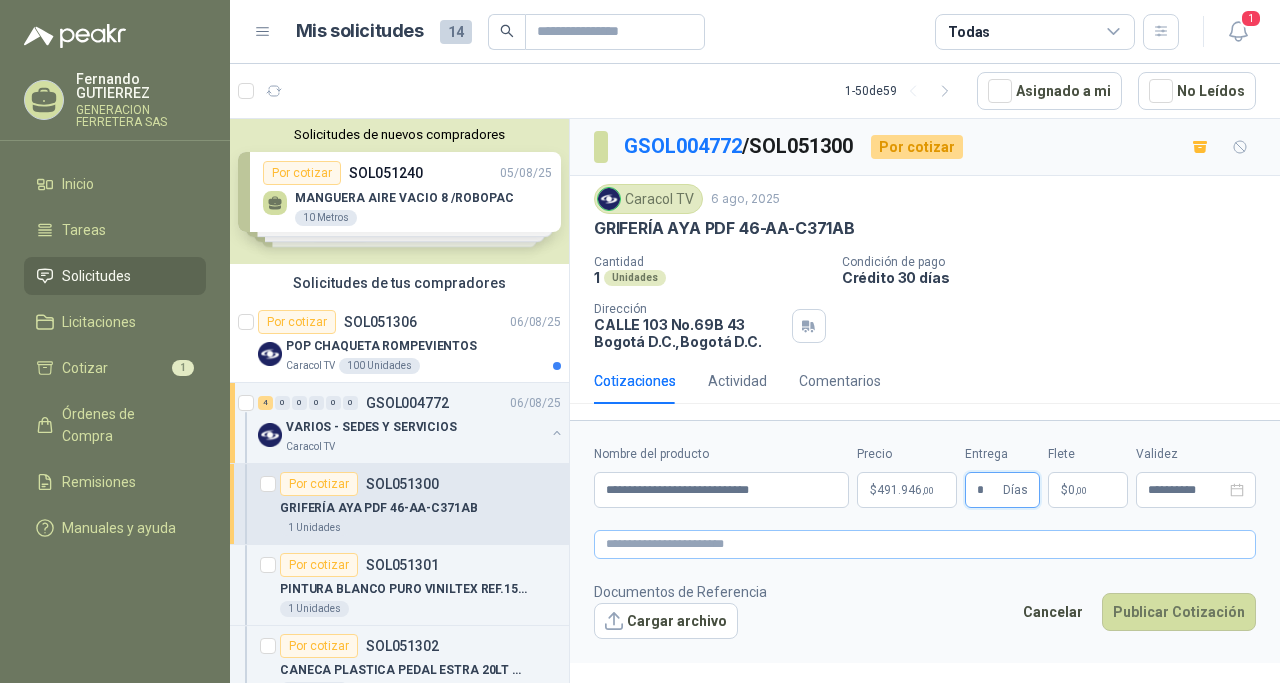 type on "*" 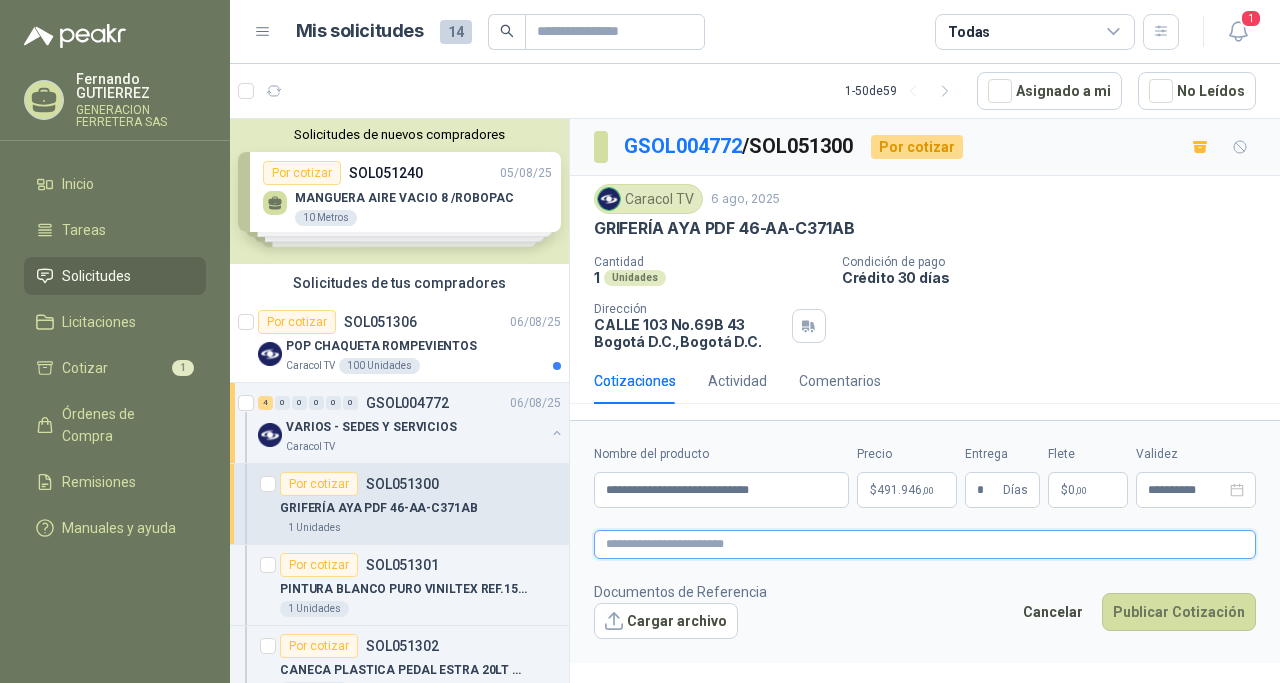 click at bounding box center (925, 544) 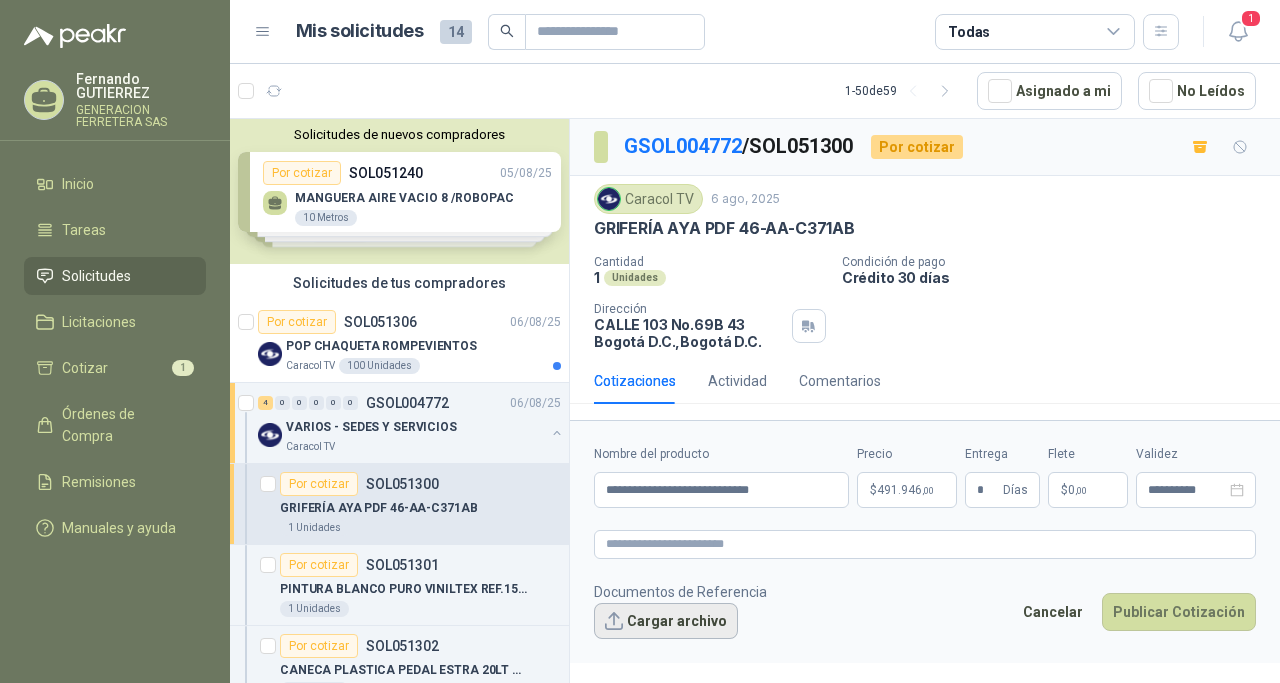 click on "Cargar archivo" at bounding box center [666, 621] 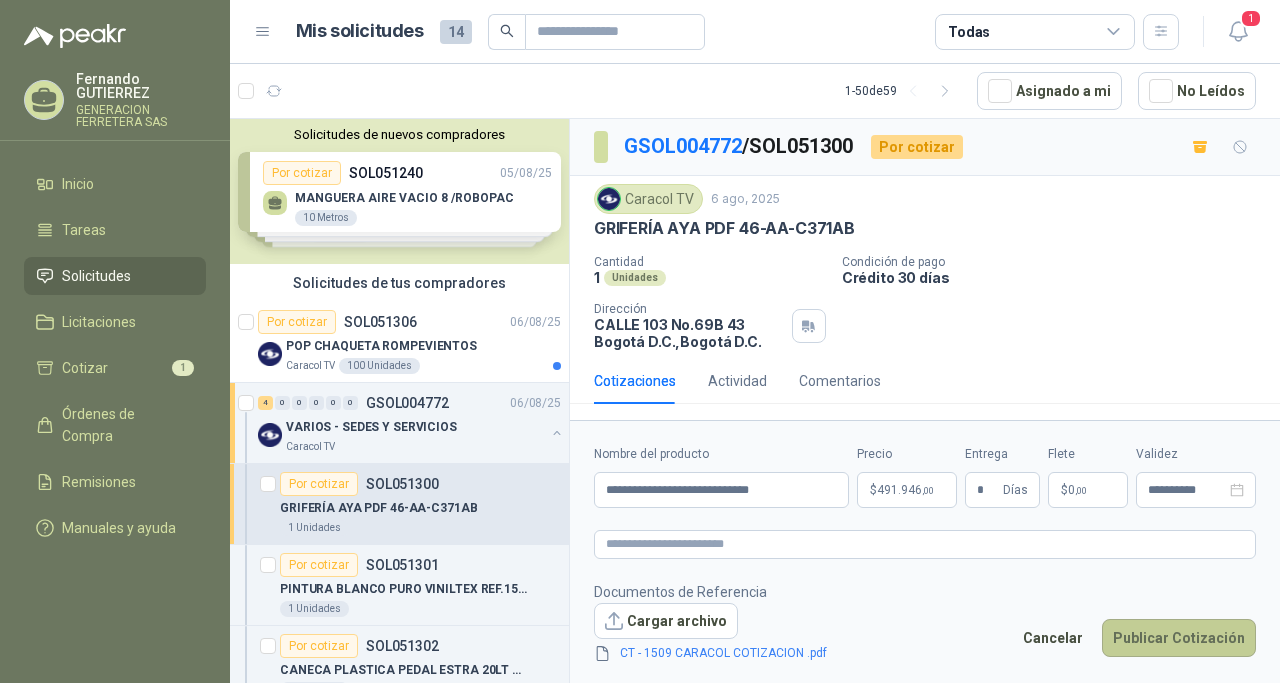 click on "Publicar Cotización" at bounding box center (1179, 638) 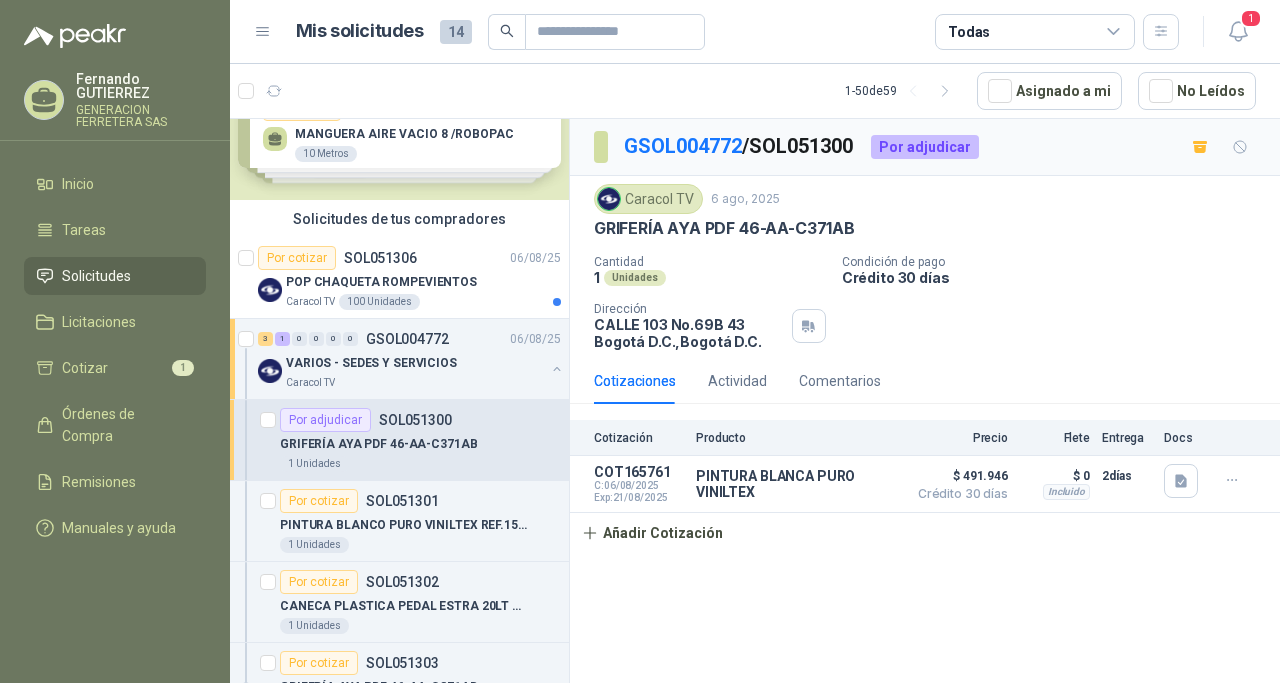 scroll, scrollTop: 113, scrollLeft: 0, axis: vertical 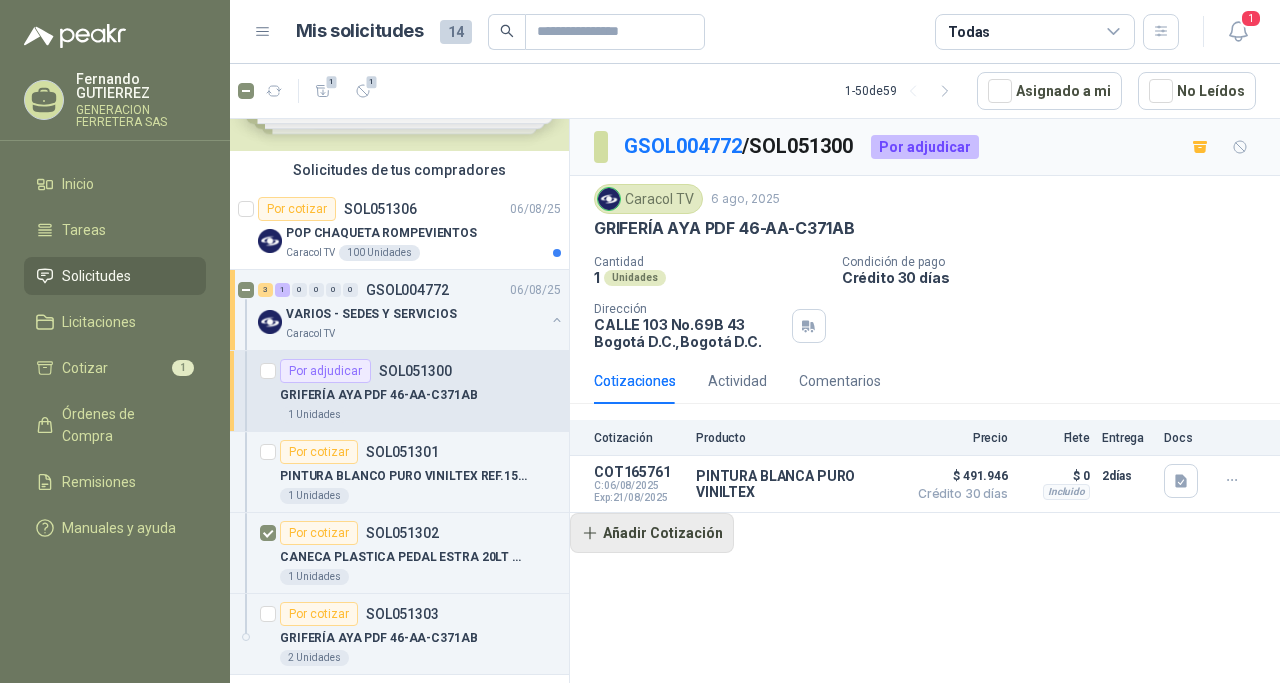 click on "Añadir Cotización" at bounding box center (652, 533) 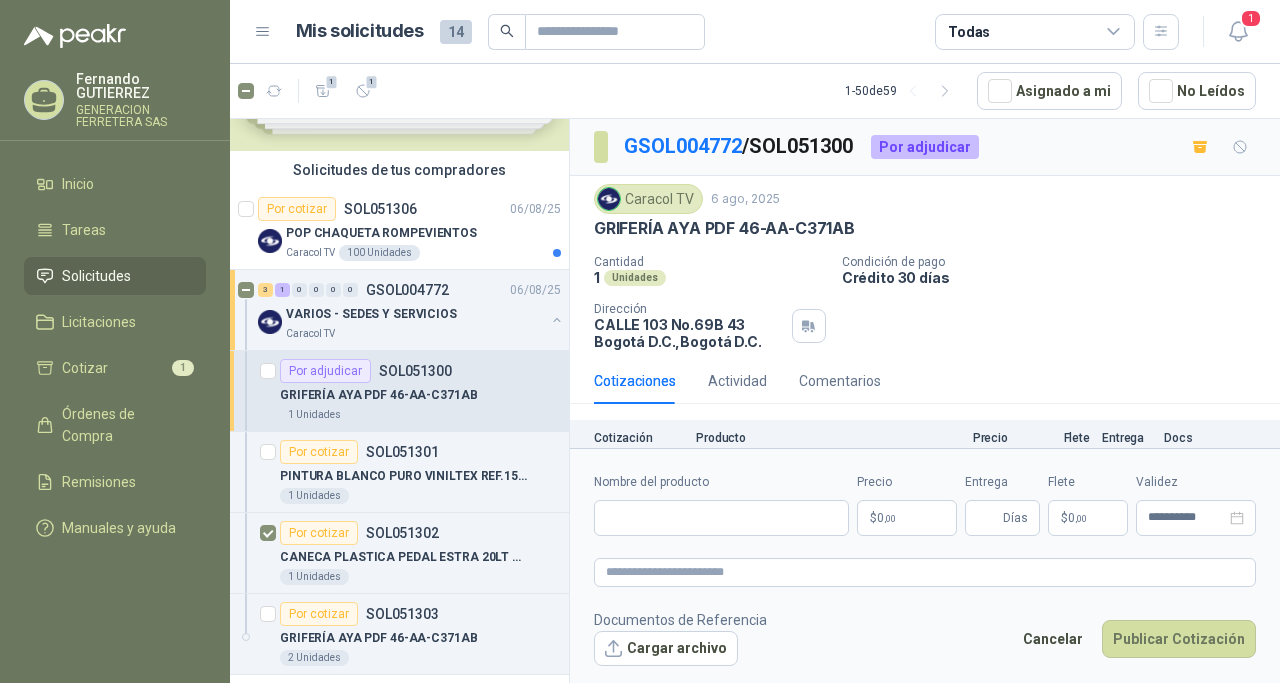 type 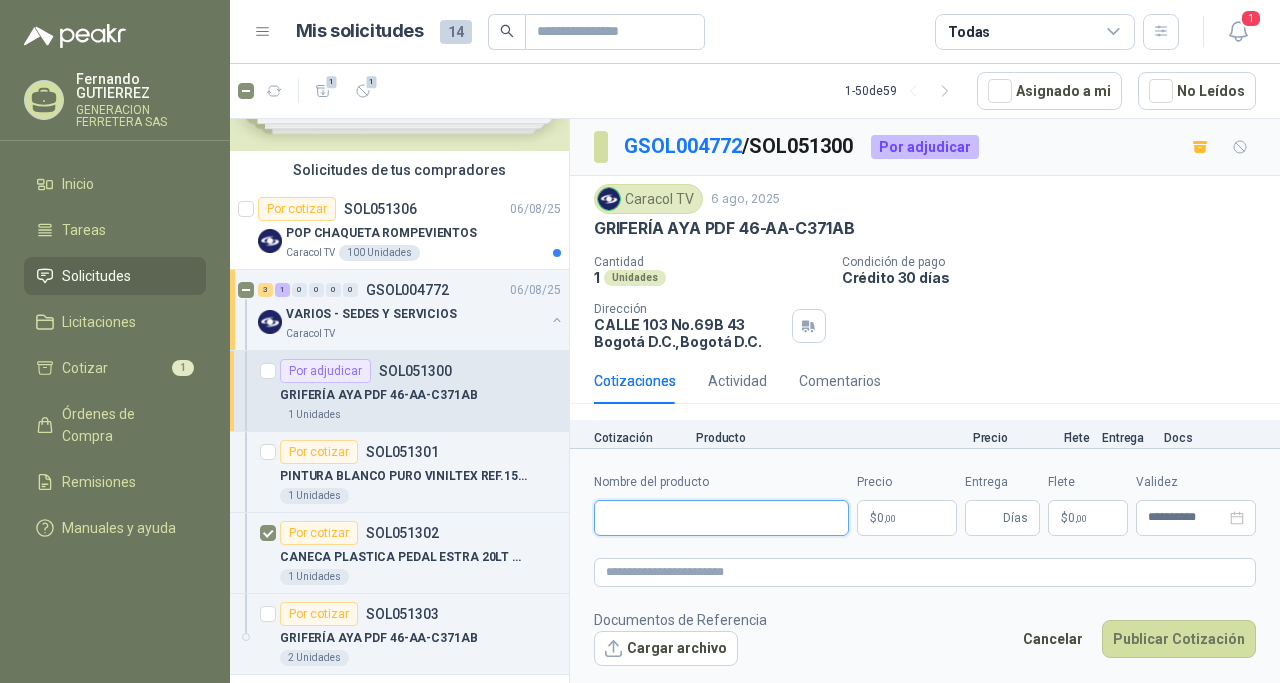 click on "Nombre del producto" at bounding box center (721, 518) 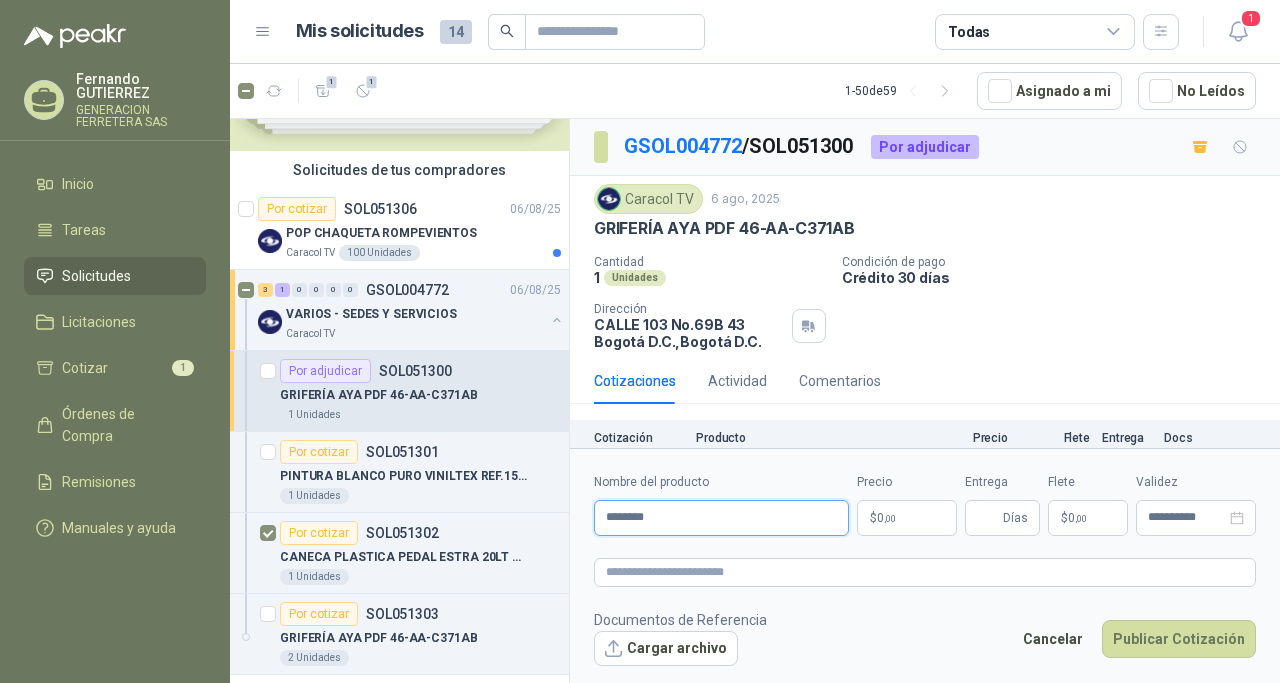 type on "********" 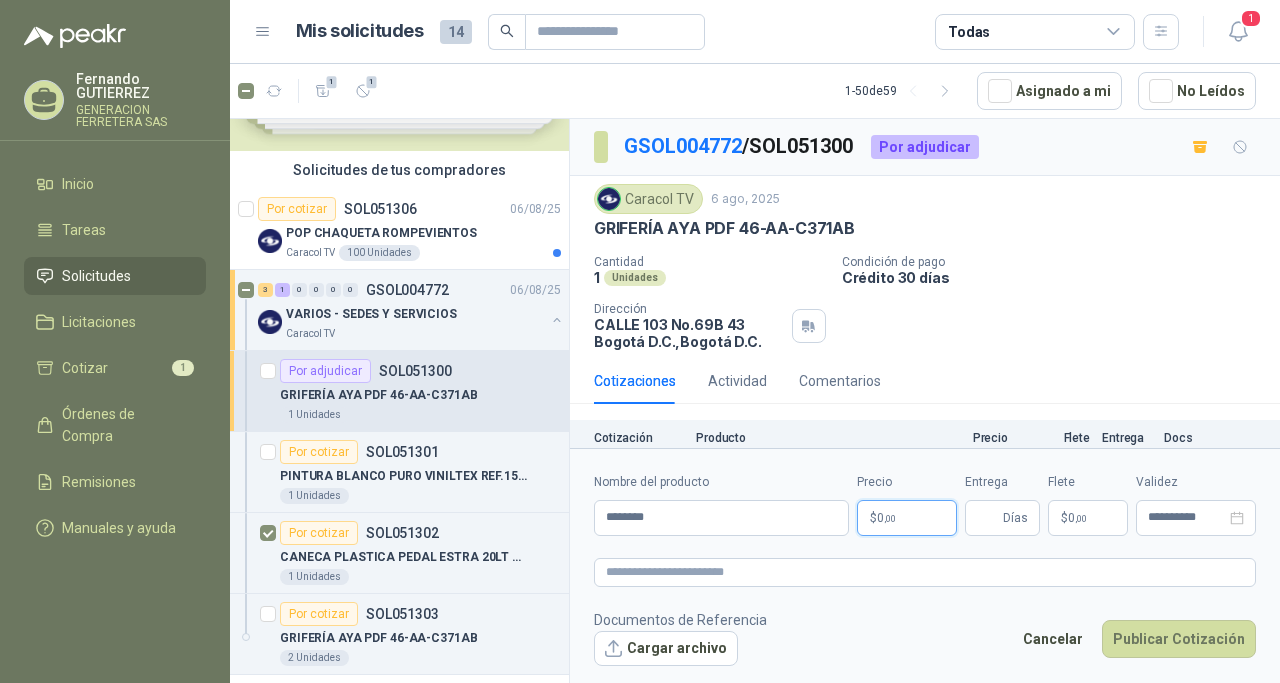 click on "$  0 ,00" at bounding box center (907, 518) 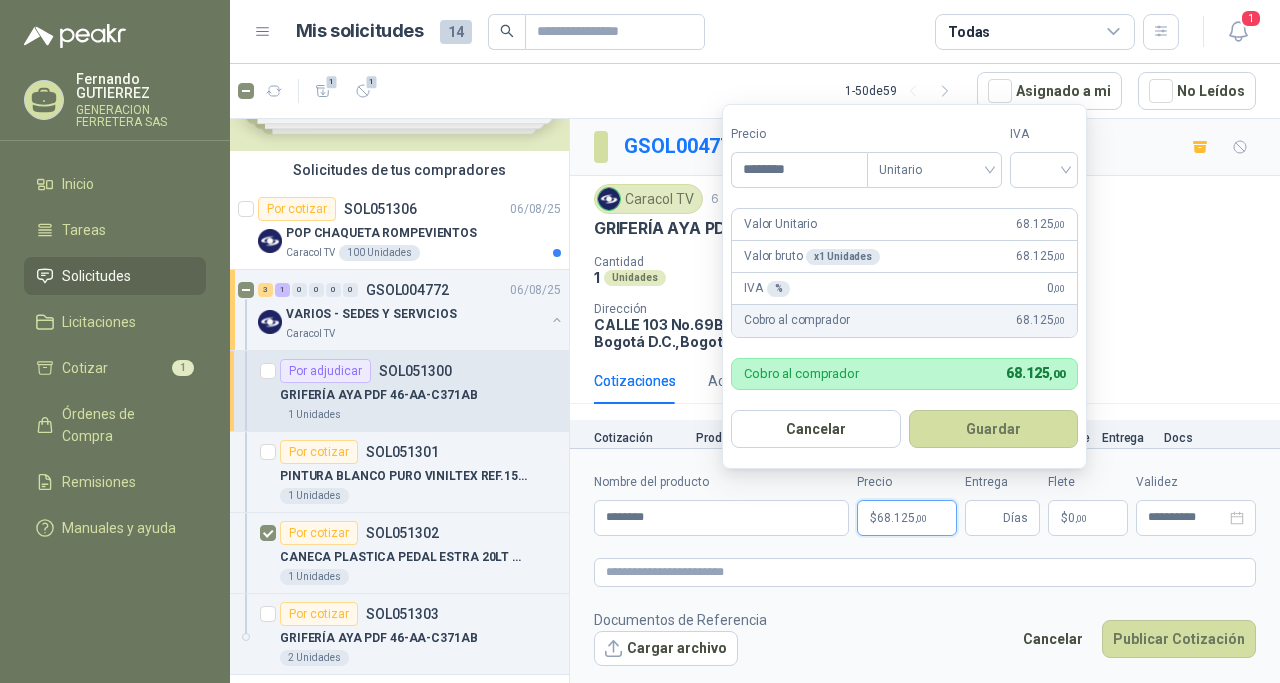 click on "Precio ******** Tipo Unitario IVA Valor Unitario 68.125 ,00 Valor bruto x 1   Unidades 68.125 ,00 IVA % 0 ,00 Cobro al comprador 68.125 ,00 Cobro al comprador 68.125 ,00 Cancelar Guardar" at bounding box center (904, 286) 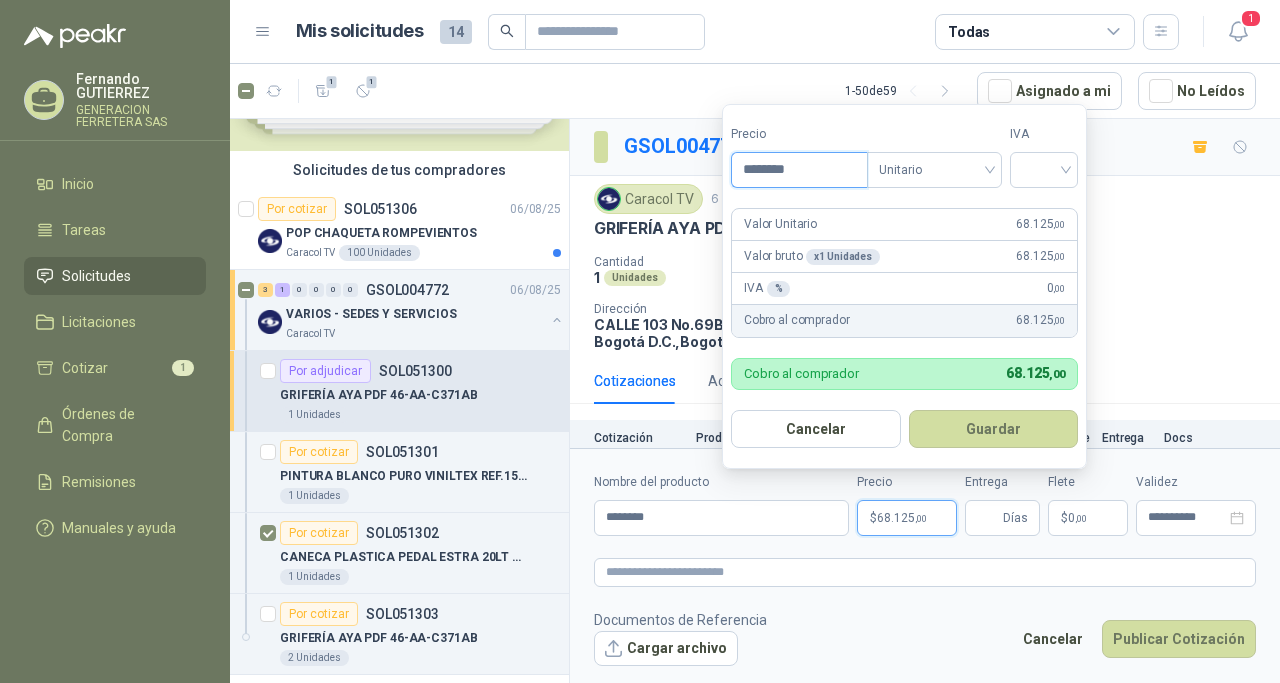 click on "********" at bounding box center [799, 170] 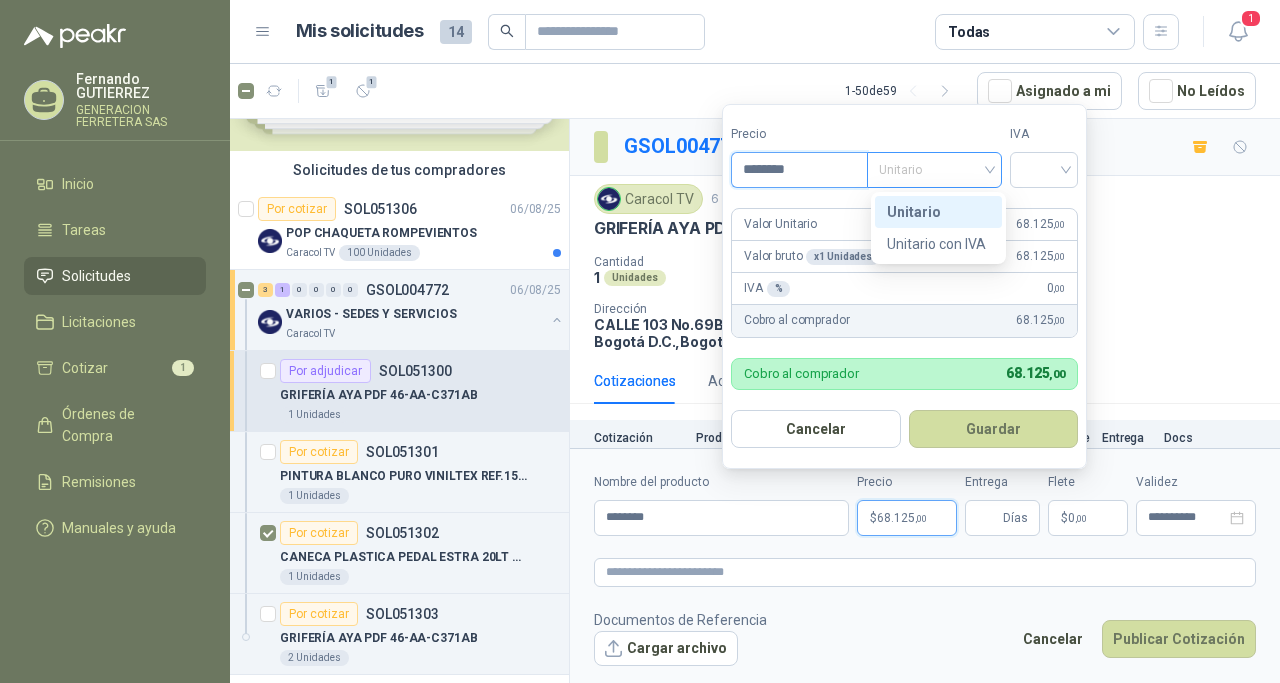 click on "Unitario" at bounding box center (934, 170) 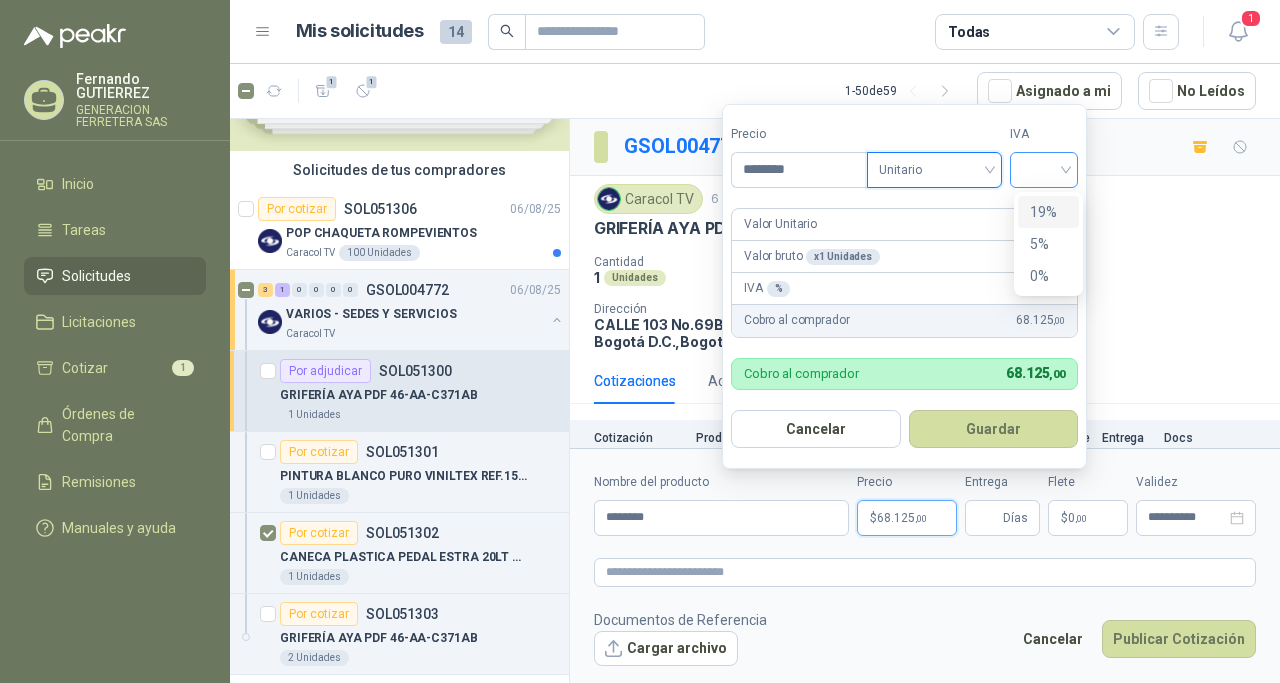 click at bounding box center (1044, 170) 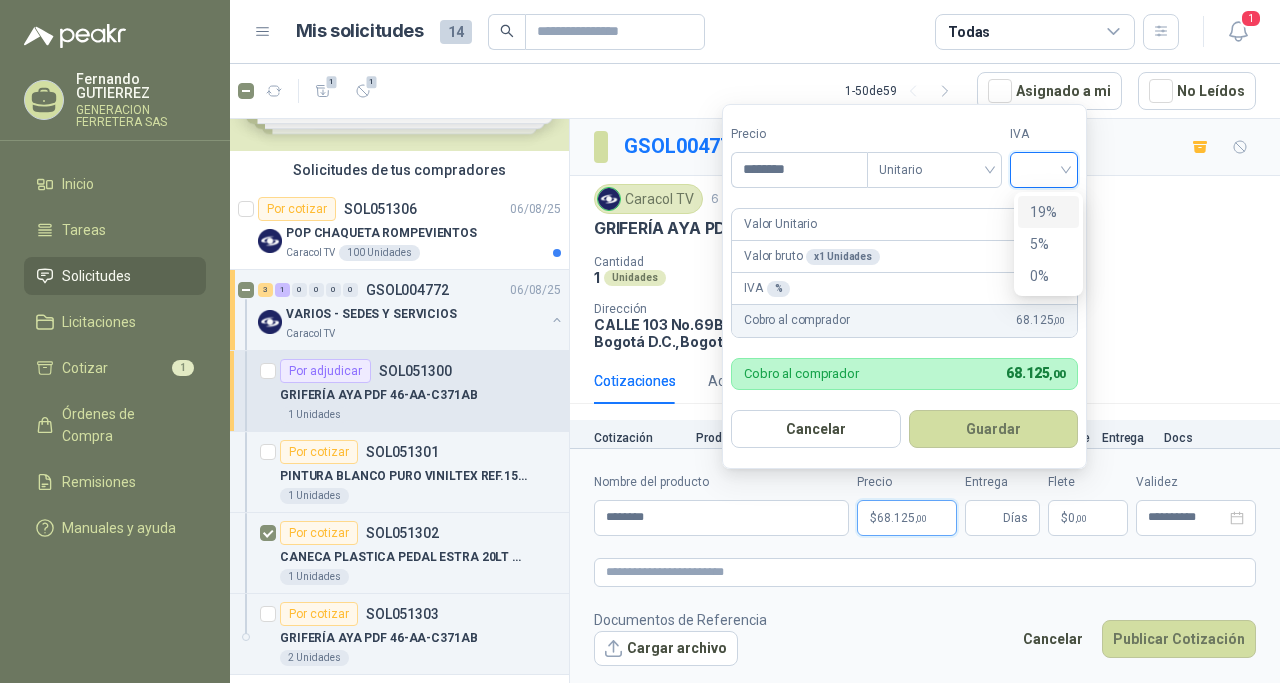 click on "19%" at bounding box center [1048, 212] 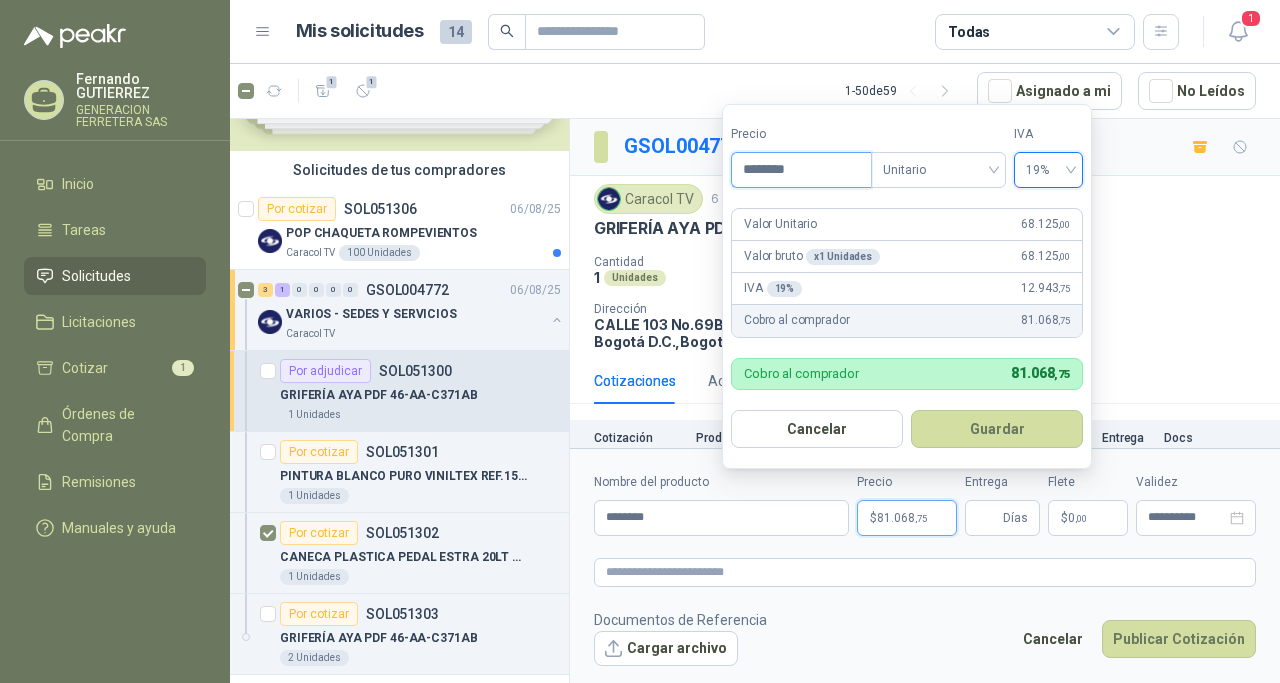 click on "********" at bounding box center [801, 170] 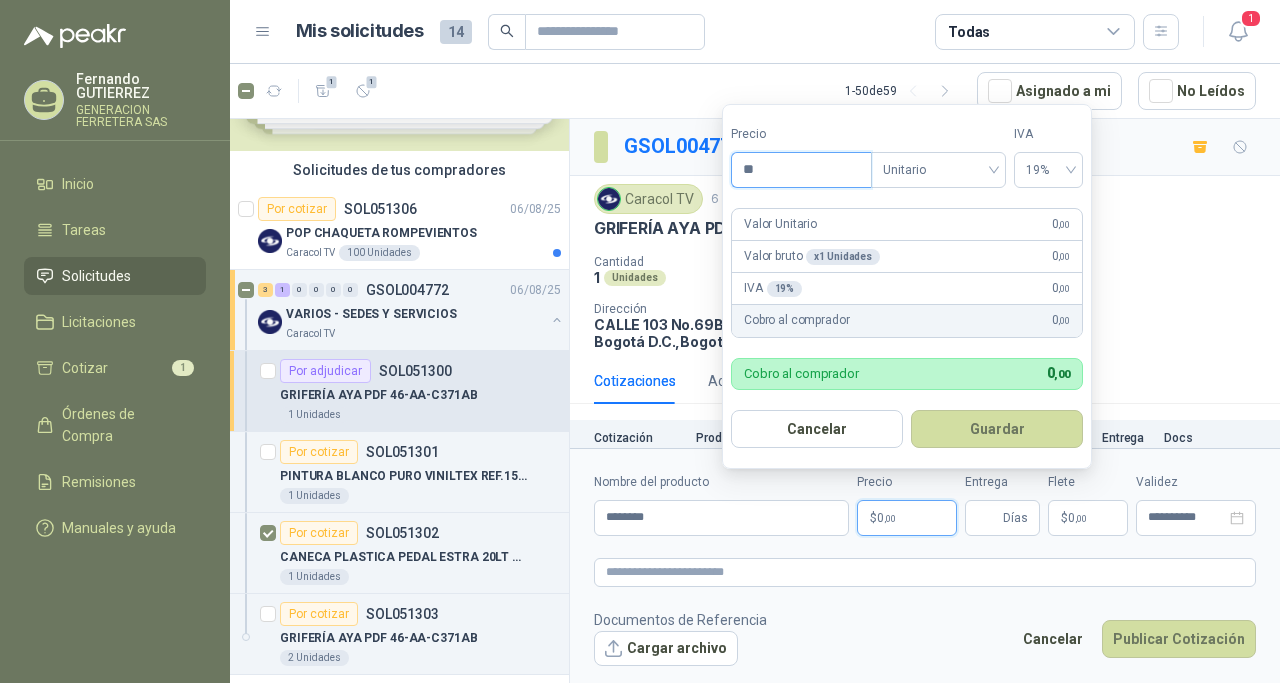 type on "*" 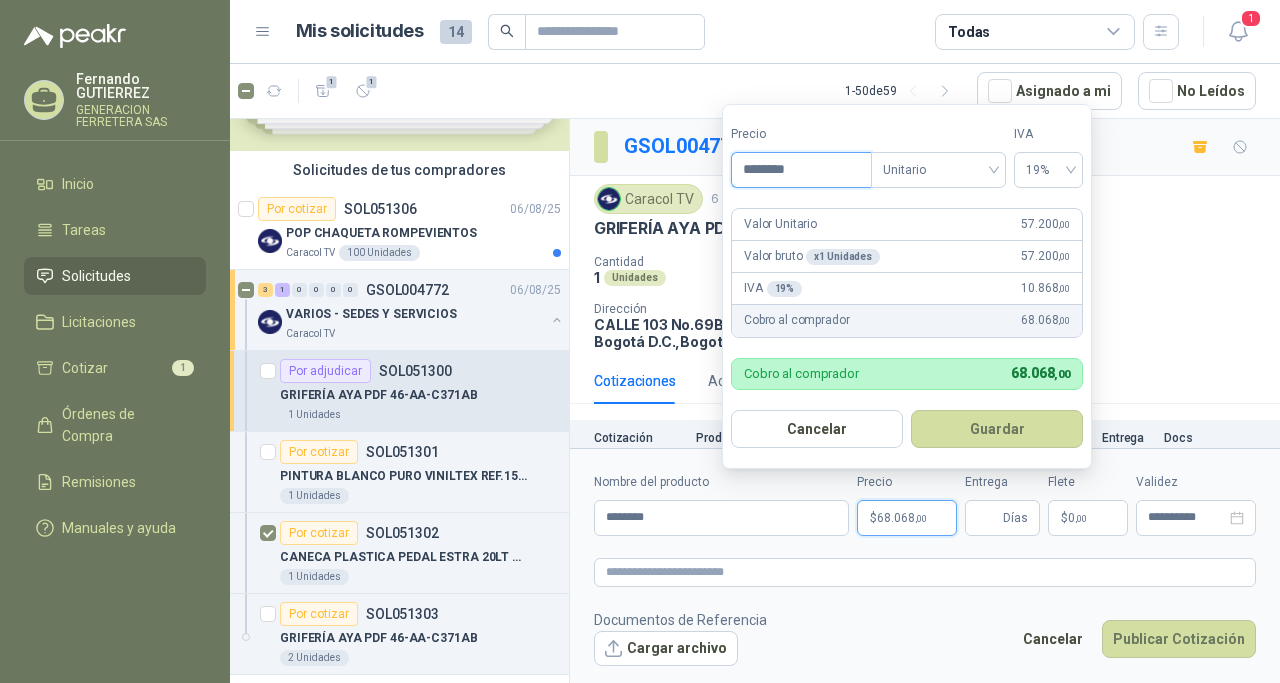 type on "********" 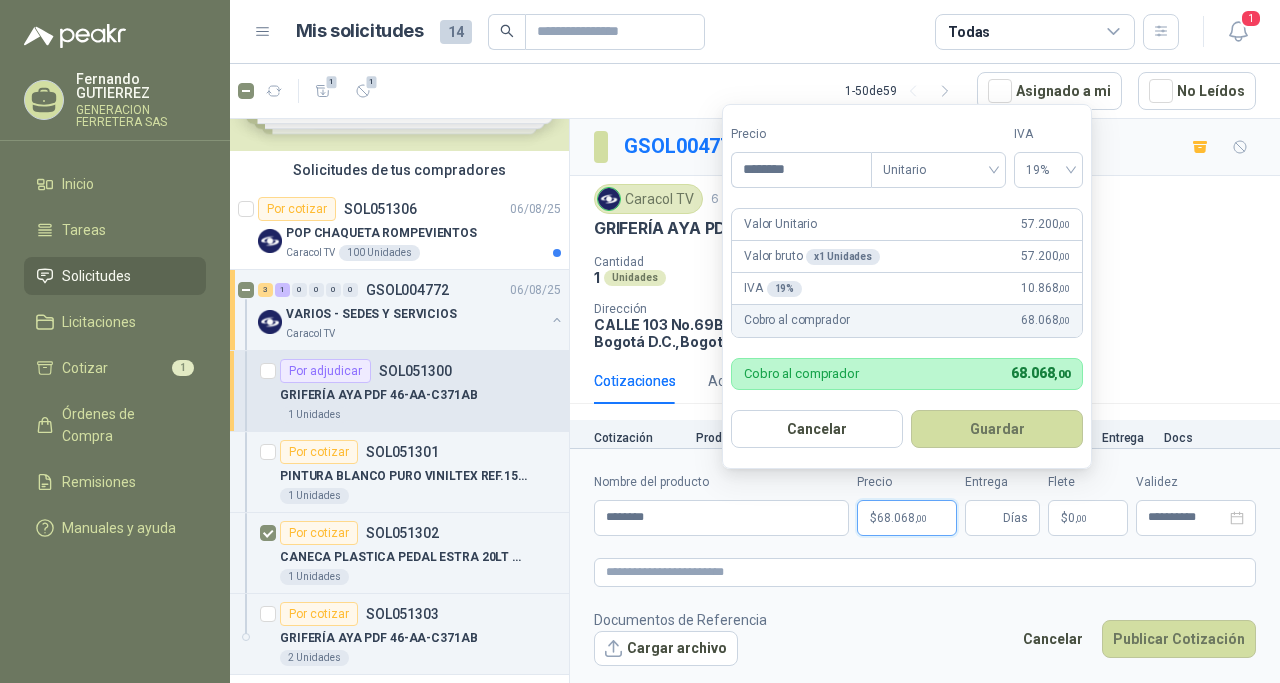 click on "Caracol TV [DATE]" at bounding box center (925, 199) 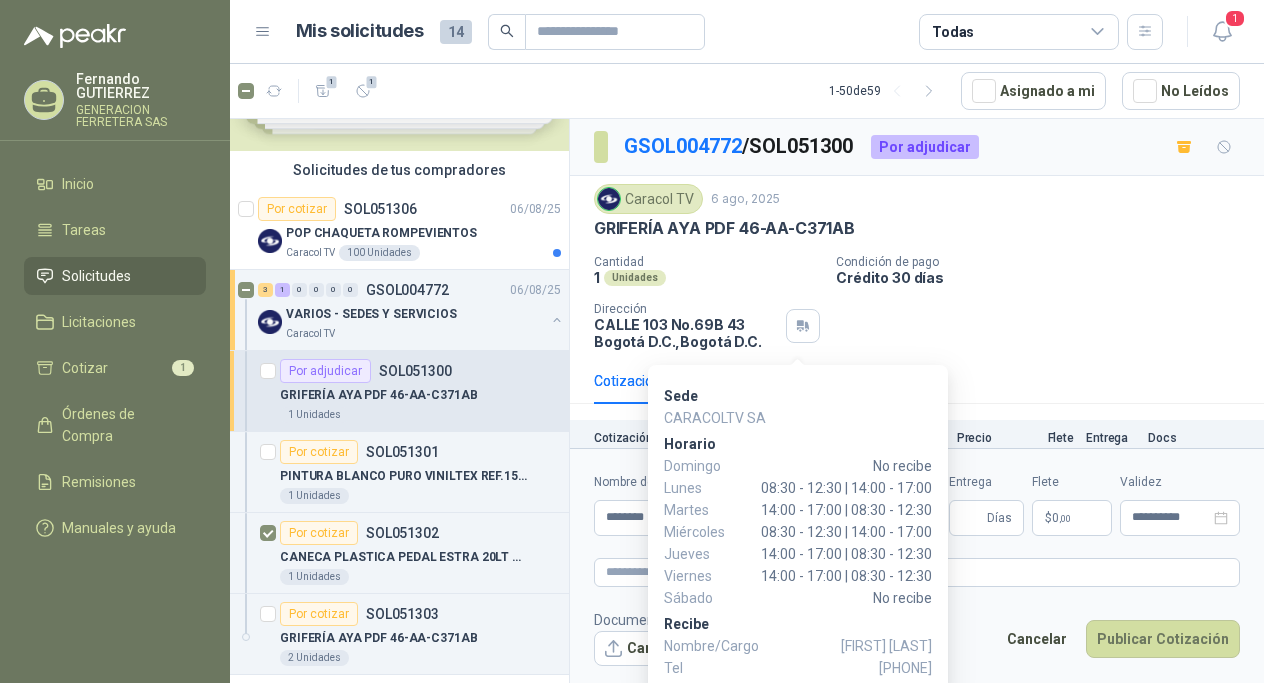 click on "Nombre del producto" at bounding box center [713, 482] 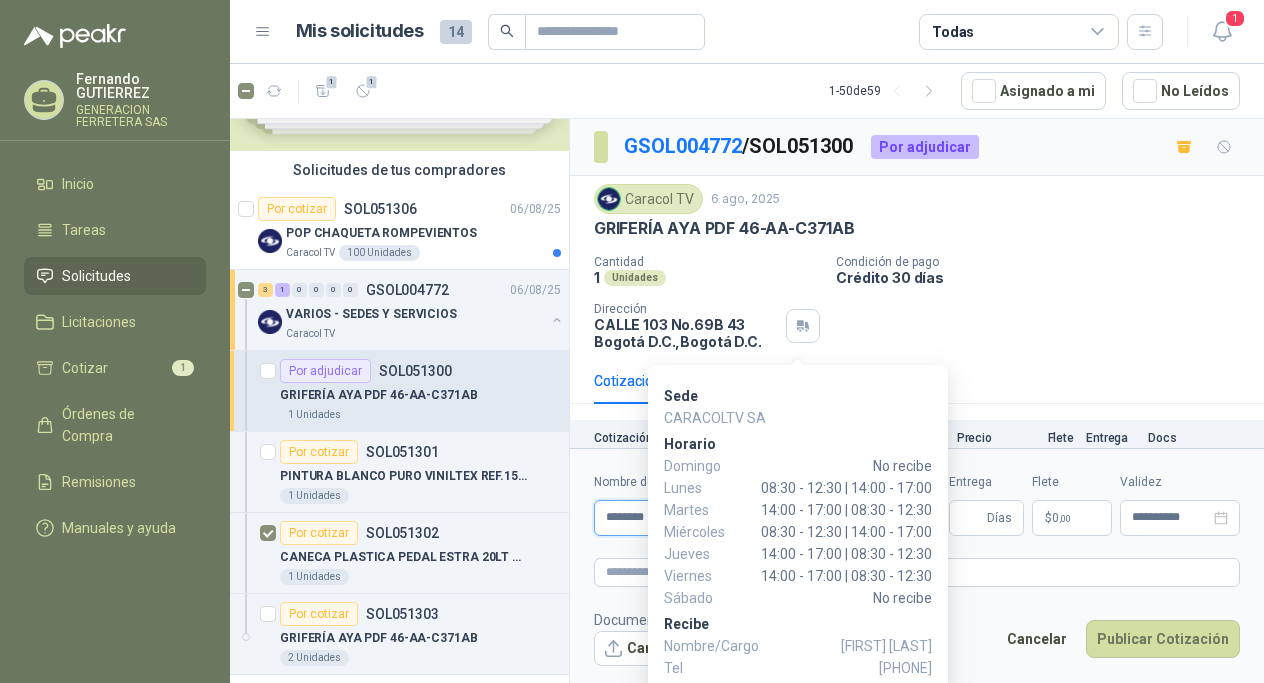 click on "********" at bounding box center [713, 518] 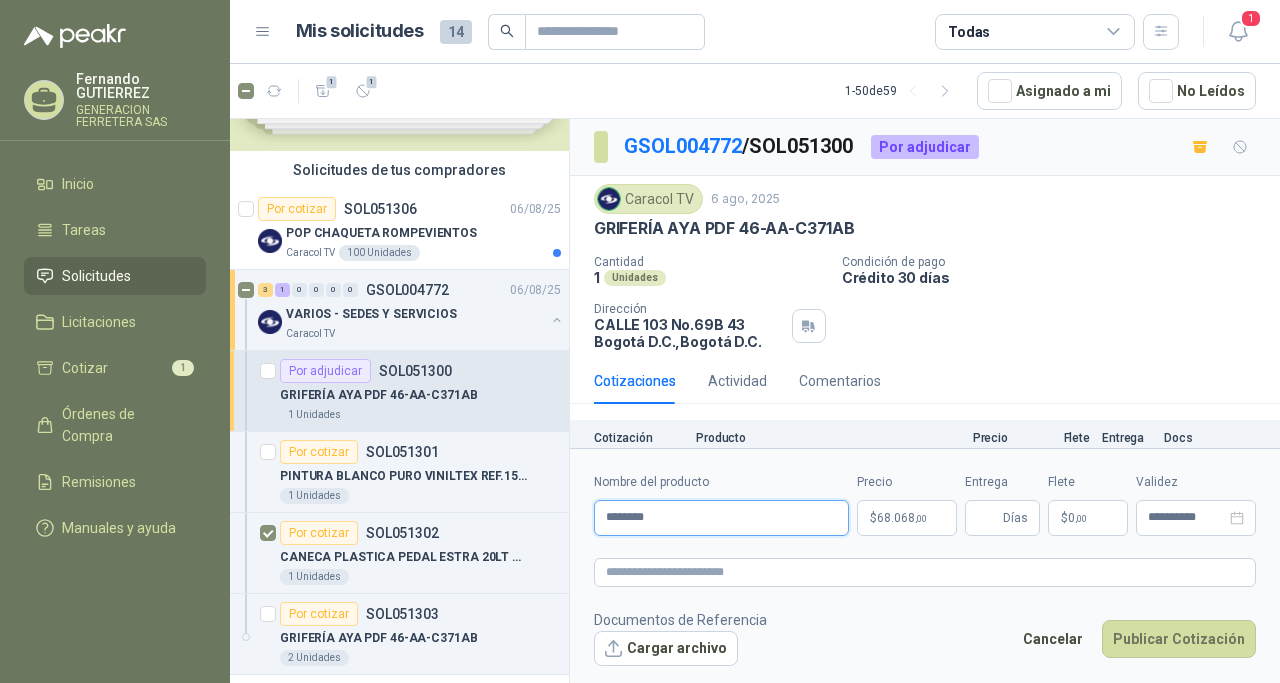 type 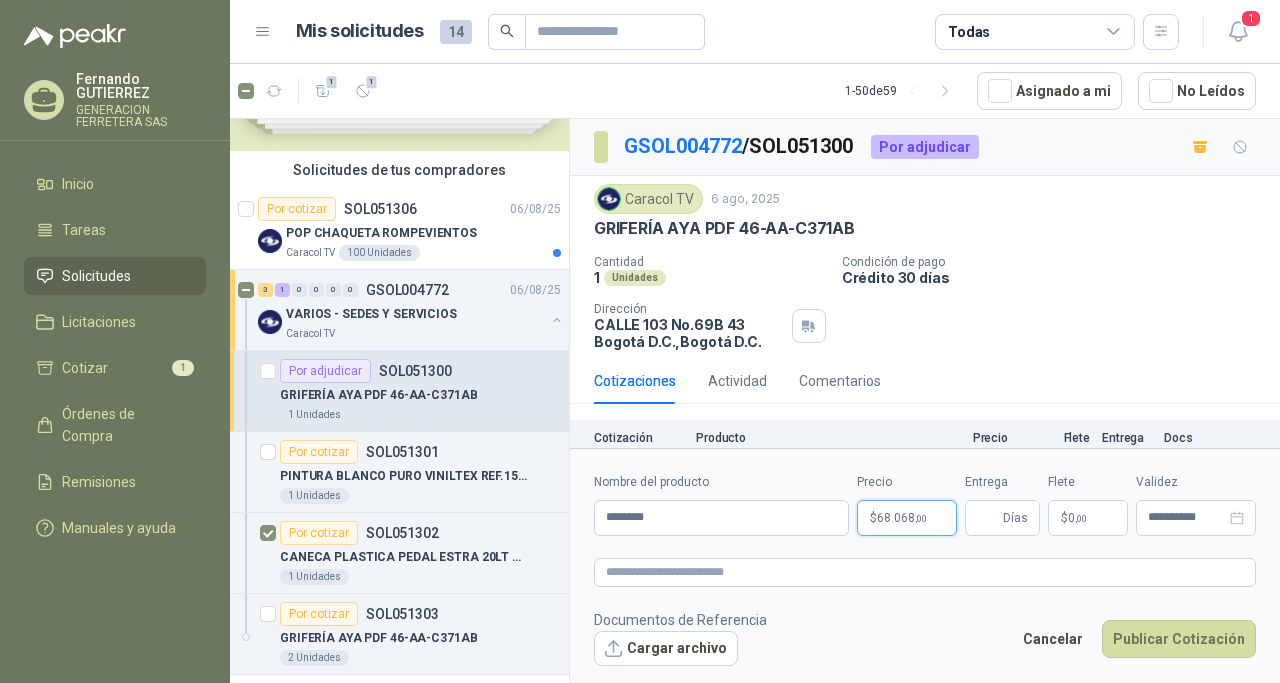 click on "$  68.068 ,00" at bounding box center [907, 518] 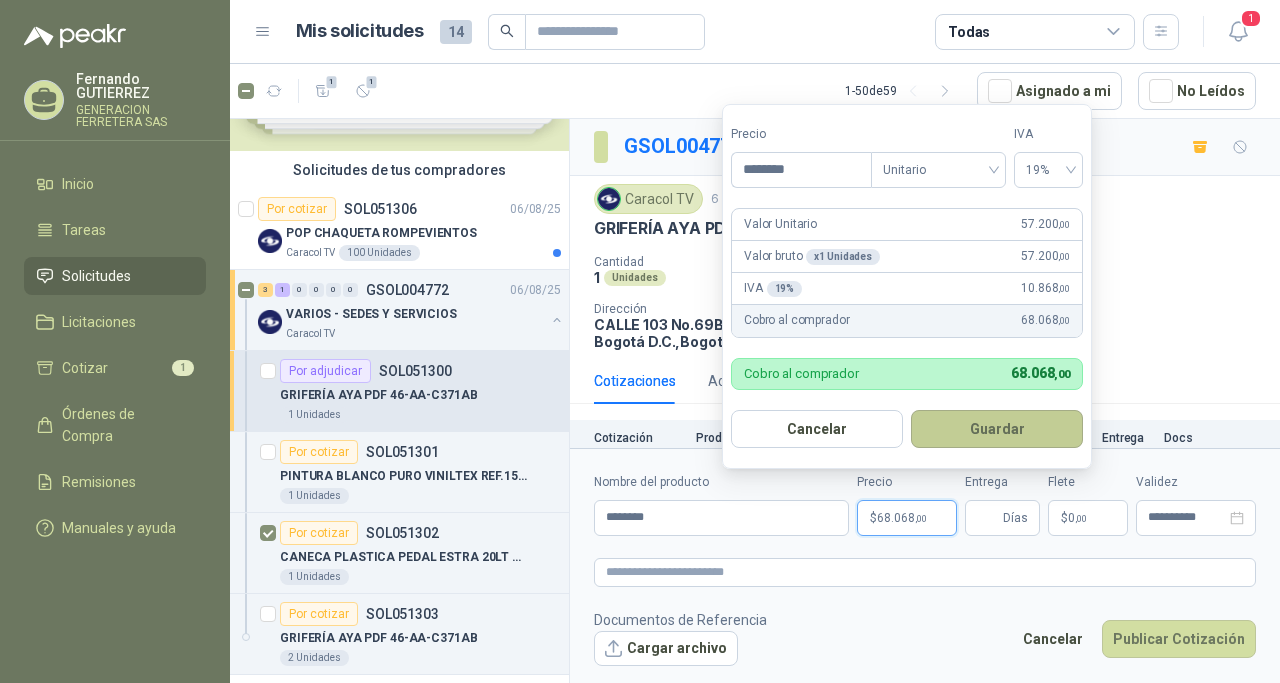 click on "Guardar" at bounding box center (997, 429) 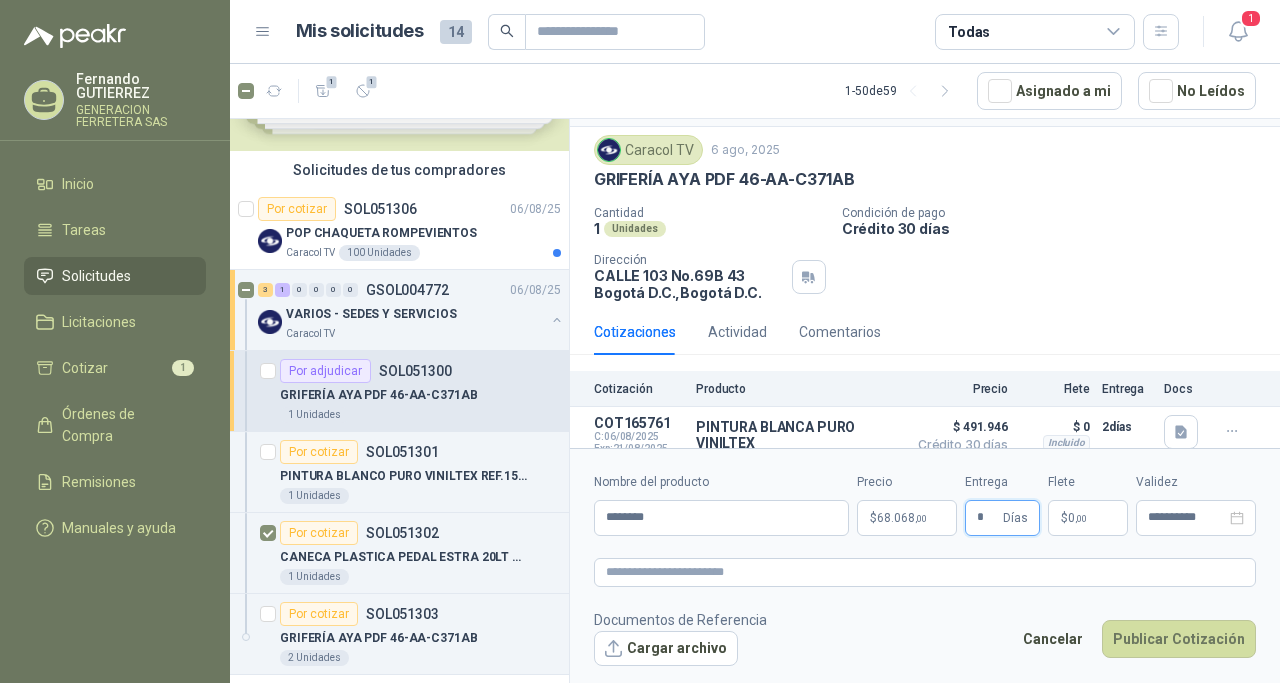scroll, scrollTop: 65, scrollLeft: 0, axis: vertical 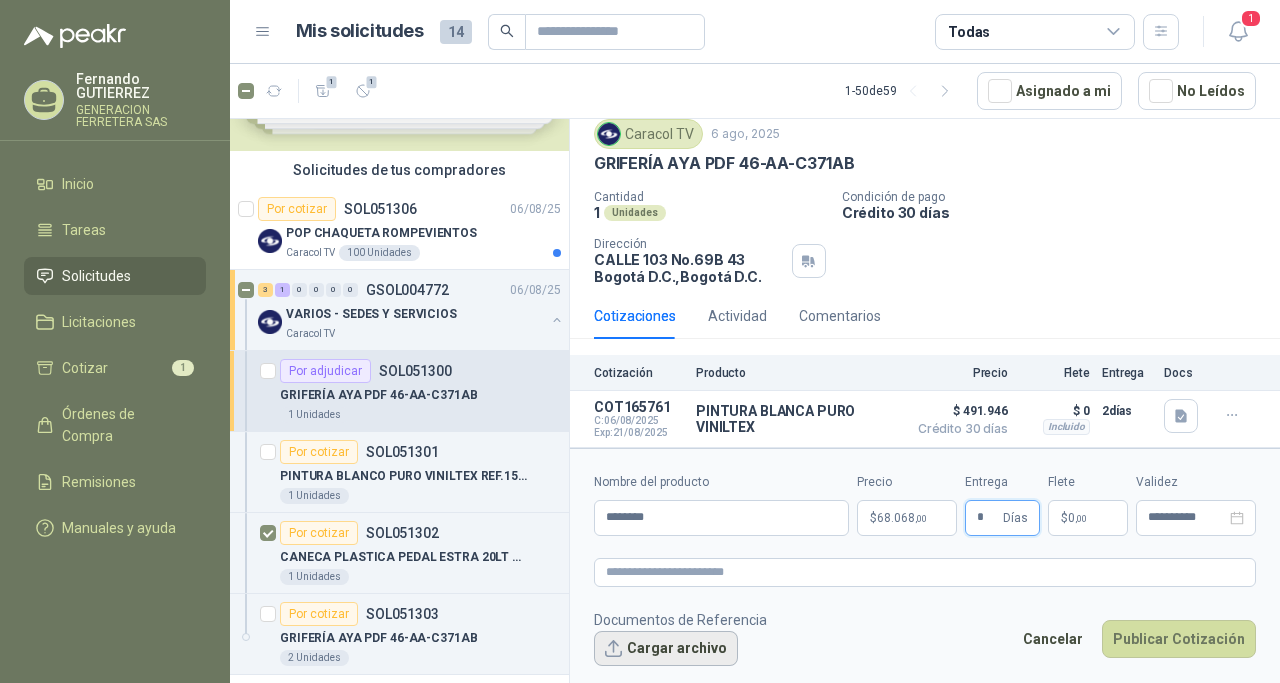 type on "*" 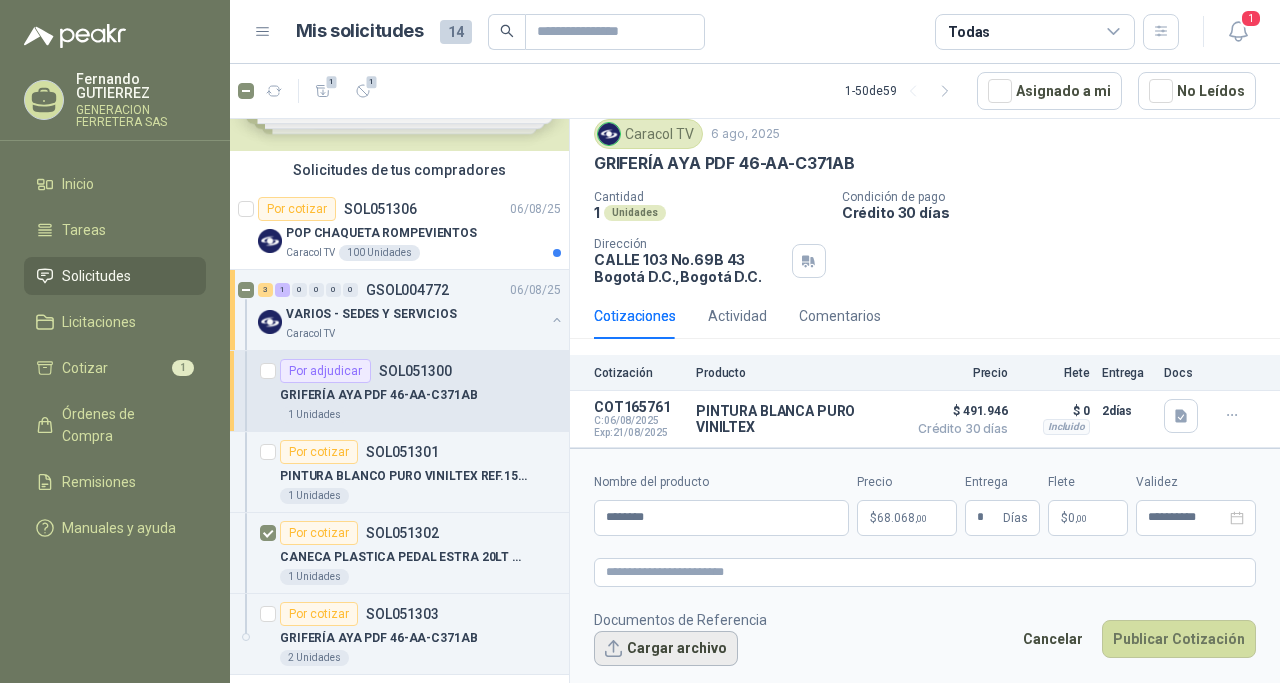 click on "Cargar archivo" at bounding box center [666, 649] 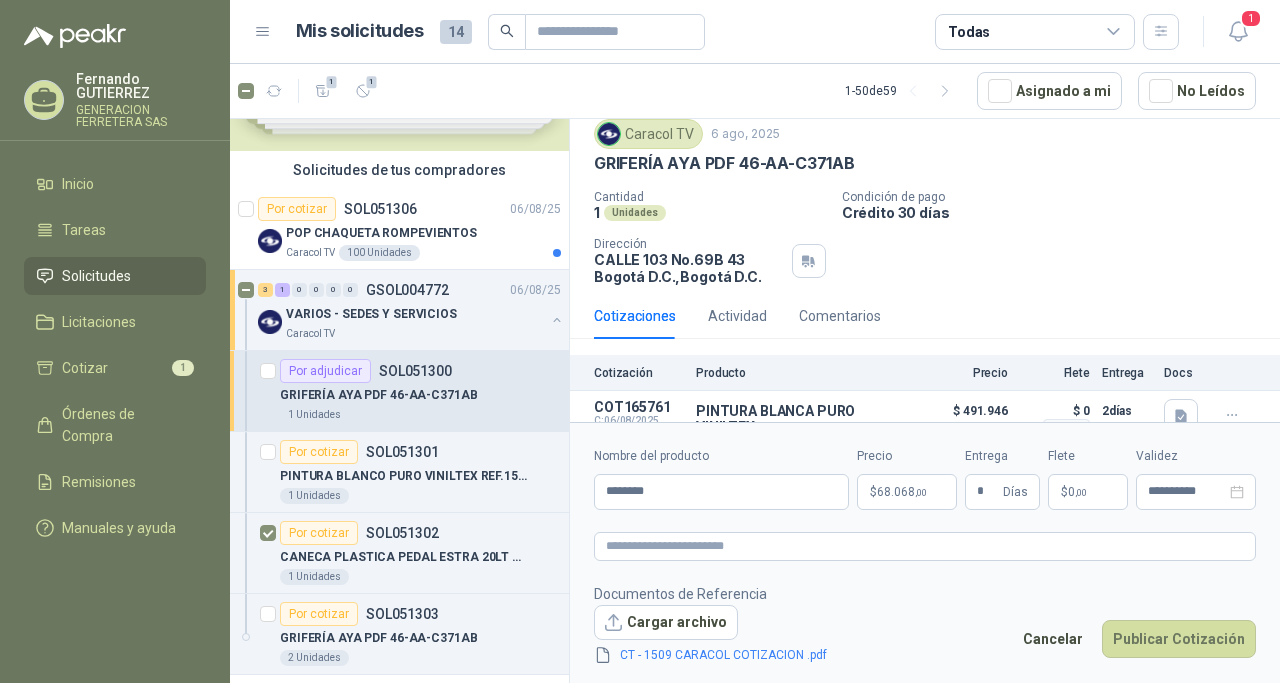 scroll, scrollTop: 91, scrollLeft: 0, axis: vertical 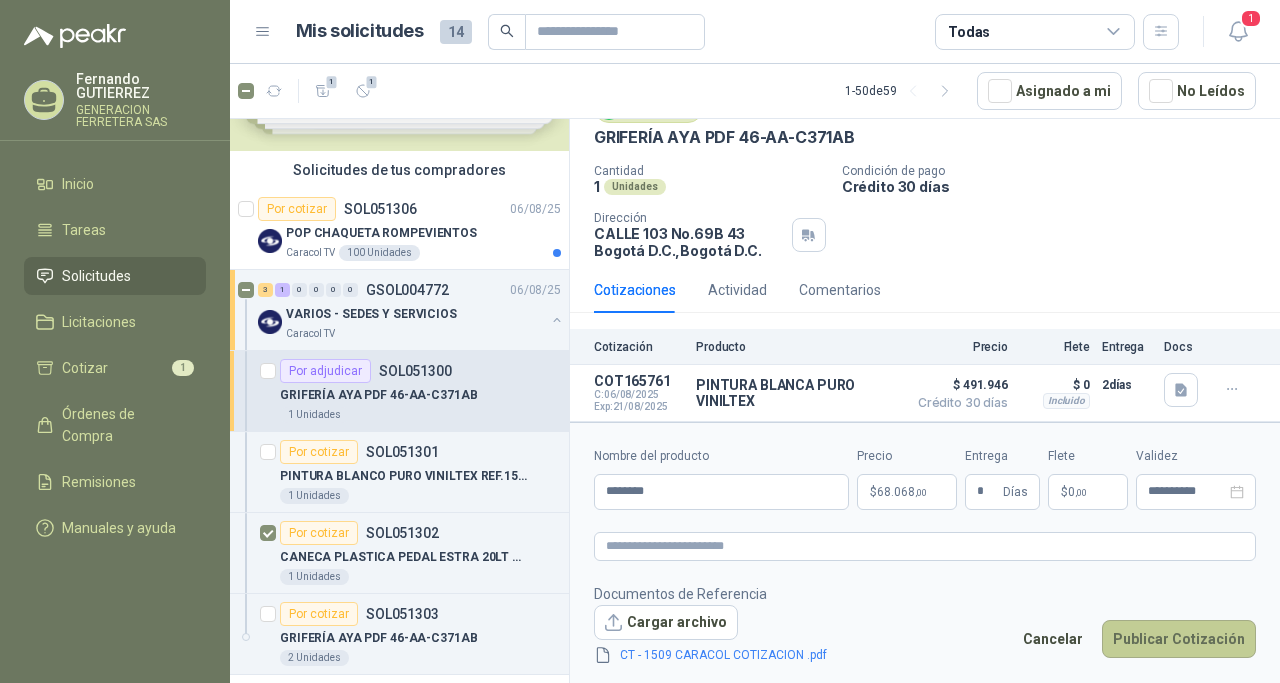 click on "Publicar Cotización" at bounding box center [1179, 639] 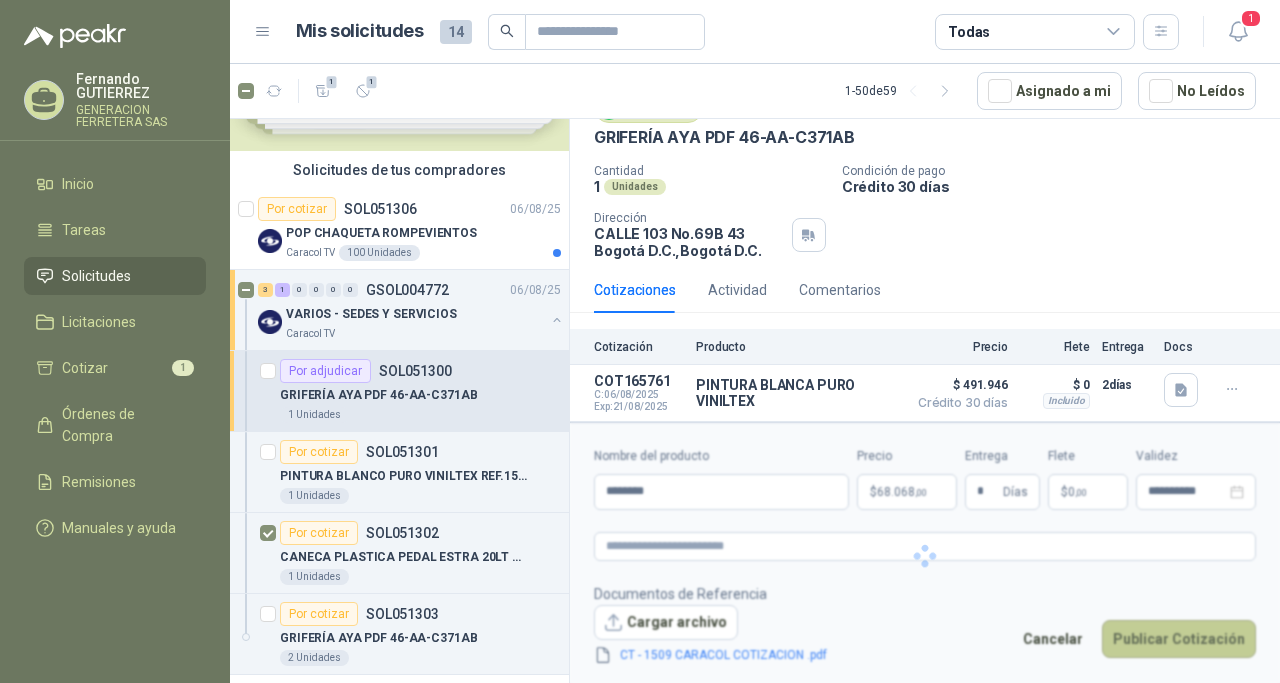scroll, scrollTop: 0, scrollLeft: 0, axis: both 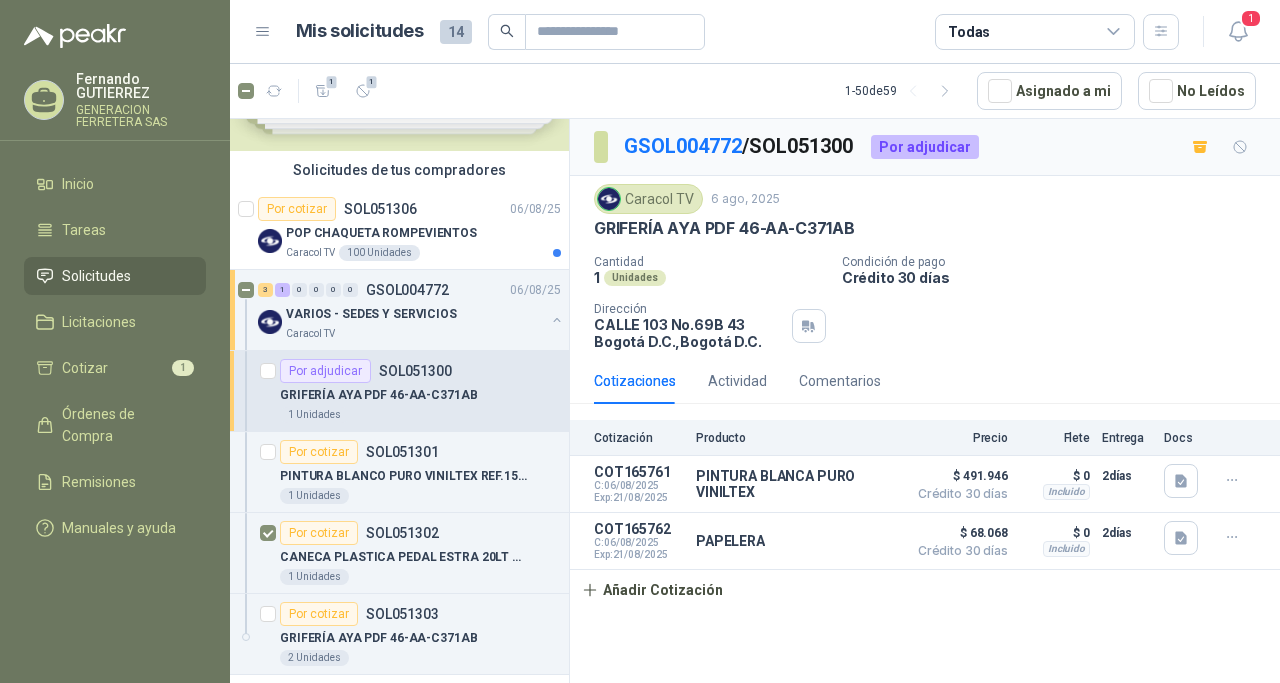 click on "Solicitudes" at bounding box center (96, 276) 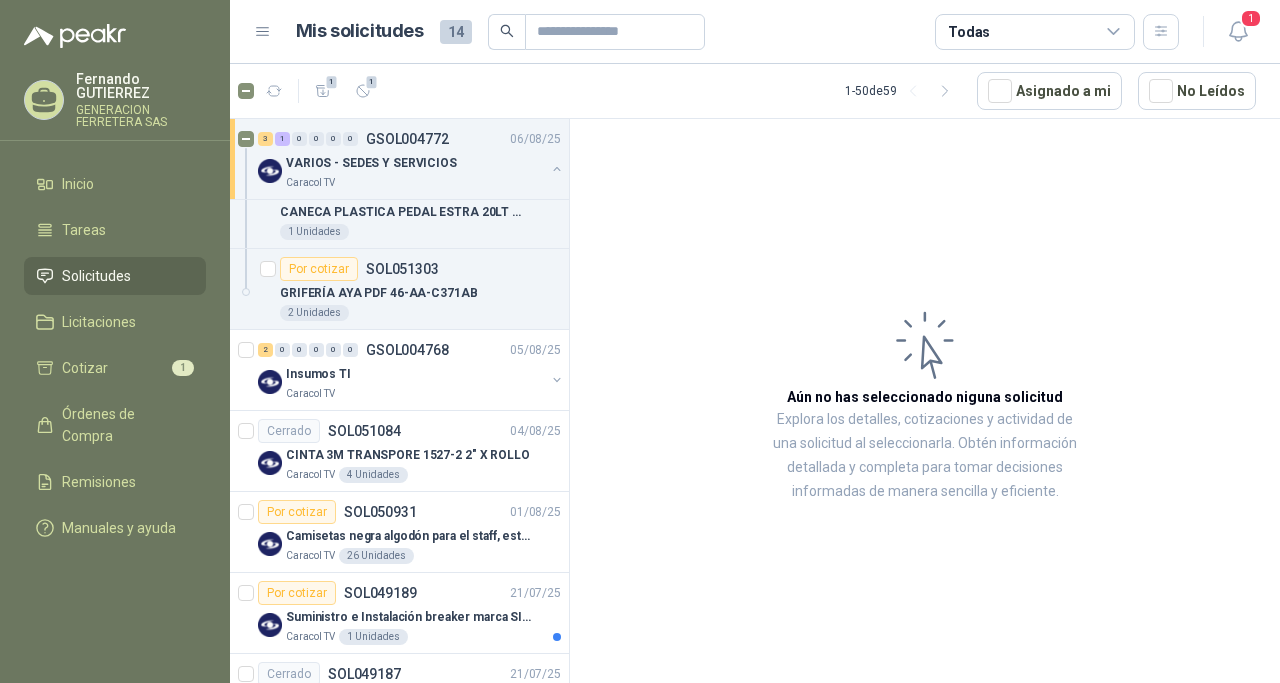 scroll, scrollTop: 465, scrollLeft: 0, axis: vertical 